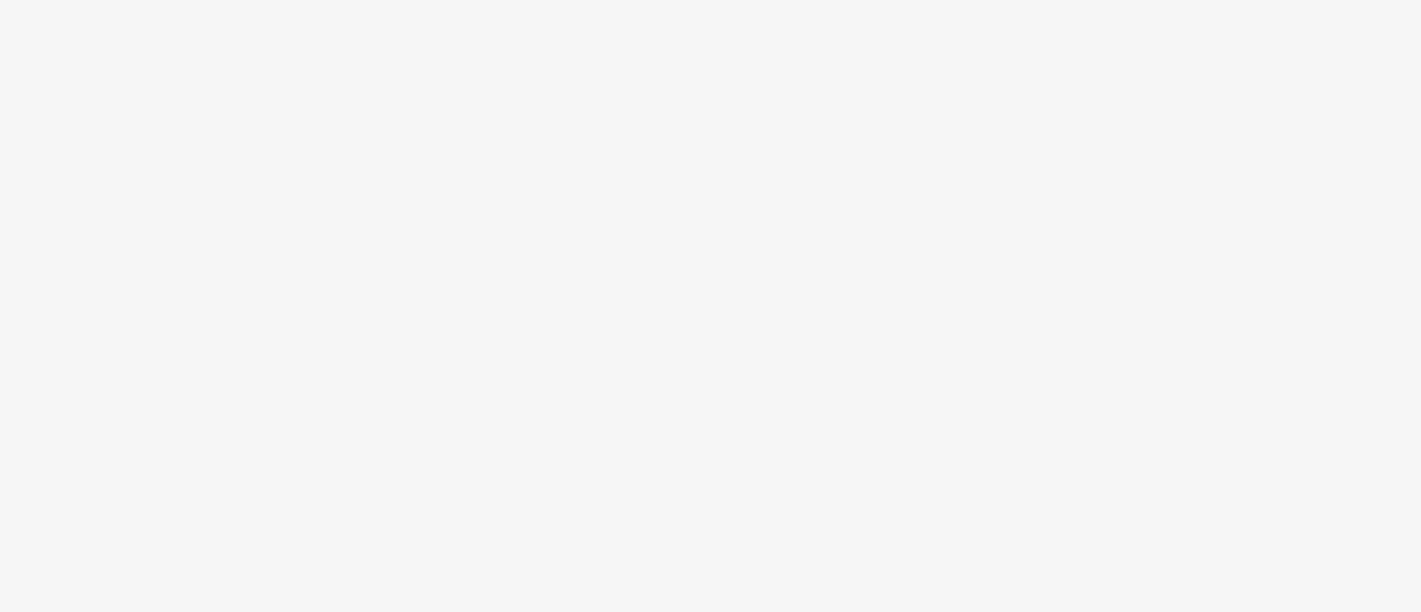 scroll, scrollTop: 0, scrollLeft: 0, axis: both 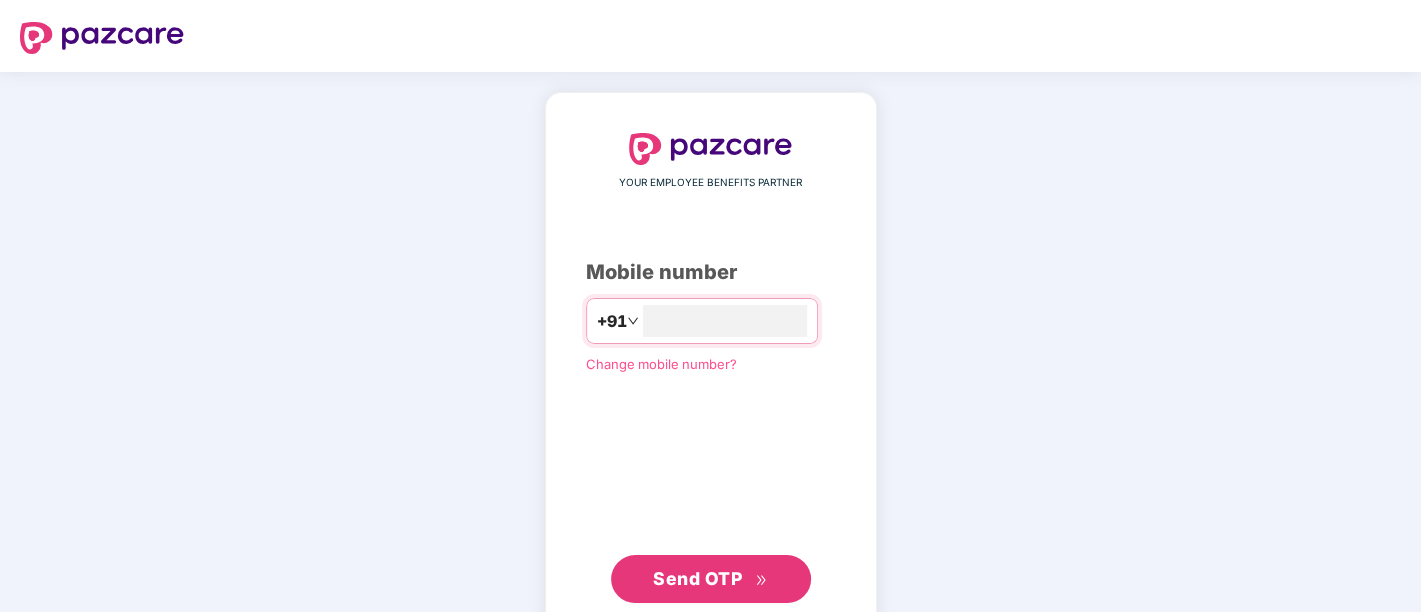 type on "**********" 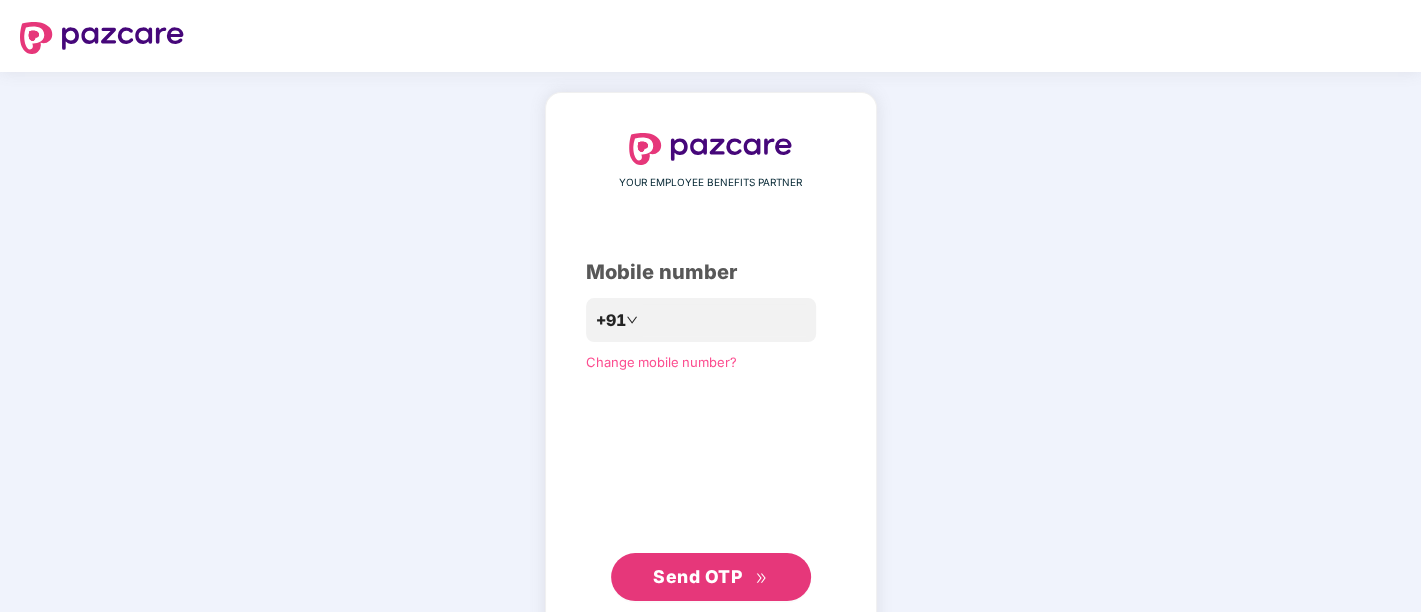 click on "Send OTP" at bounding box center (697, 576) 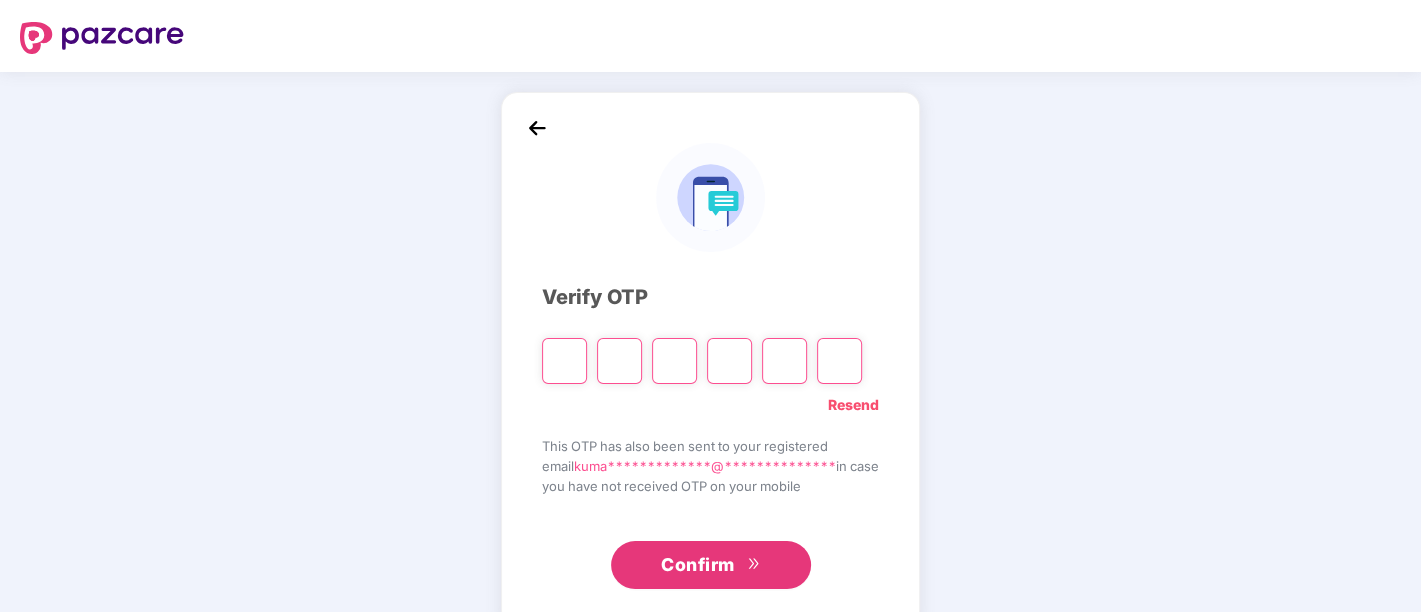 click at bounding box center [564, 361] 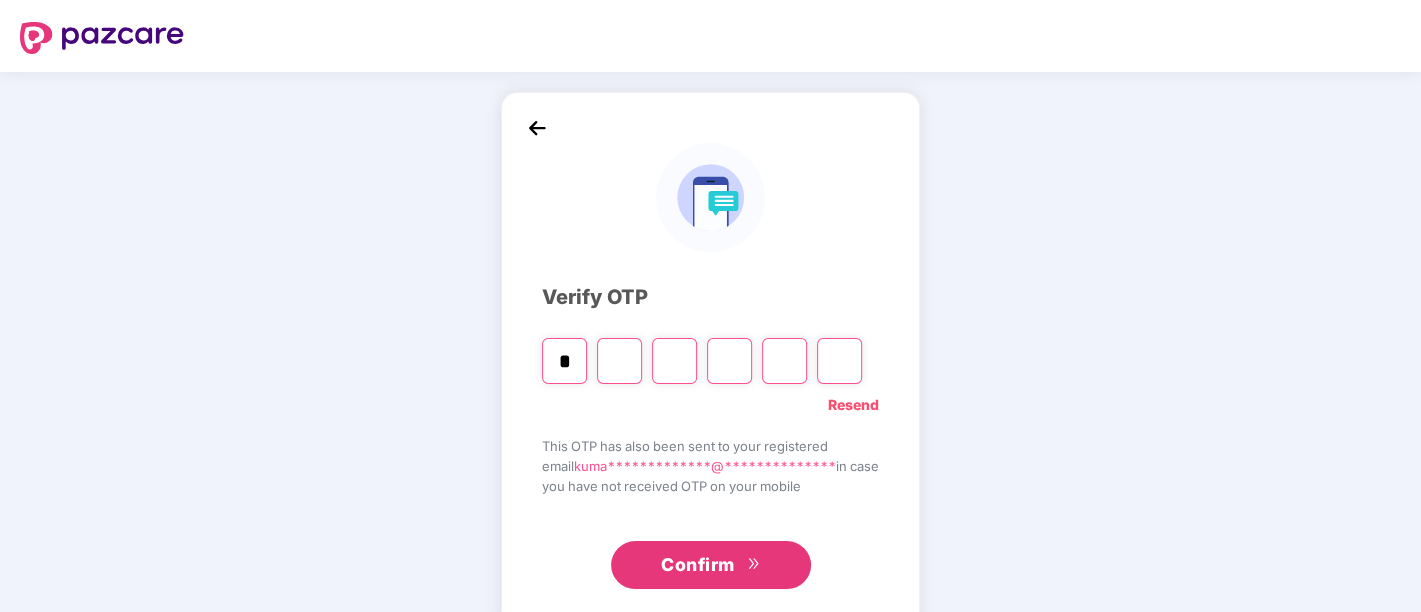 type on "*" 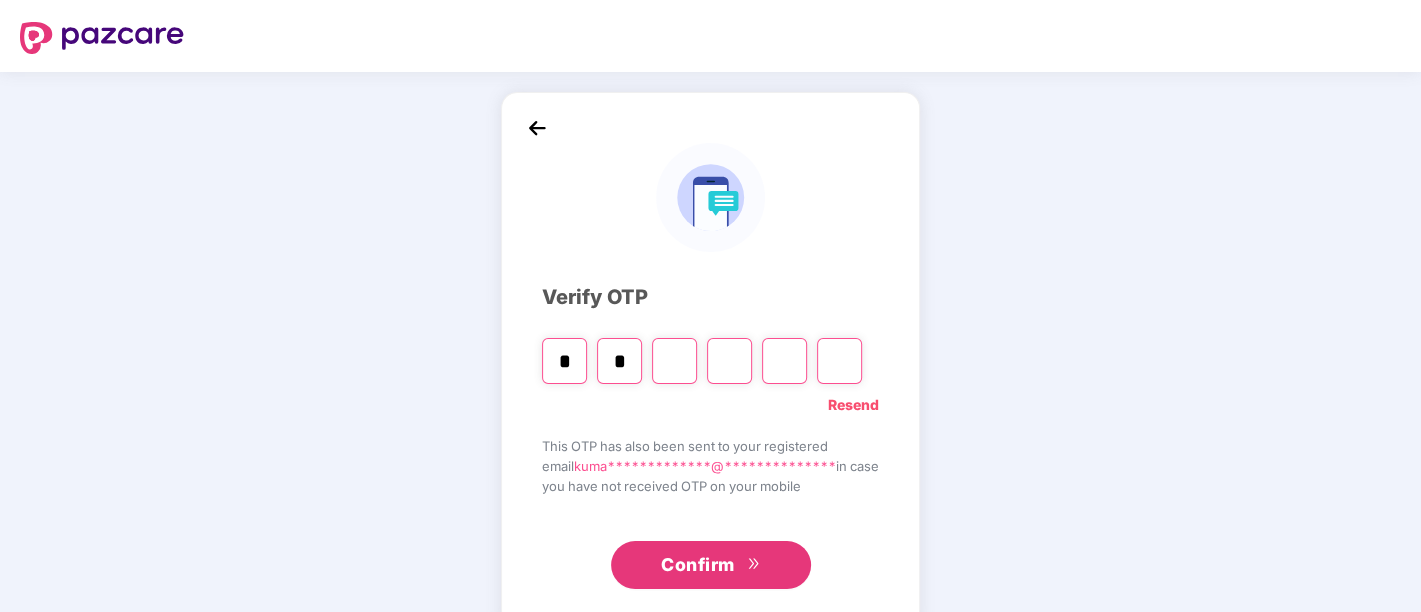 type on "*" 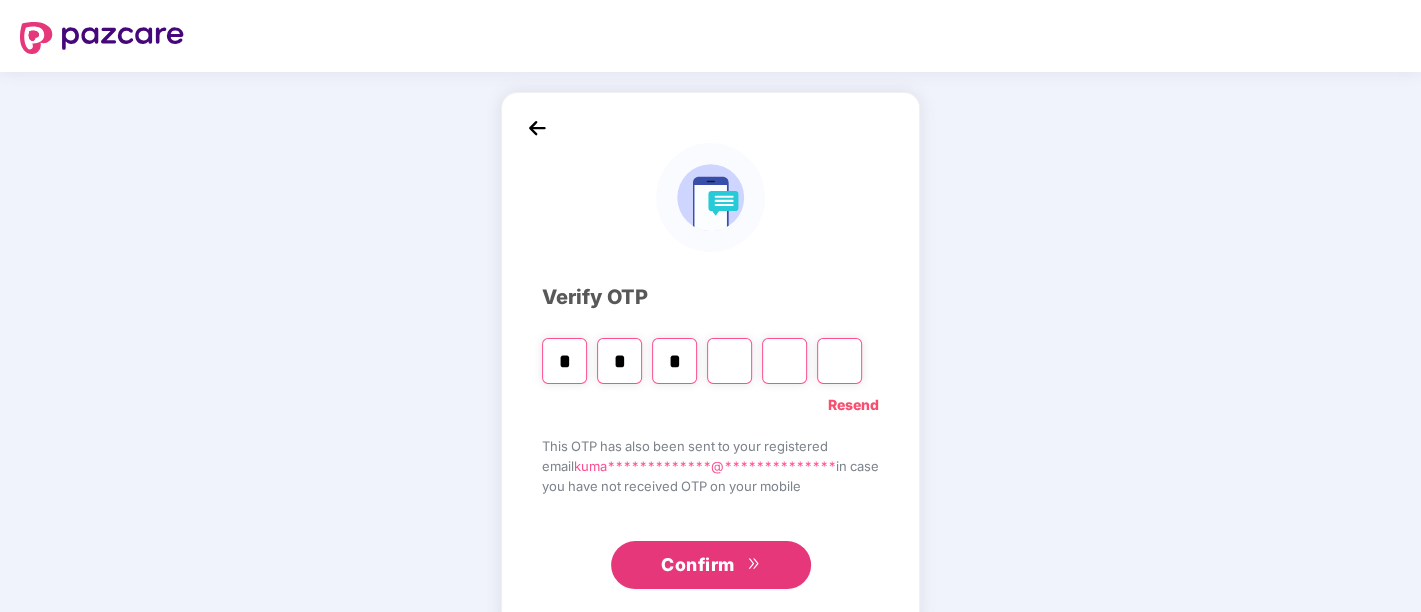 type on "*" 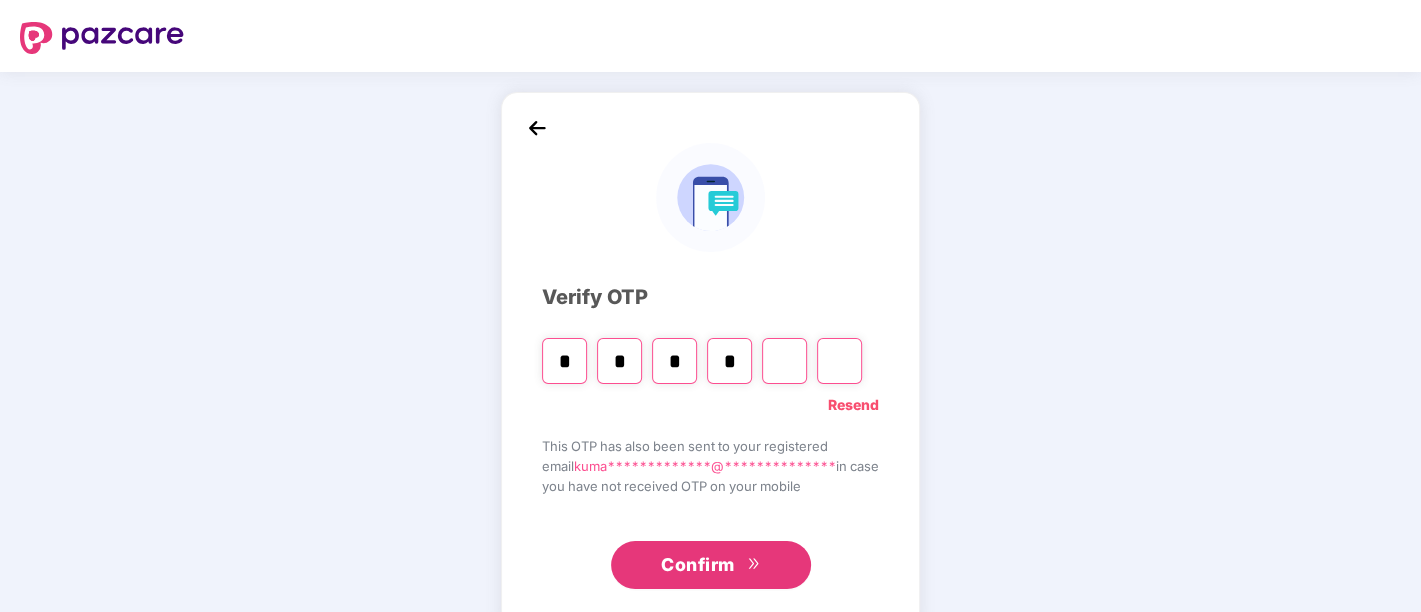 type on "*" 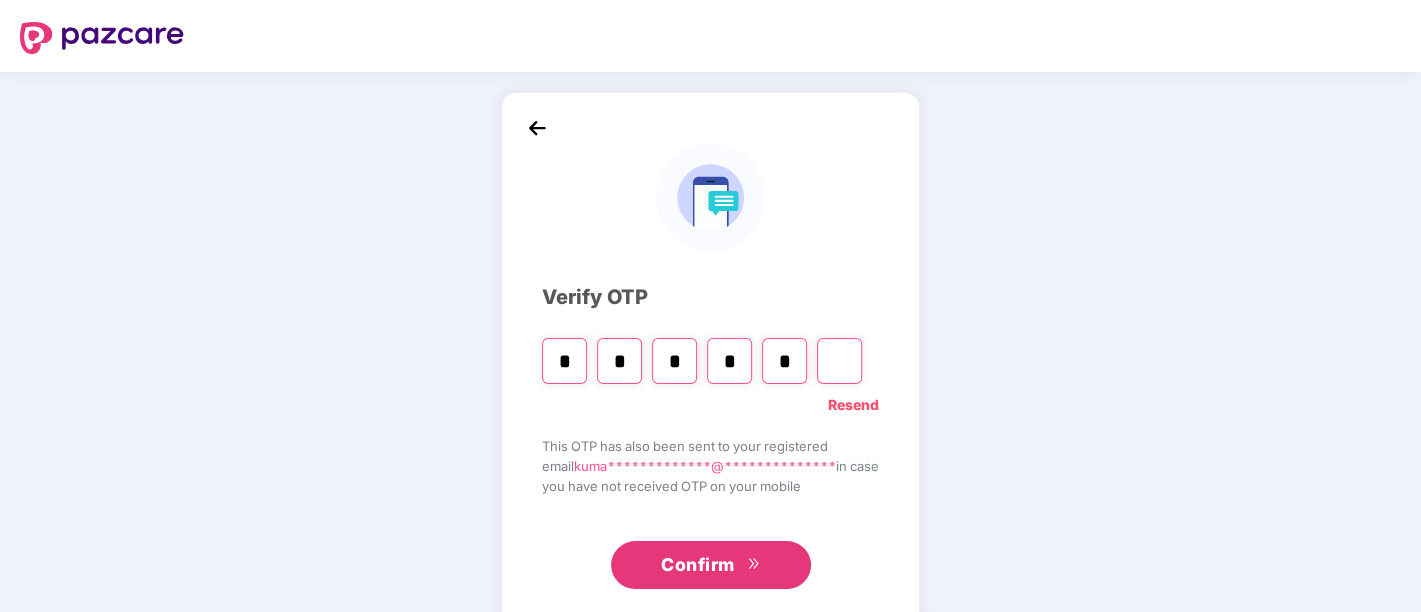 type on "*" 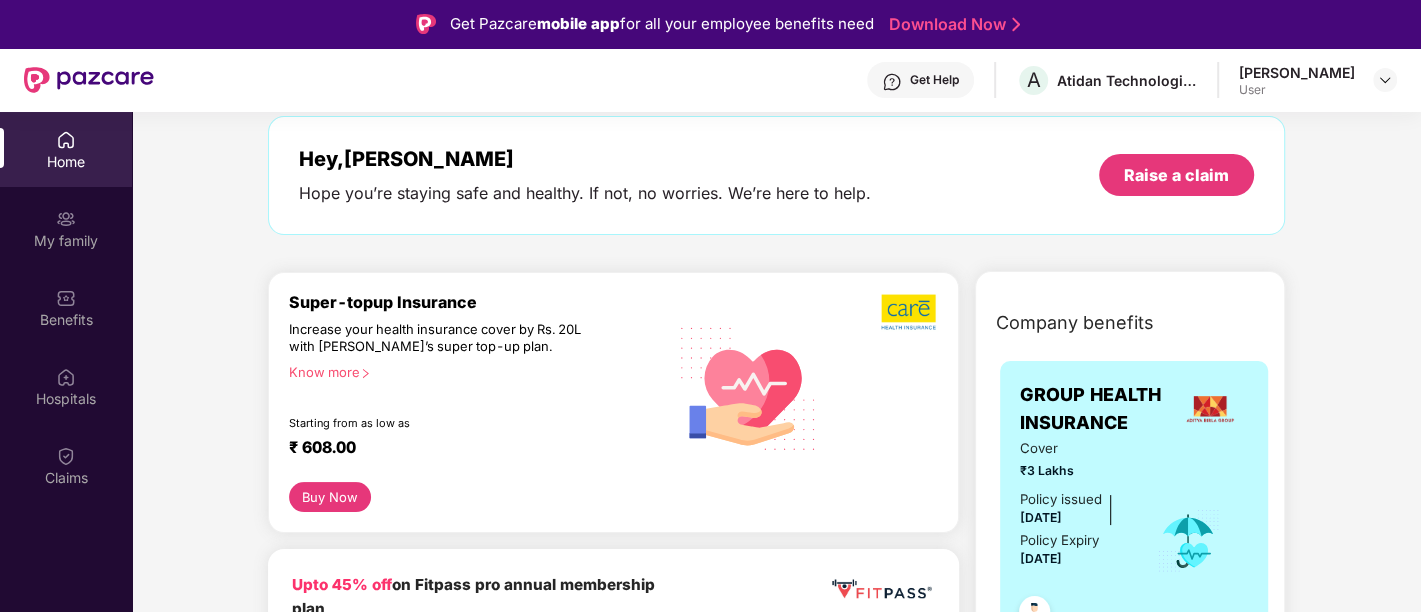 scroll, scrollTop: 111, scrollLeft: 0, axis: vertical 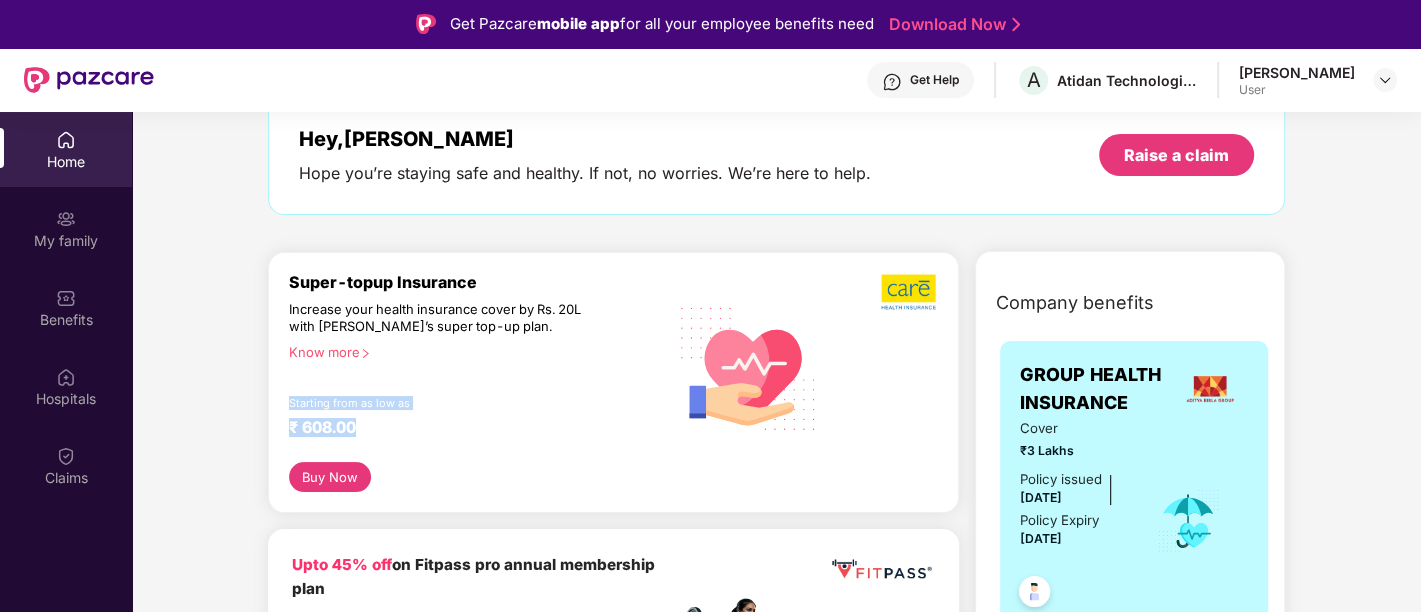 drag, startPoint x: 364, startPoint y: 435, endPoint x: 288, endPoint y: 403, distance: 82.46211 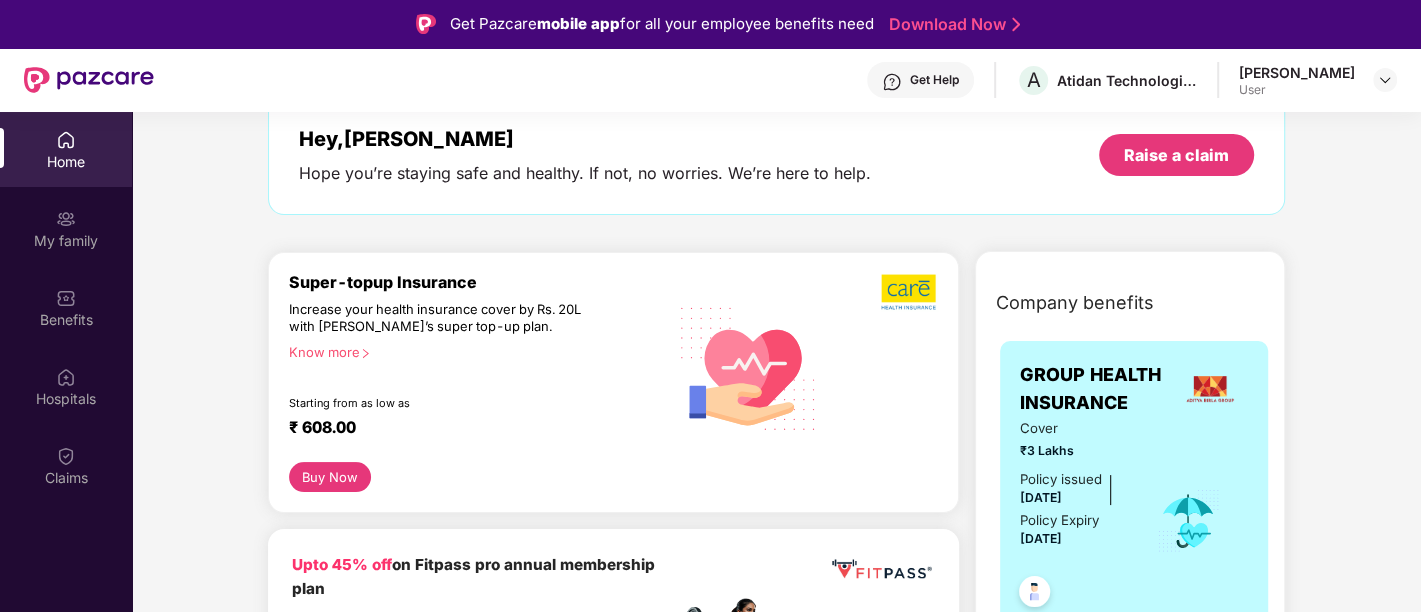 click on "Know more" at bounding box center [472, 351] 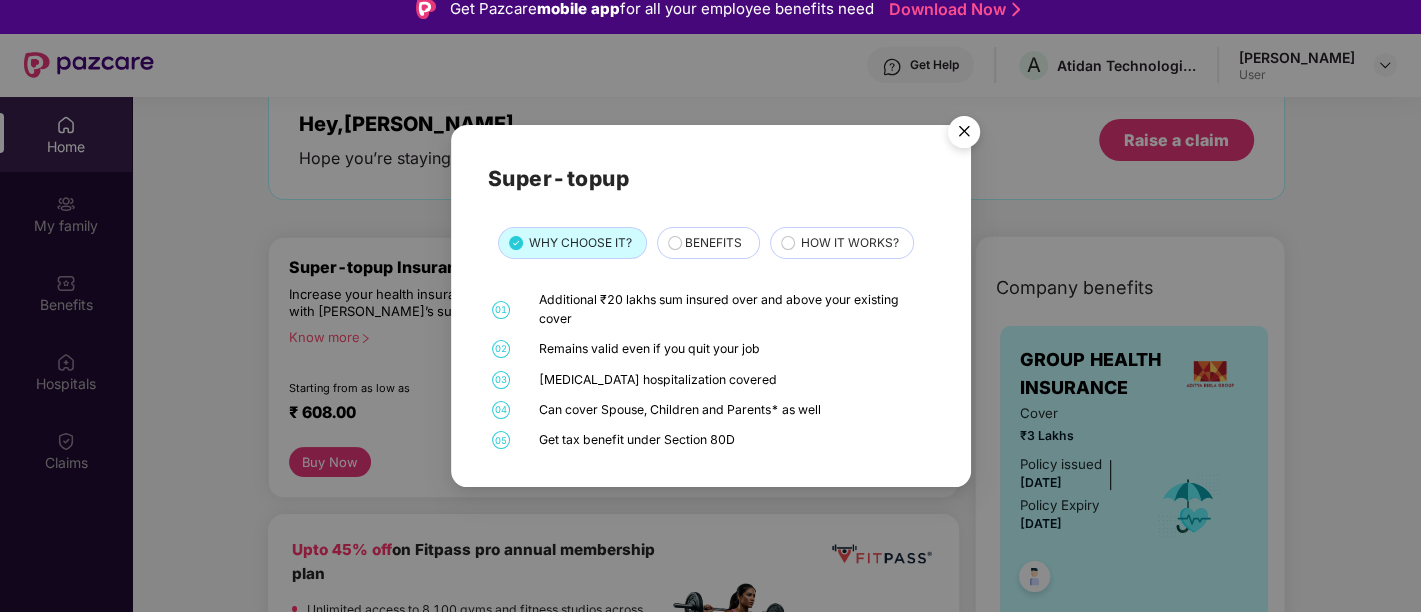 scroll, scrollTop: 0, scrollLeft: 0, axis: both 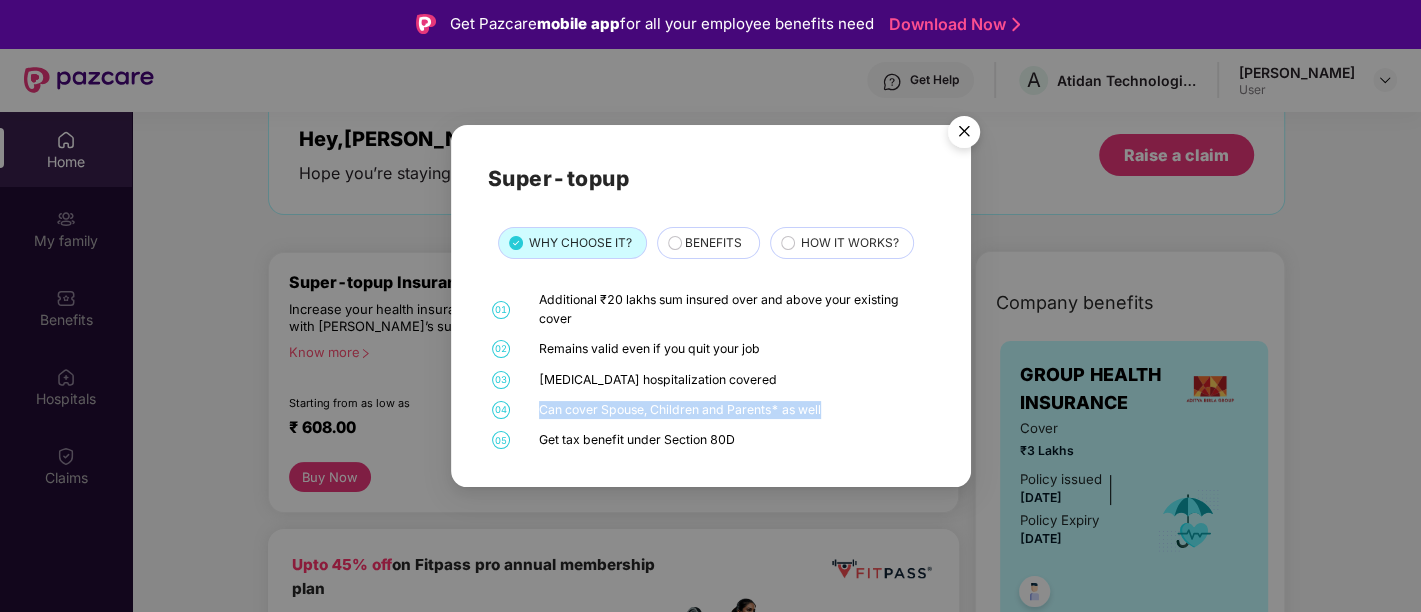 drag, startPoint x: 826, startPoint y: 416, endPoint x: 540, endPoint y: 410, distance: 286.06293 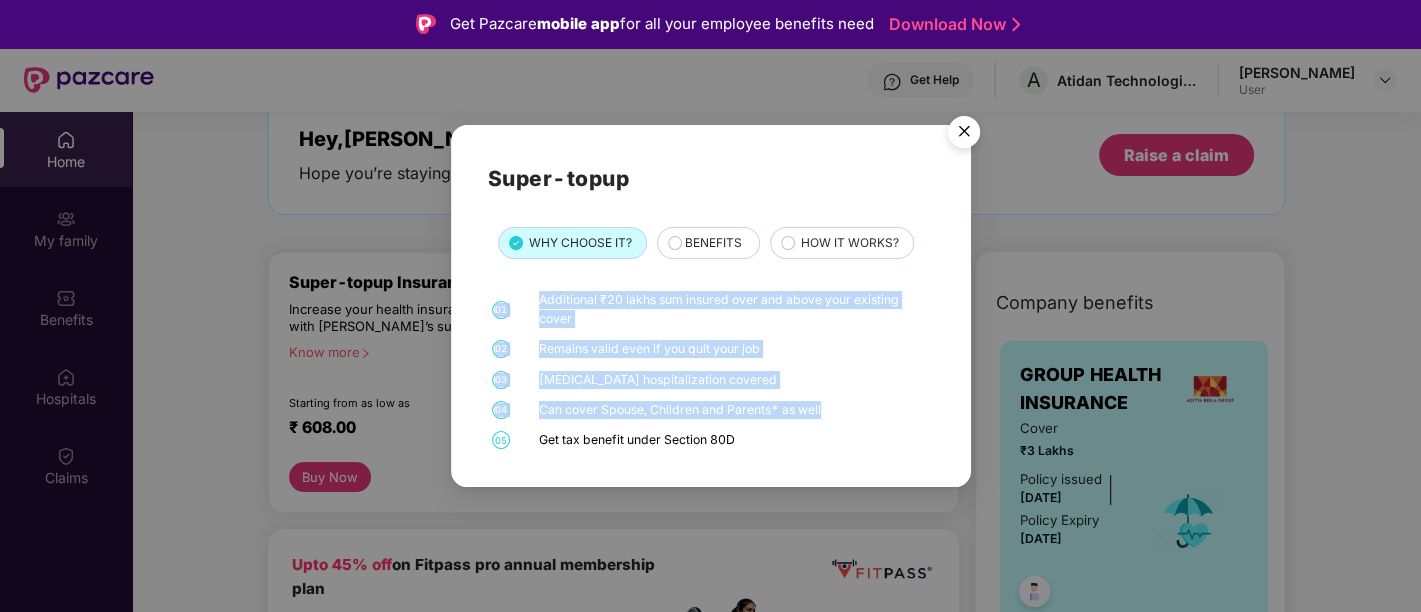 drag, startPoint x: 836, startPoint y: 407, endPoint x: 471, endPoint y: 320, distance: 375.22528 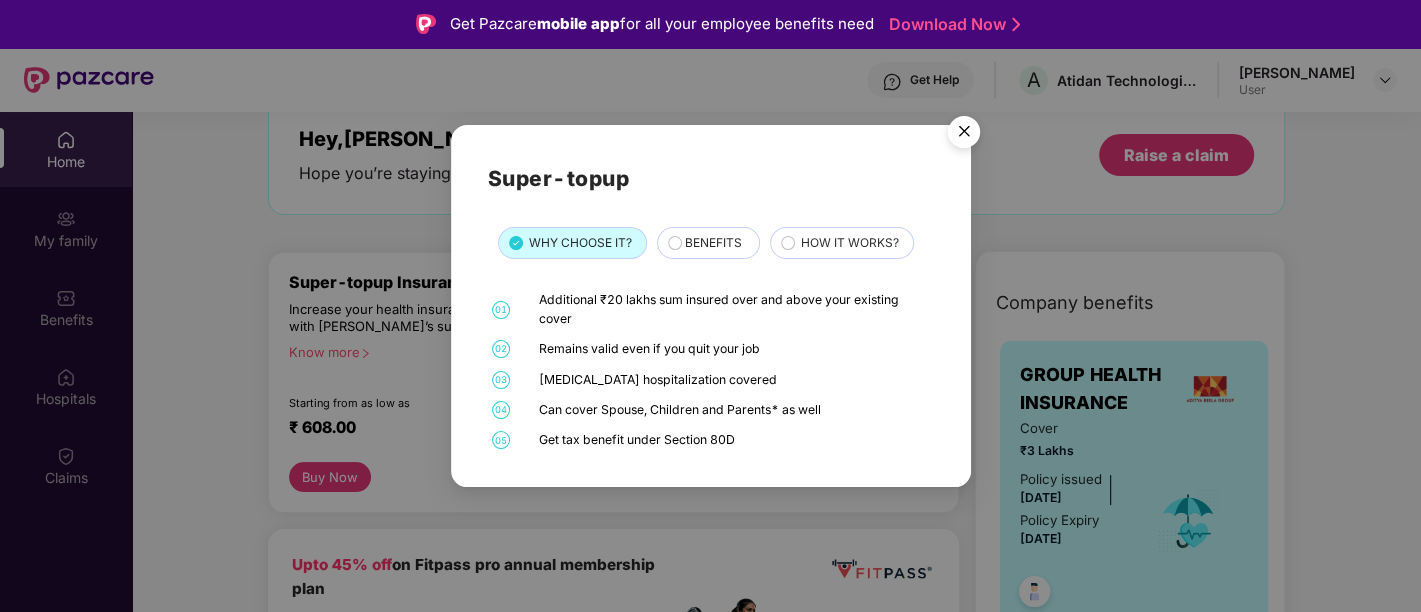 click on "Get tax benefit under Section 80D" at bounding box center (734, 440) 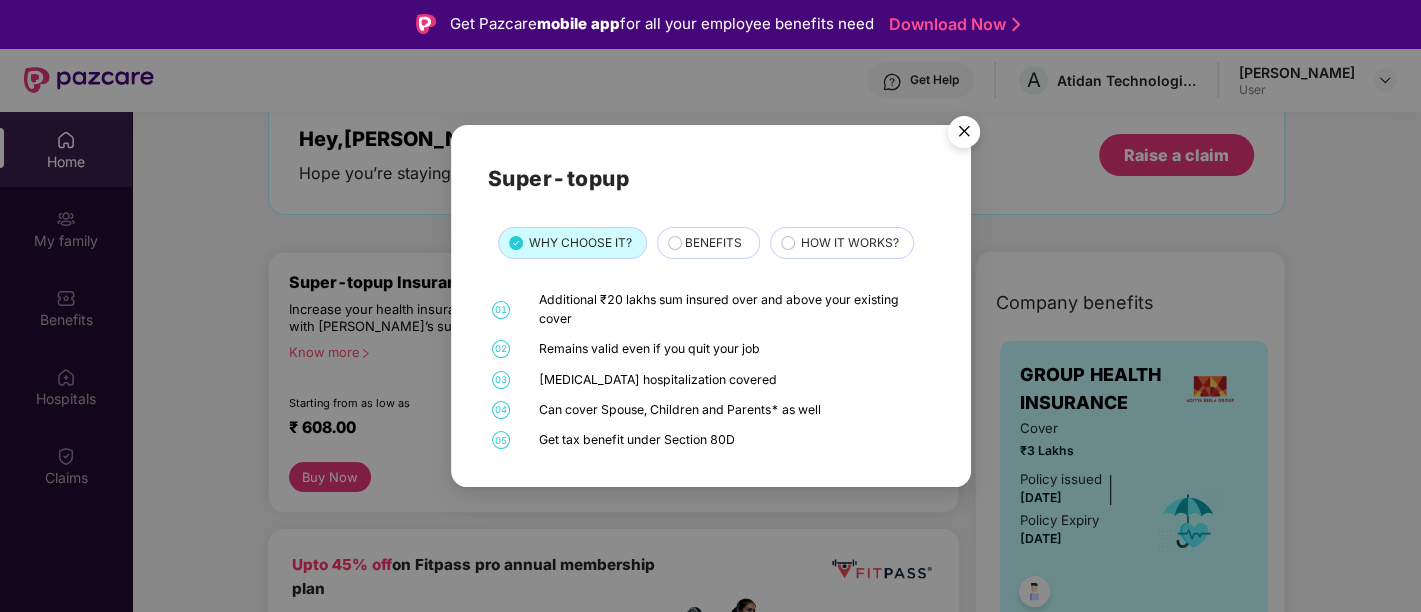 click on "BENEFITS" at bounding box center [712, 243] 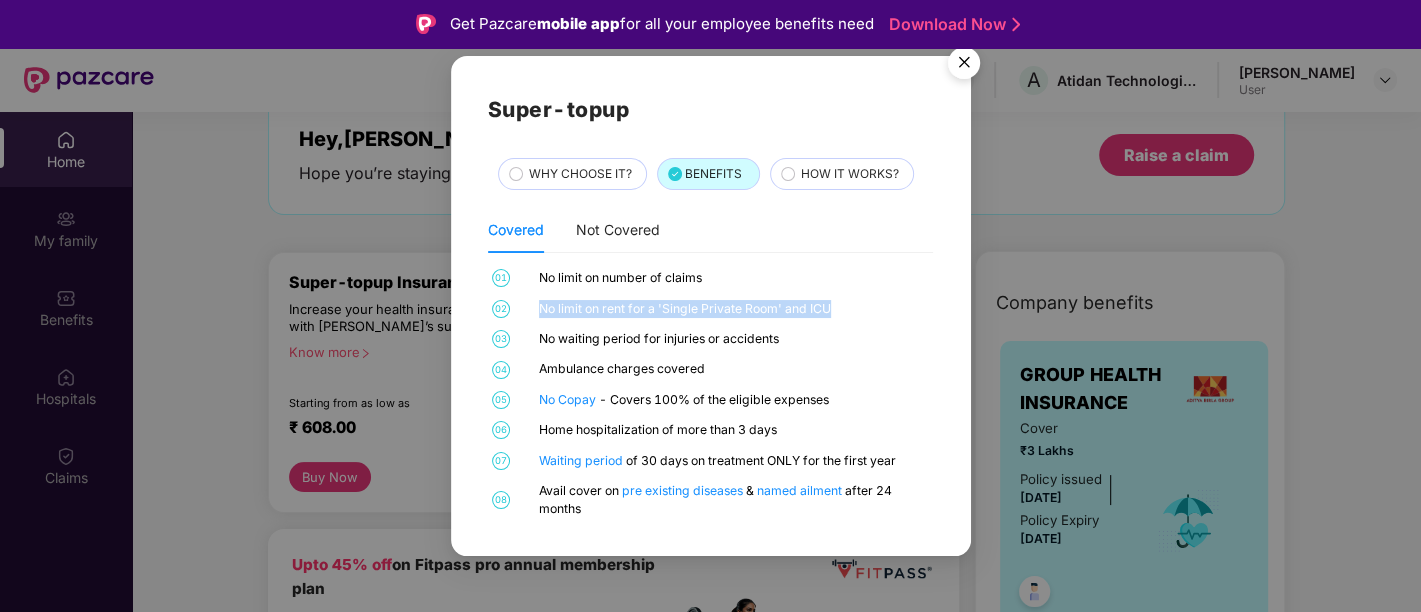 drag, startPoint x: 839, startPoint y: 311, endPoint x: 542, endPoint y: 312, distance: 297.00168 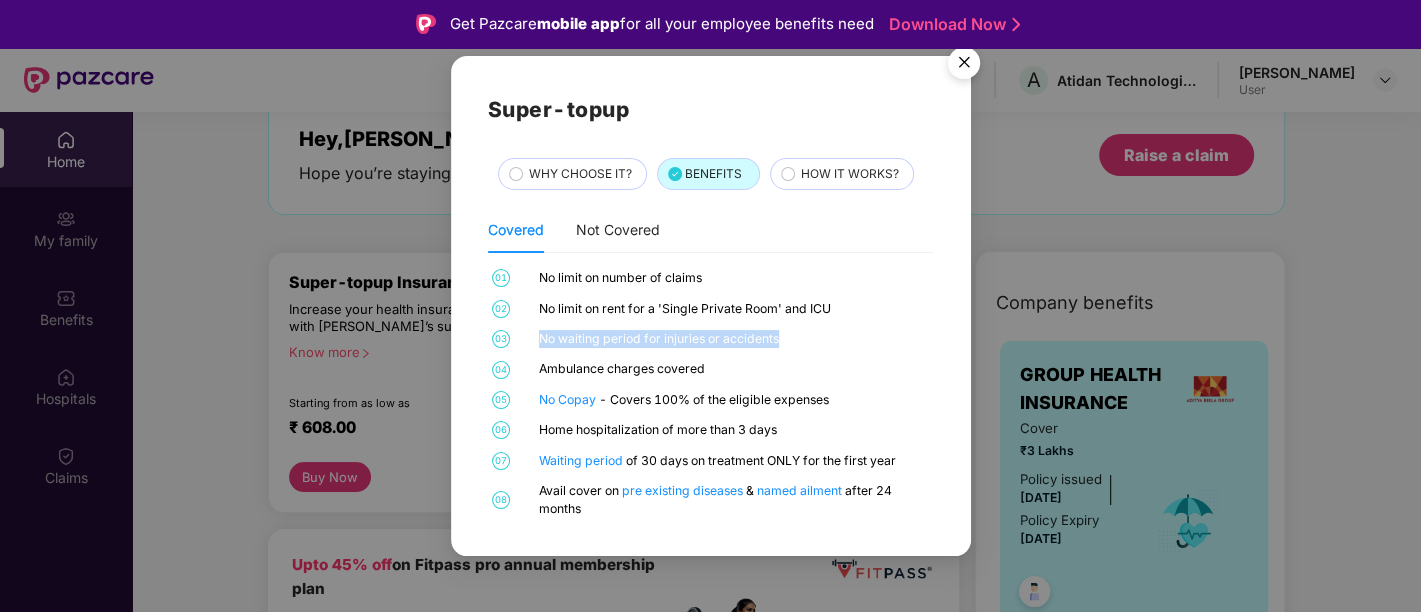 drag, startPoint x: 791, startPoint y: 348, endPoint x: 508, endPoint y: 342, distance: 283.0636 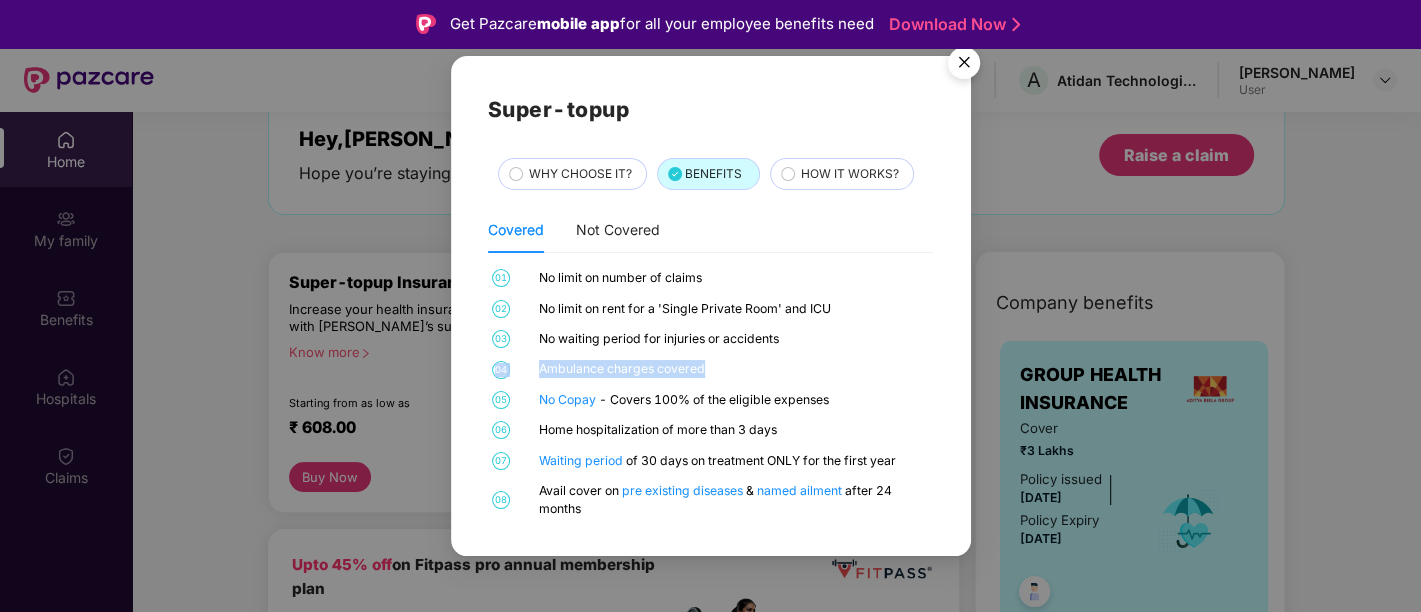 drag, startPoint x: 714, startPoint y: 379, endPoint x: 473, endPoint y: 359, distance: 241.82845 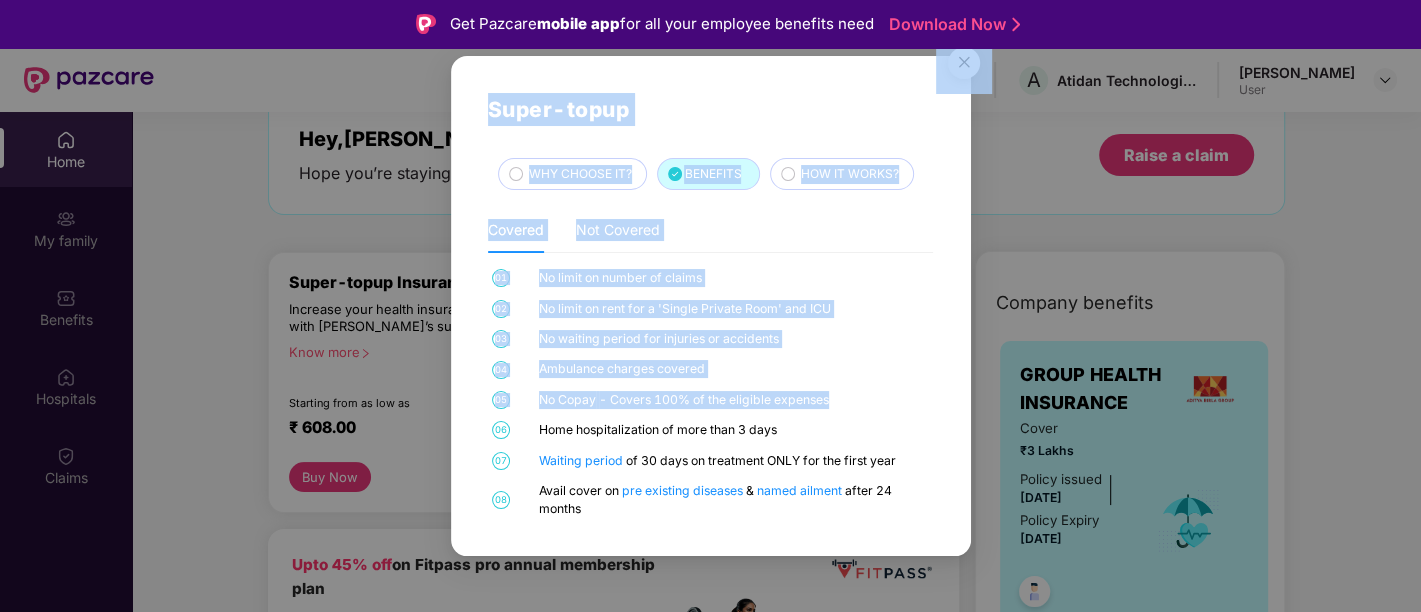 drag, startPoint x: 844, startPoint y: 405, endPoint x: 441, endPoint y: 352, distance: 406.47018 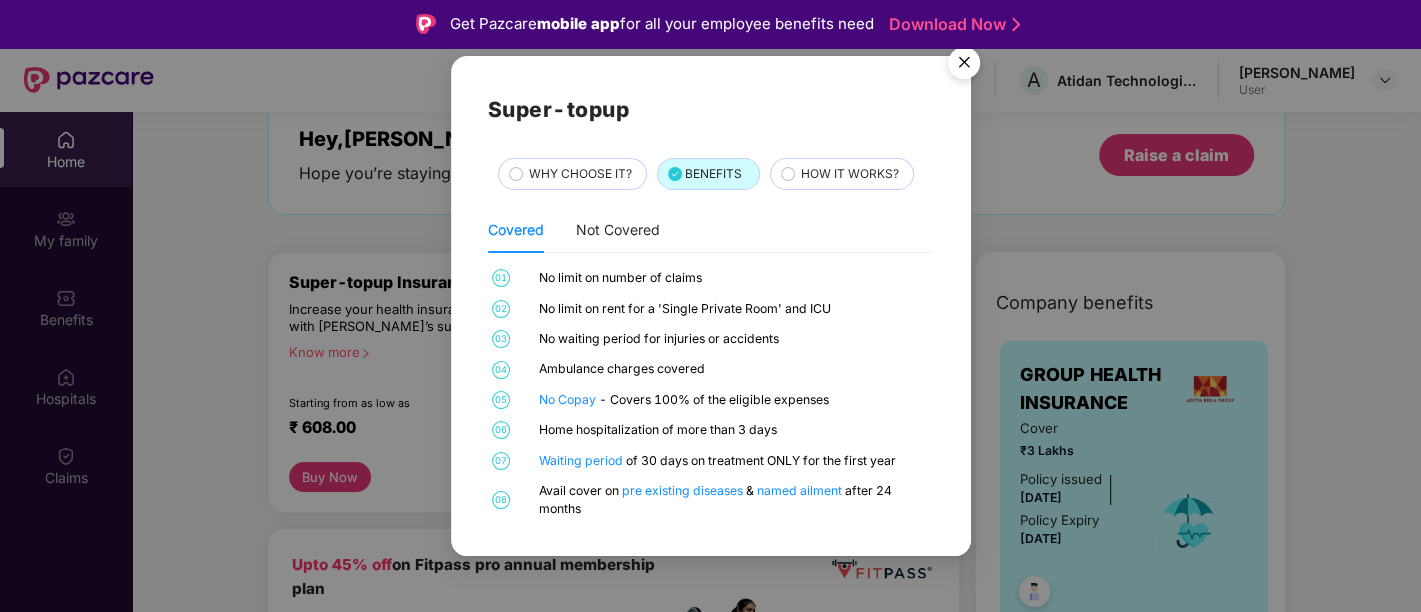 click on "Home hospitalization of more than 3 days" at bounding box center [734, 430] 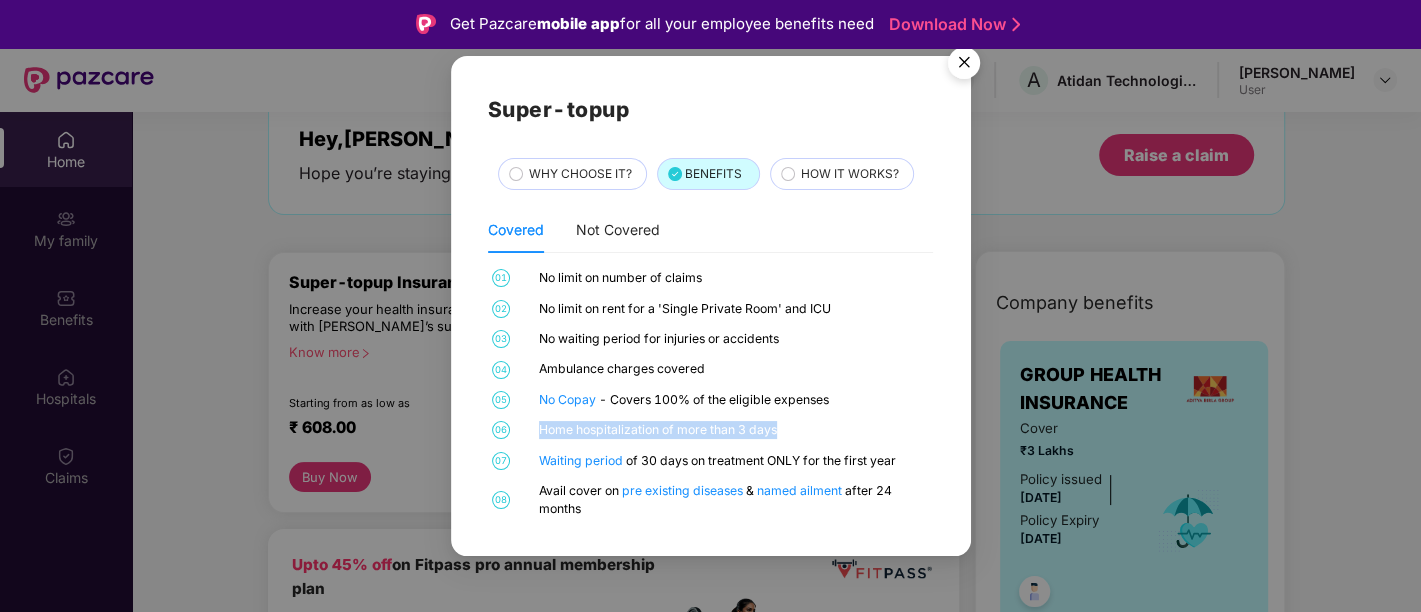 drag, startPoint x: 787, startPoint y: 432, endPoint x: 525, endPoint y: 428, distance: 262.03052 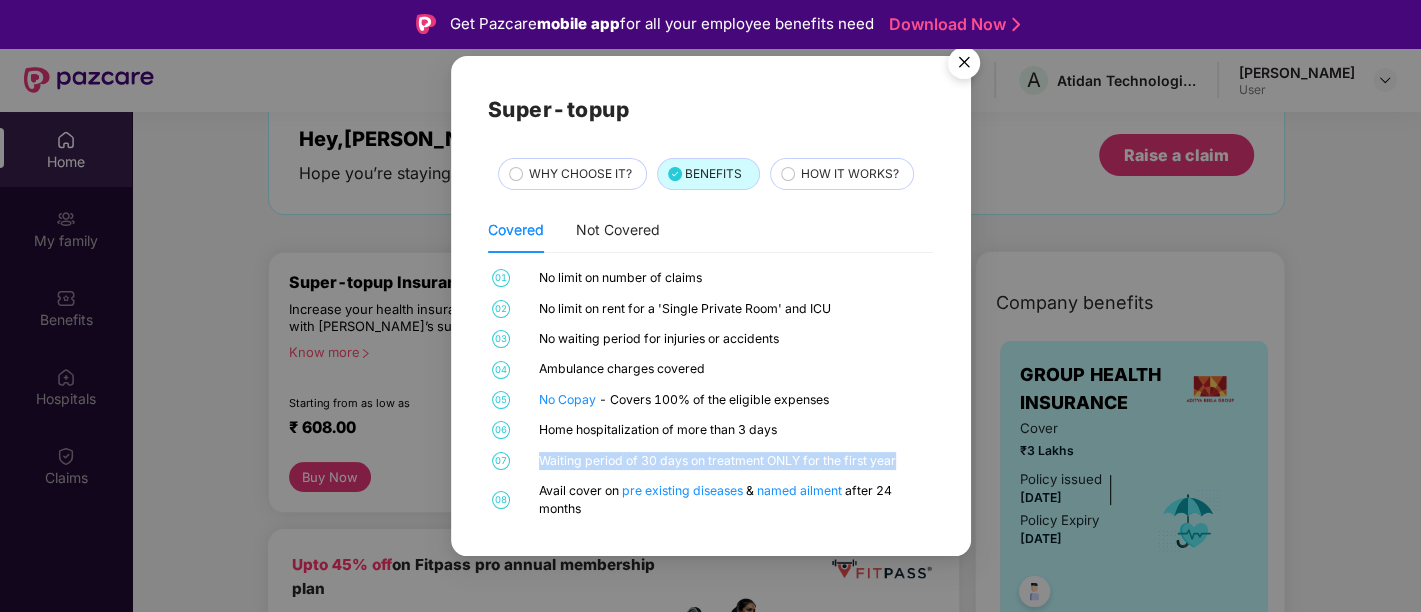 drag, startPoint x: 897, startPoint y: 461, endPoint x: 525, endPoint y: 472, distance: 372.1626 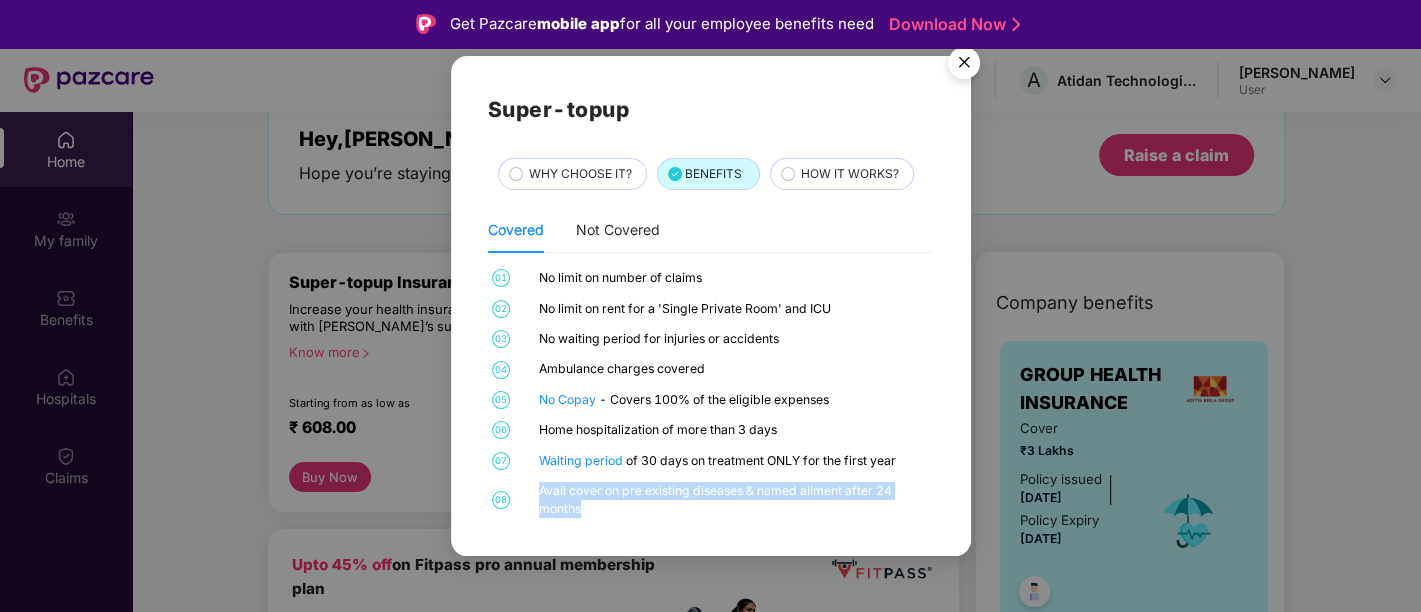 drag, startPoint x: 589, startPoint y: 510, endPoint x: 529, endPoint y: 498, distance: 61.188232 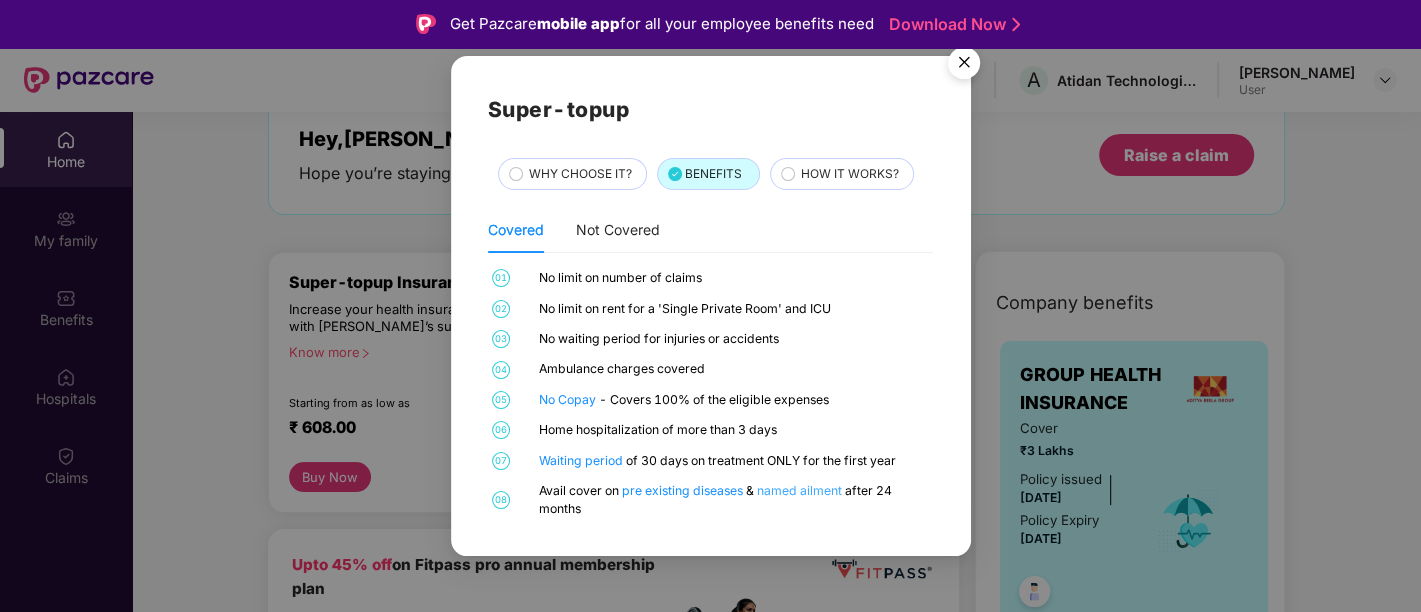 click on "named ailment" at bounding box center (801, 490) 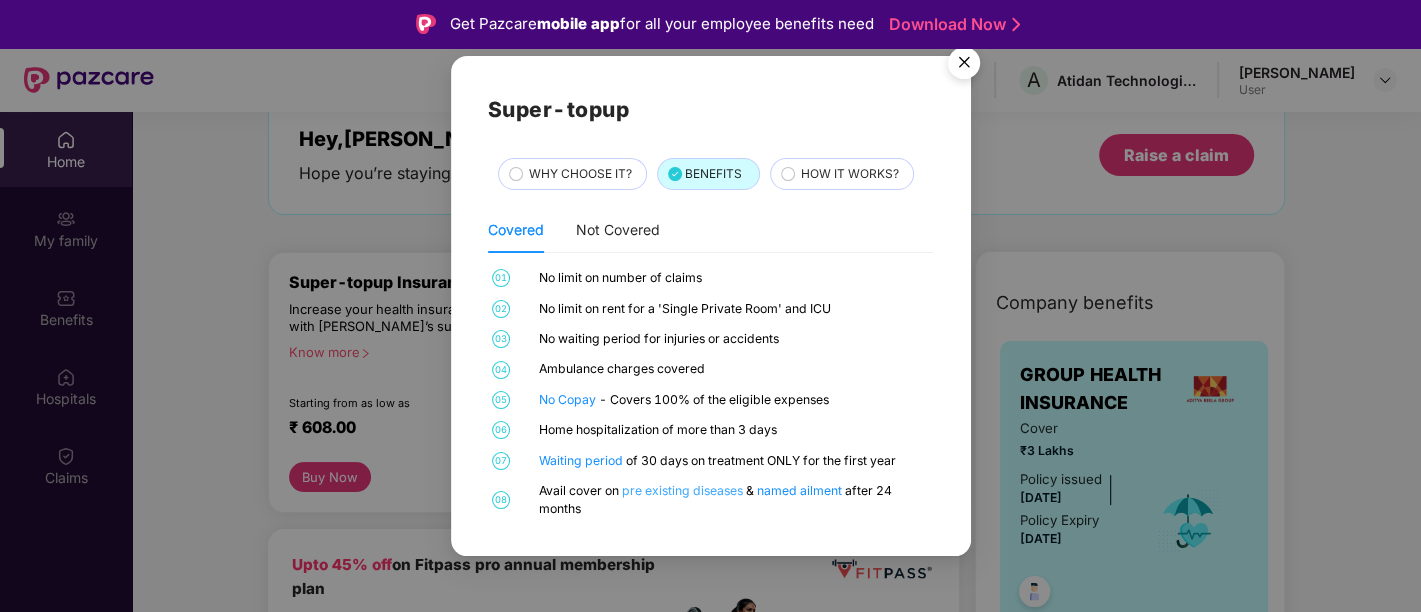 click on "pre existing diseases" at bounding box center (684, 490) 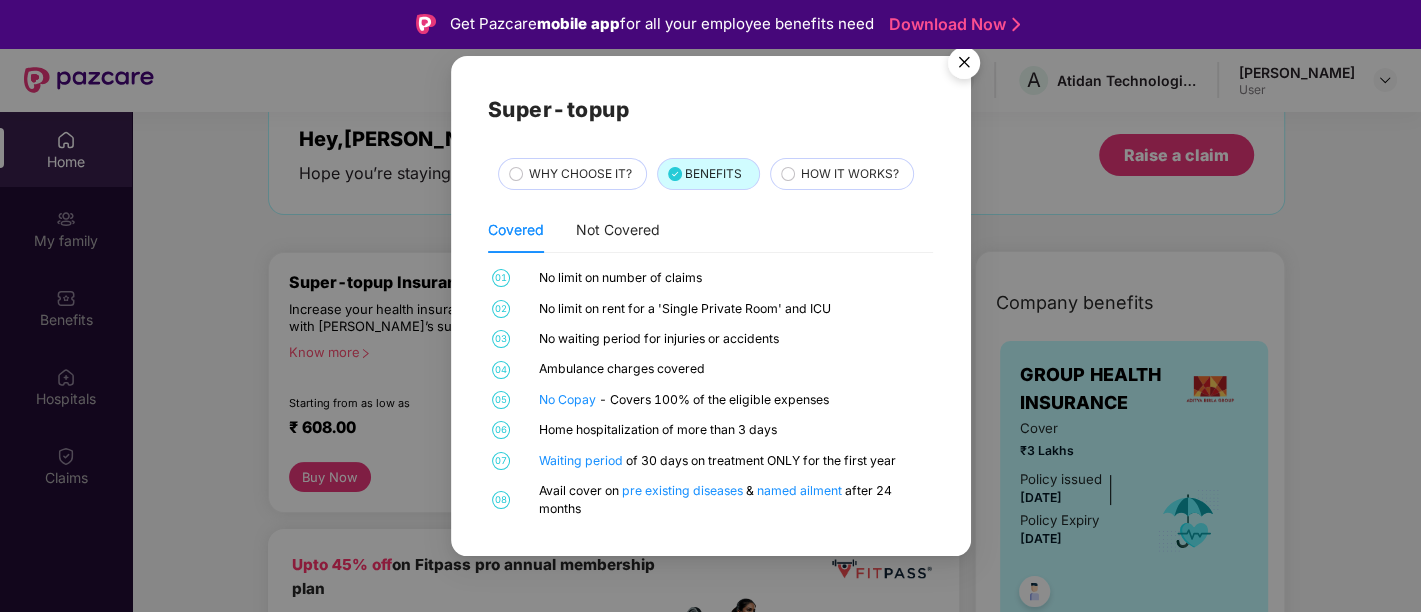 click on "HOW IT WORKS?" at bounding box center (850, 174) 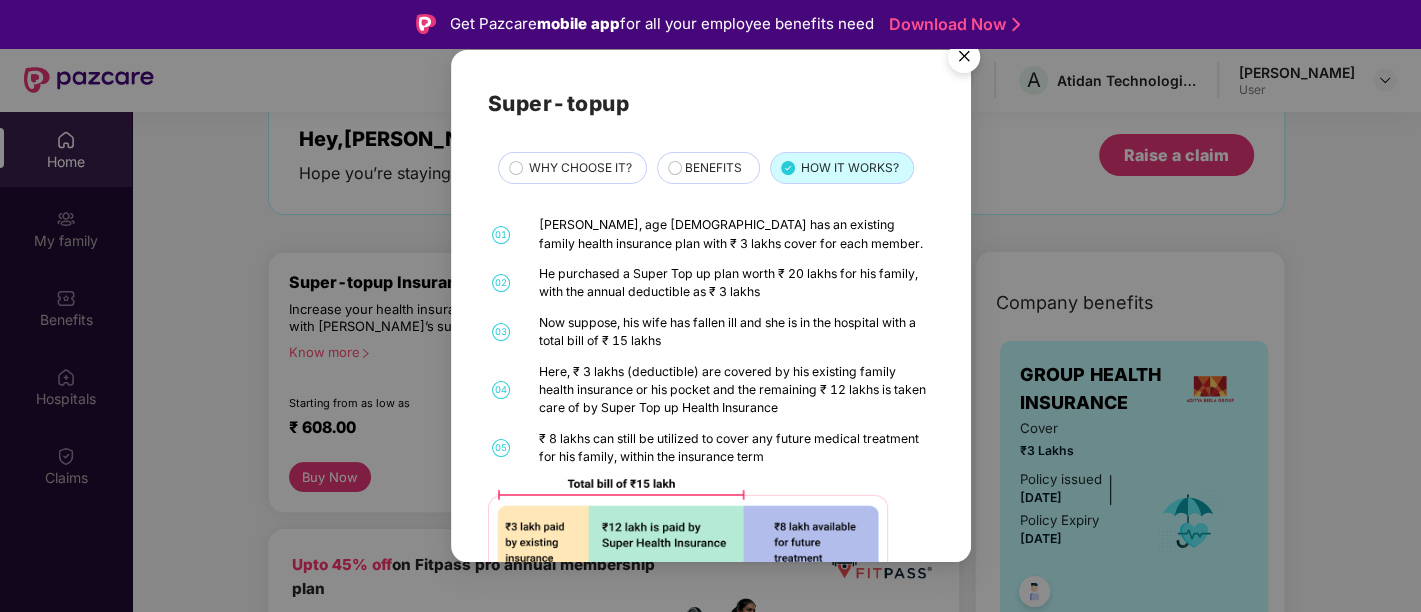 drag, startPoint x: 1419, startPoint y: 176, endPoint x: 1419, endPoint y: 198, distance: 22 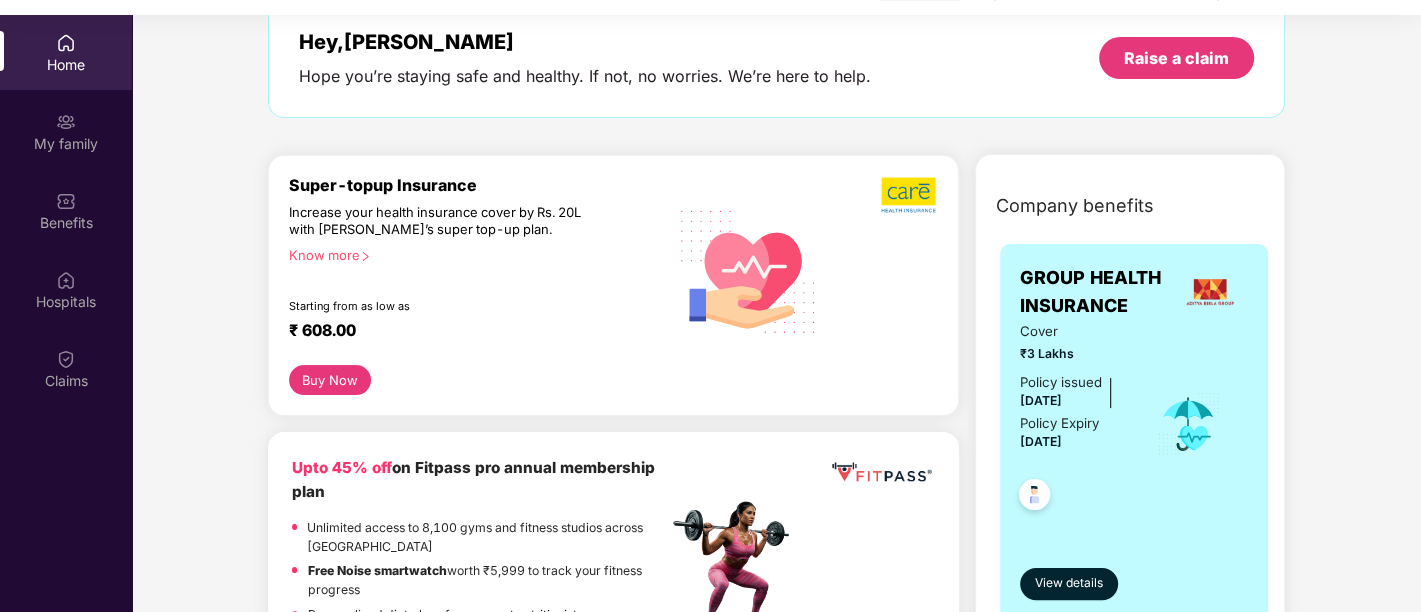 scroll, scrollTop: 111, scrollLeft: 0, axis: vertical 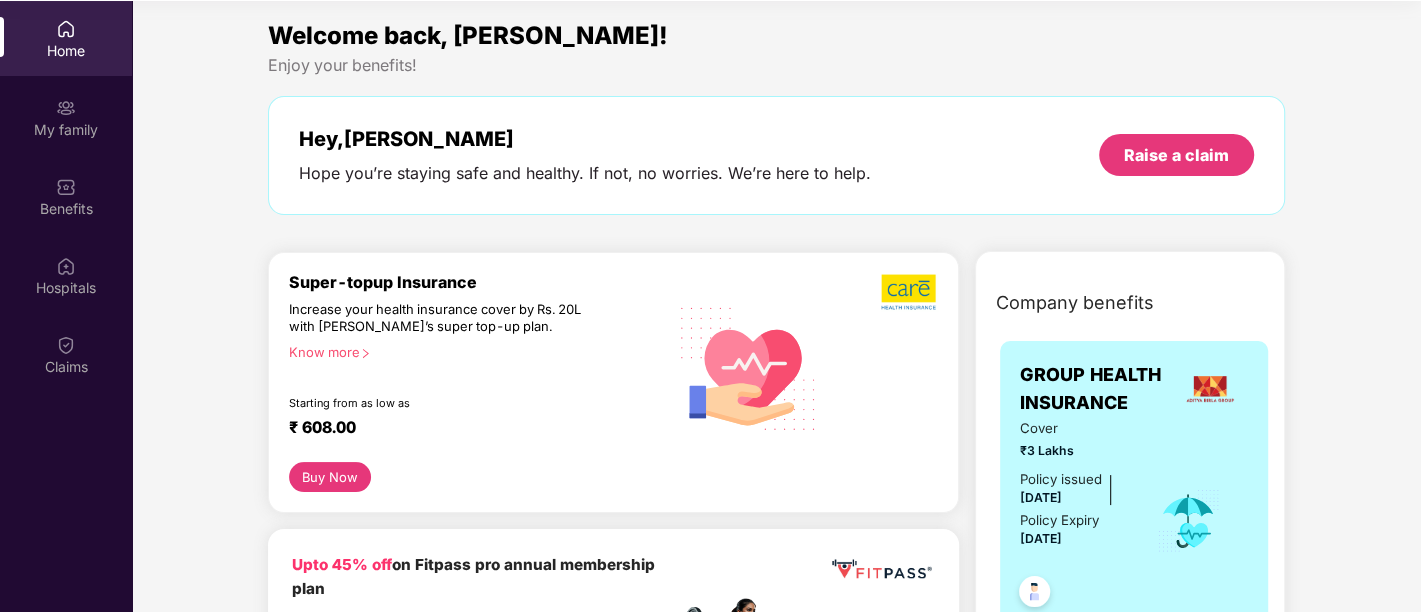 click on "Know more" at bounding box center (472, 351) 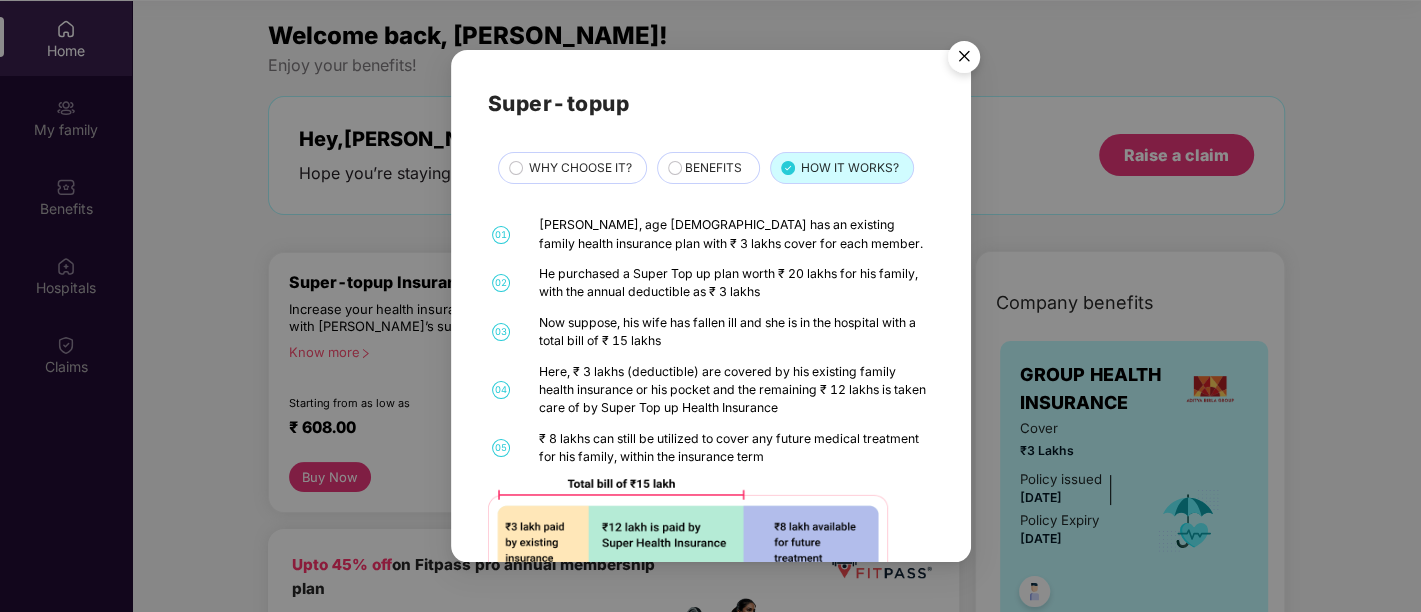 click on "HOW IT WORKS?" at bounding box center (850, 168) 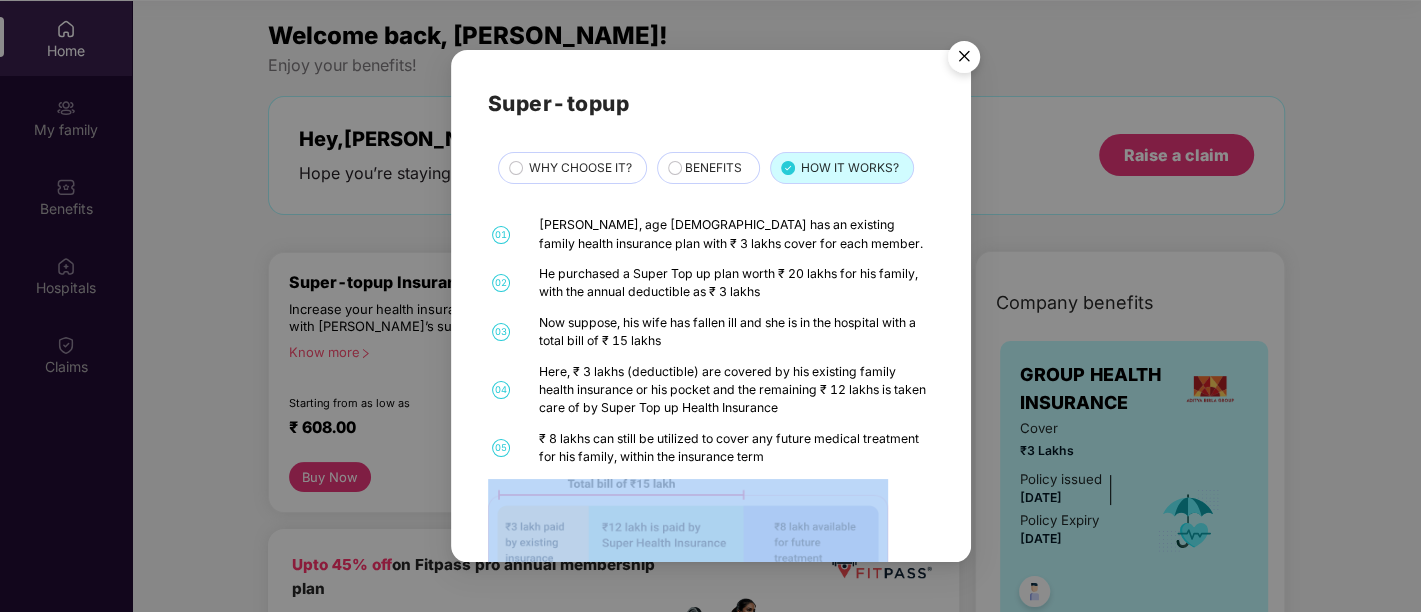 drag, startPoint x: 968, startPoint y: 480, endPoint x: 971, endPoint y: 499, distance: 19.235384 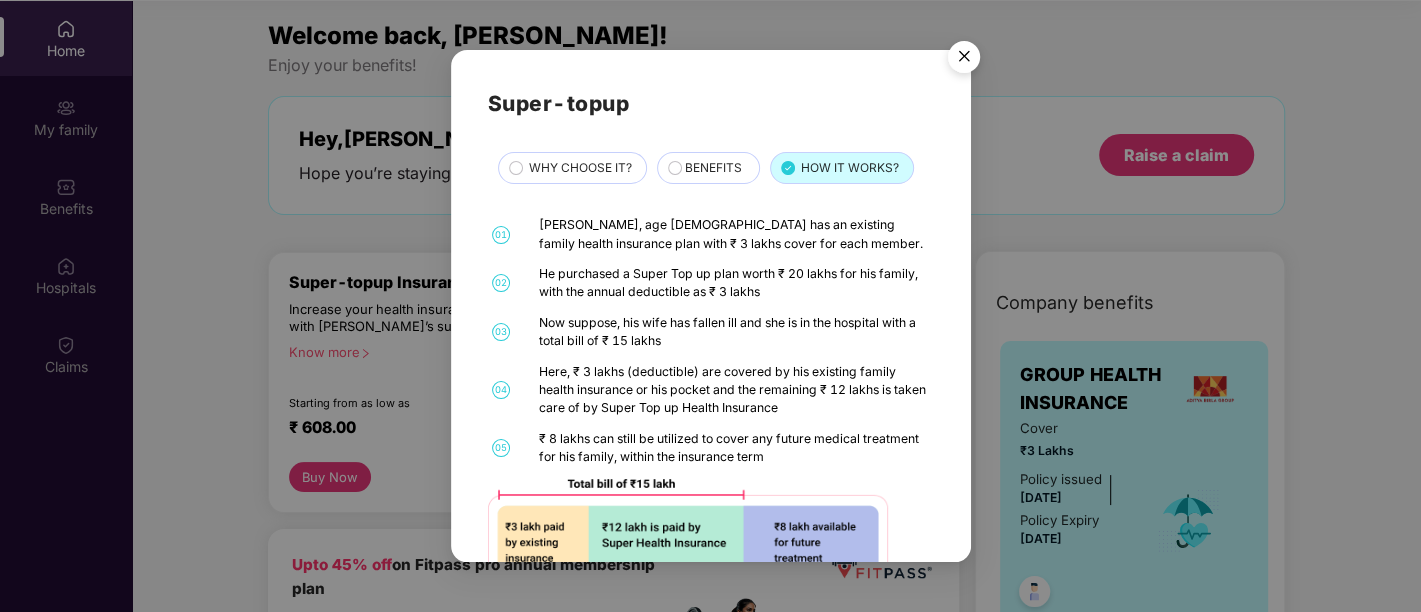 click on "Super-topup WHY CHOOSE IT? BENEFITS HOW IT WORKS? 01 [PERSON_NAME], age [DEMOGRAPHIC_DATA] has an existing family health insurance plan with ₹ 3 lakhs cover for each member. 02 He purchased a Super Top up plan worth ₹ 20 lakhs for his family, with the annual deductible as ₹ 3 lakhs 03 Now suppose, his wife has fallen ill and she is in the hospital with a total bill of ₹ 15 lakhs 04 Here, ₹ 3 lakhs (deductible) are covered by his existing family health insurance or his pocket and the remaining ₹ 12 lakhs is taken care of by Super Top up Health Insurance 05 ₹ 8 lakhs can still be utilized to cover any future medical treatment for his family, within the insurance term" at bounding box center [710, 306] 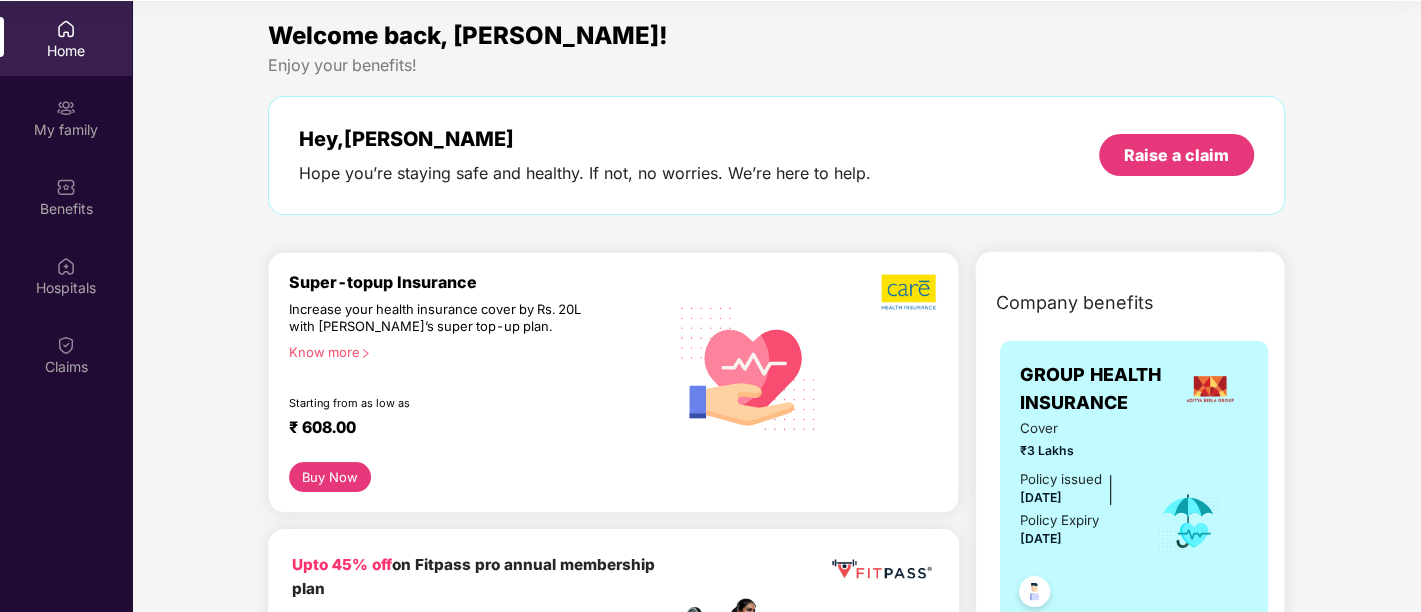 click on "Know more" at bounding box center [472, 351] 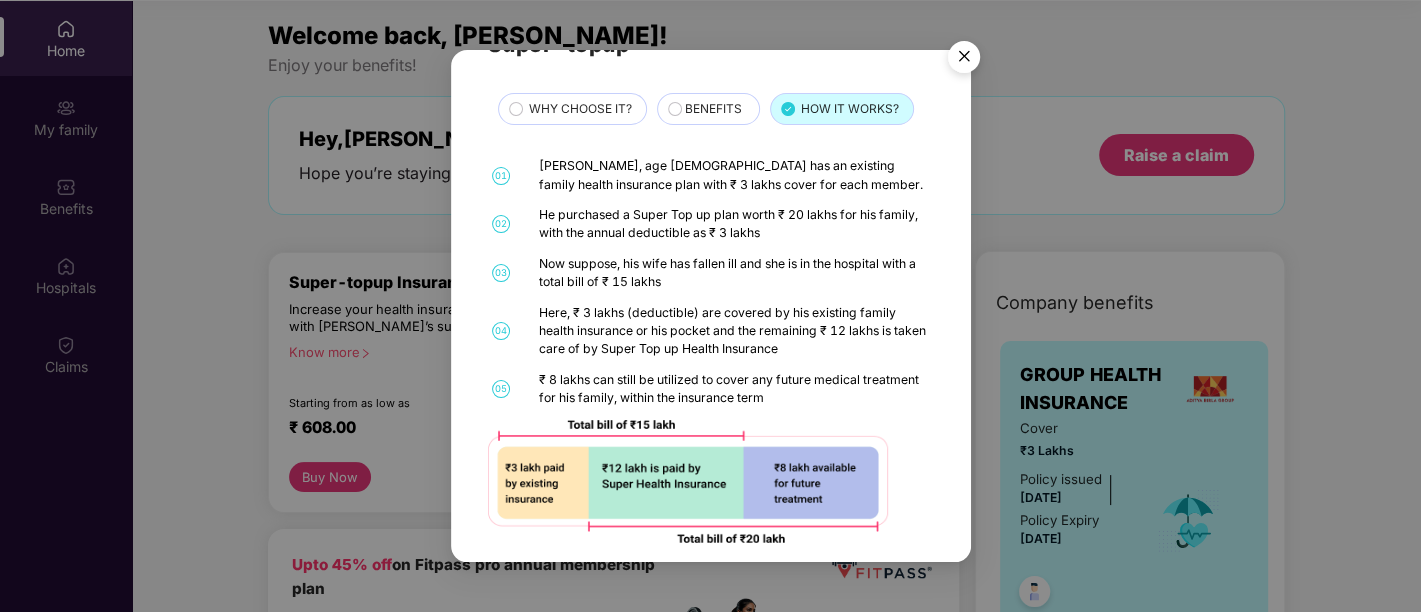scroll, scrollTop: 76, scrollLeft: 0, axis: vertical 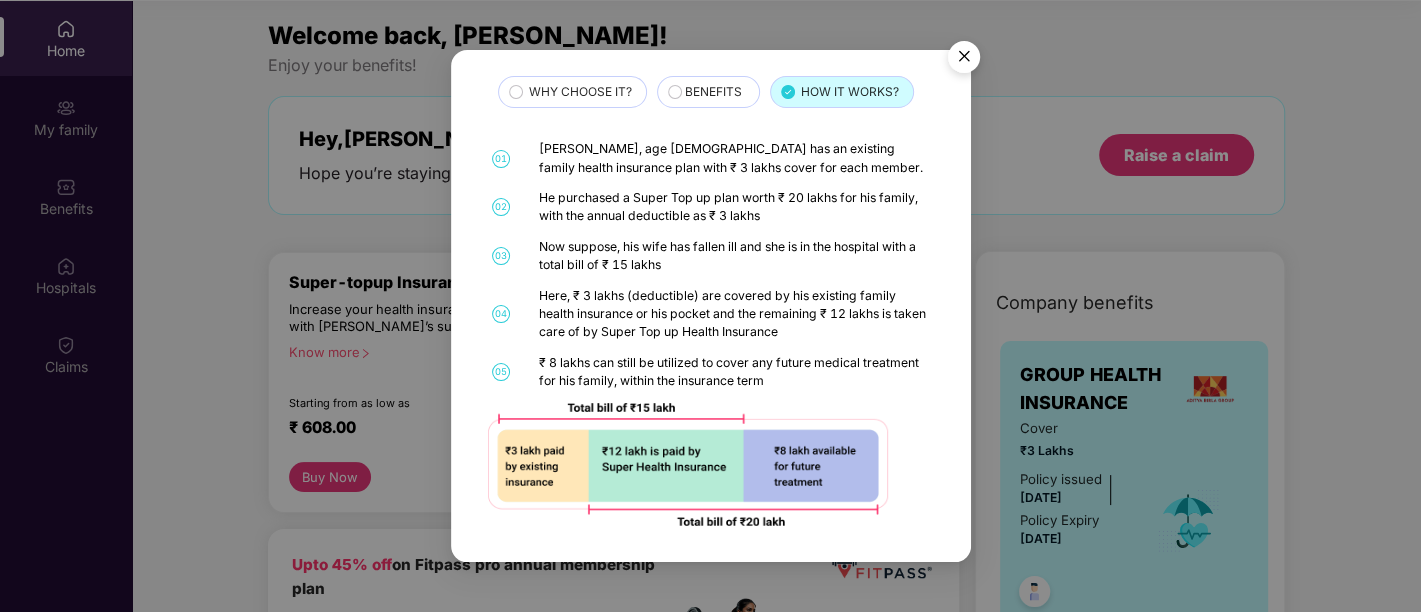 click at bounding box center [964, 60] 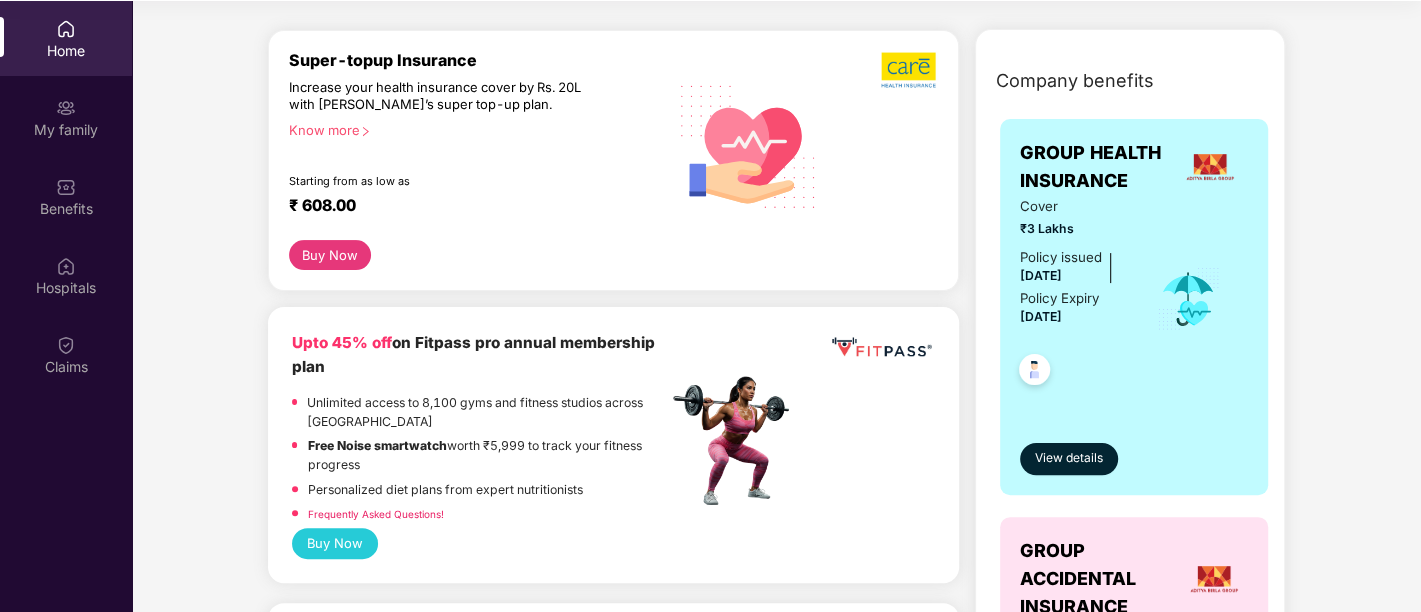 scroll, scrollTop: 333, scrollLeft: 0, axis: vertical 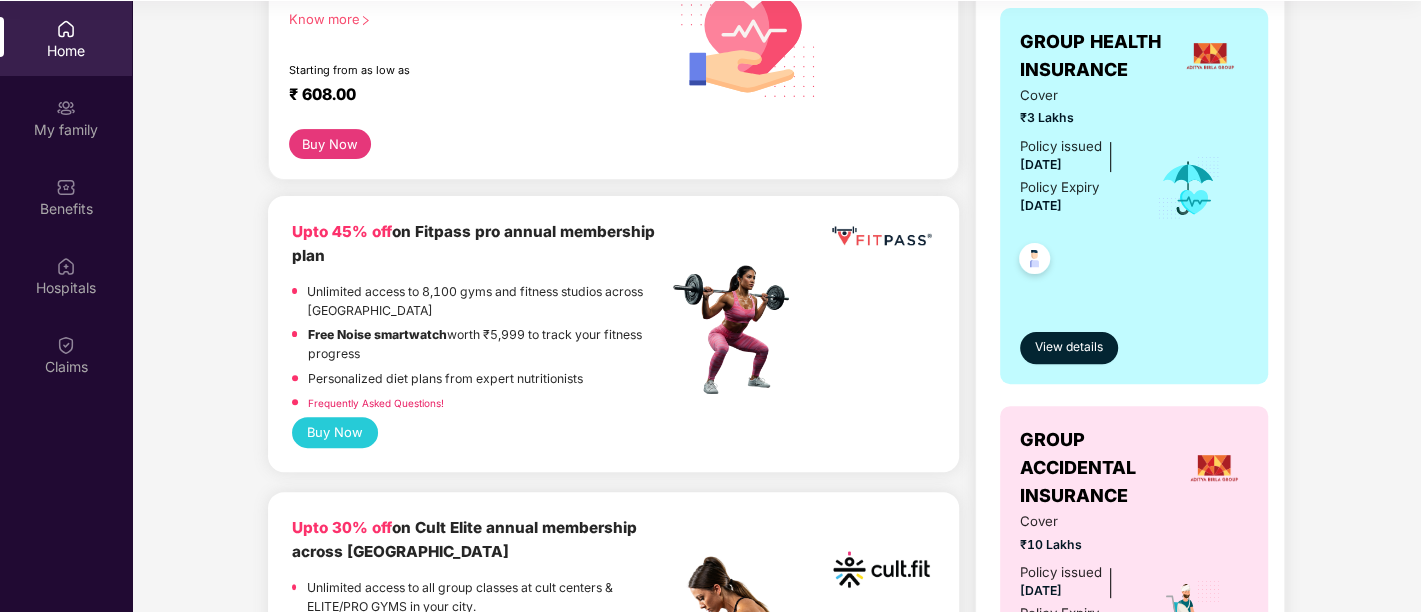 drag, startPoint x: 383, startPoint y: 361, endPoint x: 258, endPoint y: 241, distance: 173.27724 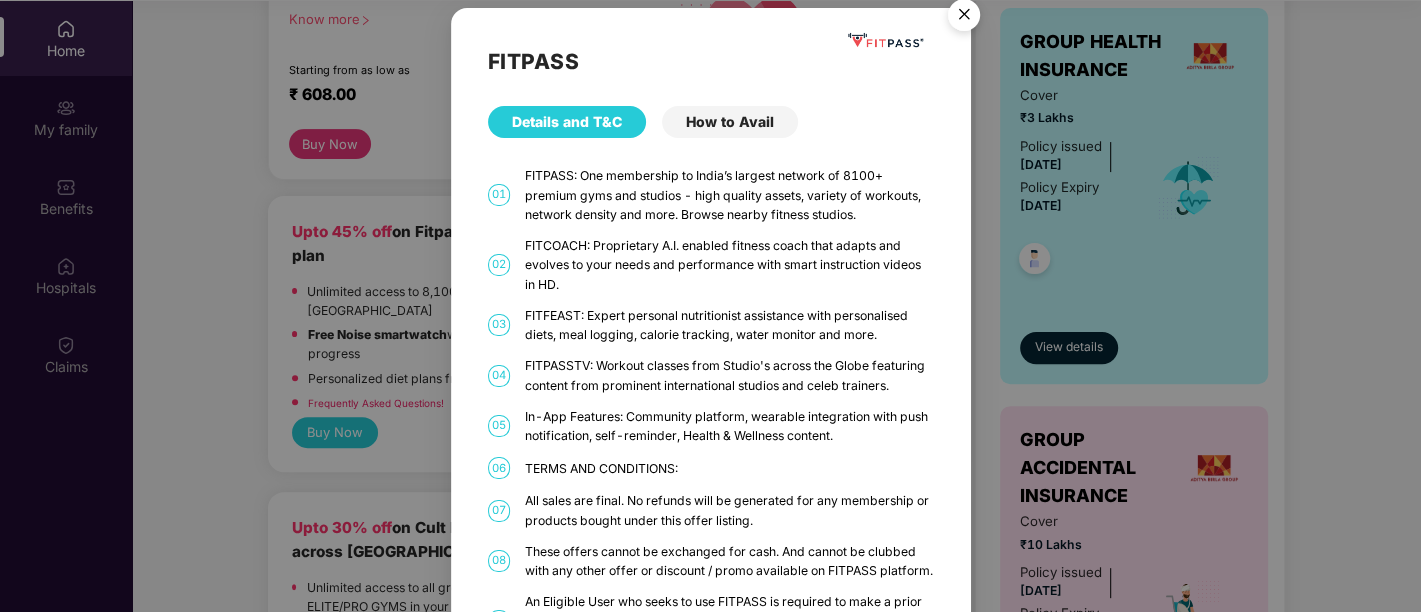 scroll, scrollTop: 0, scrollLeft: 0, axis: both 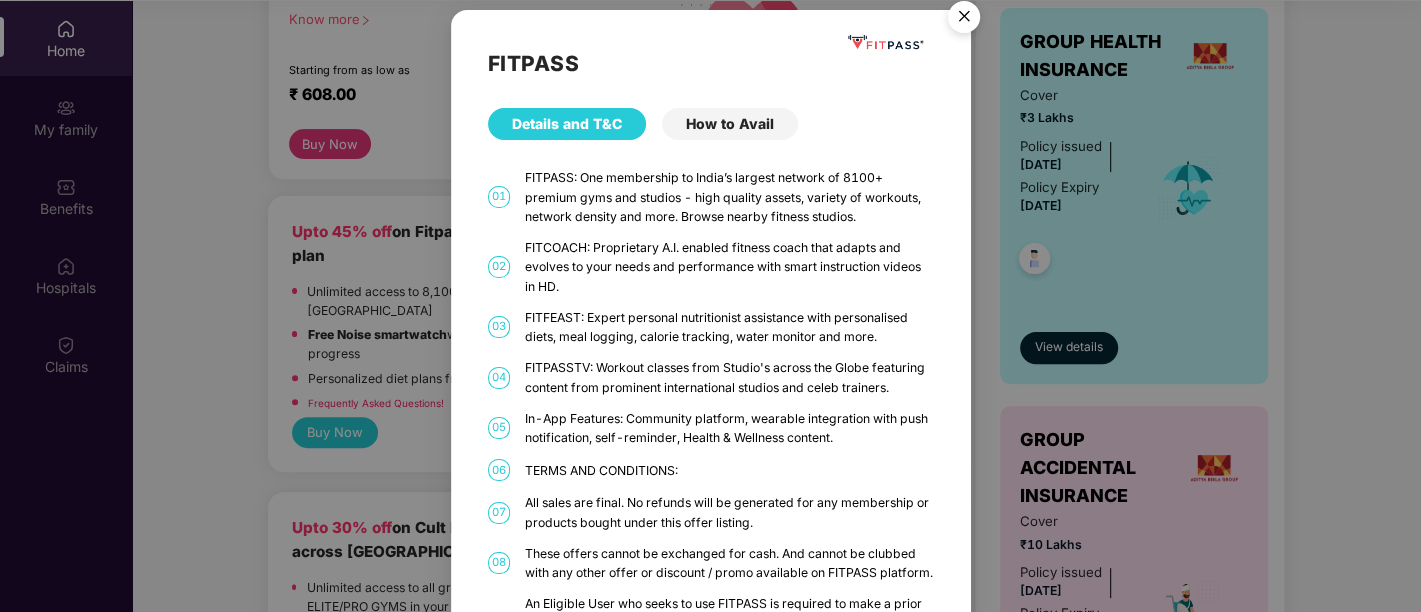 click on "How to Avail" at bounding box center [730, 124] 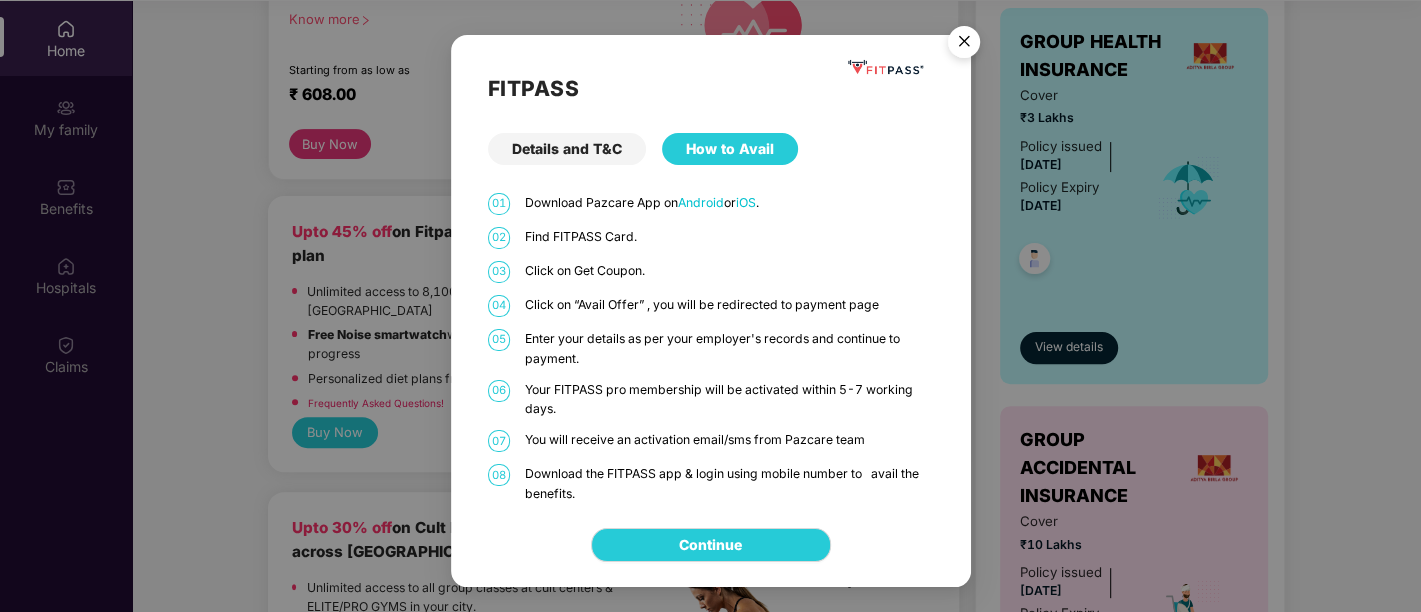 click on "Details and T&C" at bounding box center (567, 149) 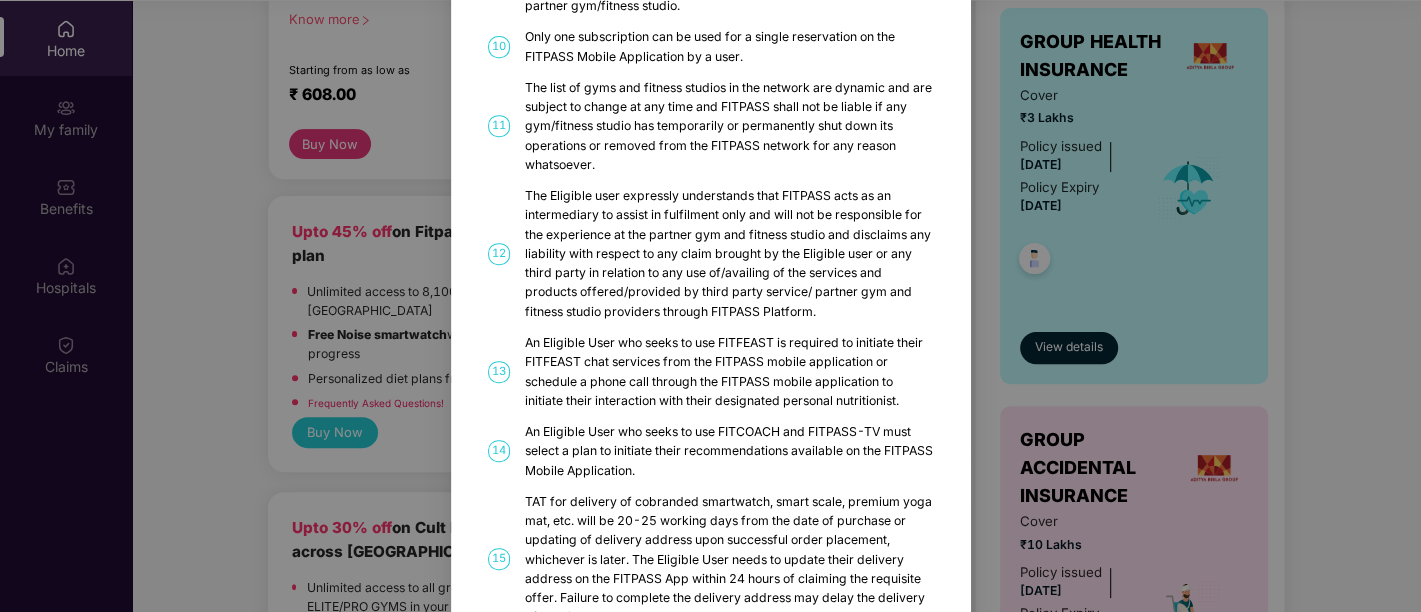 scroll, scrollTop: 666, scrollLeft: 0, axis: vertical 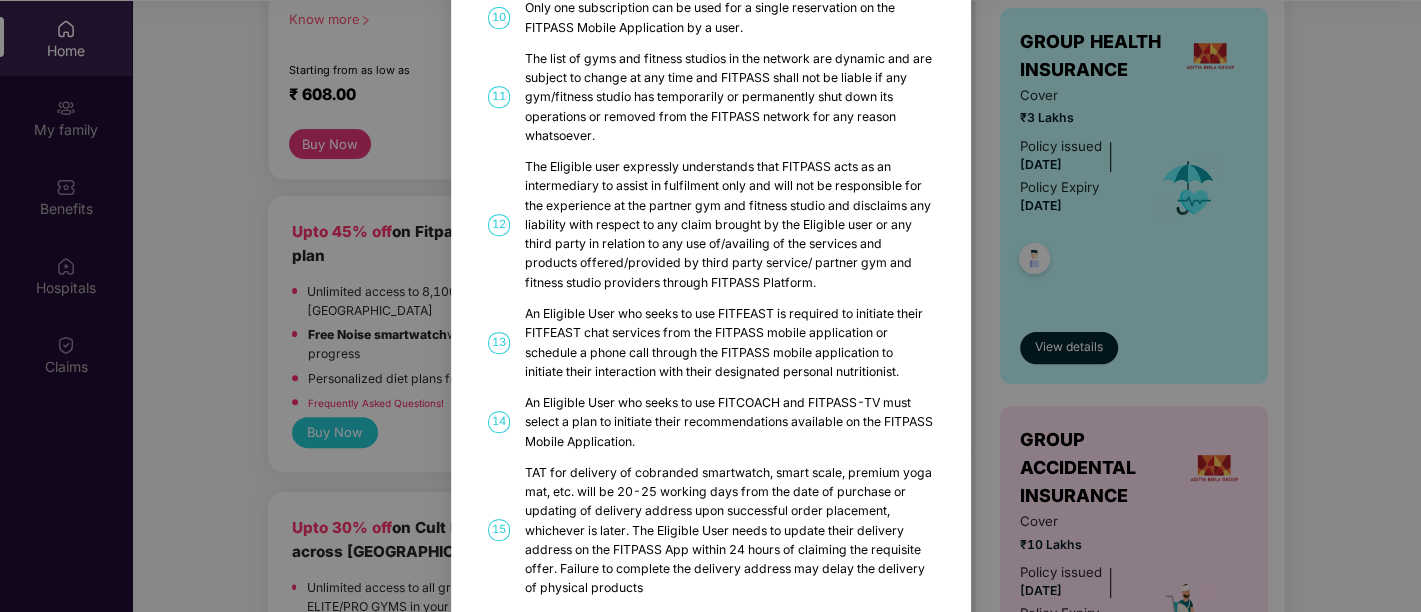 click on "FITPASS Details and T&C How to Avail 01 FITPASS: One membership to India’s largest network of 8100+ premium gyms and studios - high quality assets, variety of workouts, network density and more. Browse nearby fitness studios. 02 FITCOACH: Proprietary A.I. enabled fitness coach that adapts and evolves to your needs and performance with smart instruction videos in HD. 03 FITFEAST: Expert personal nutritionist assistance with personalised diets, meal logging, calorie tracking, water monitor and more. 04 FITPASSTV: Workout classes from Studio's across the Globe featuring content from prominent international studios and celeb trainers. 05 In-App Features: Community platform, wearable integration with push notification, self-reminder, Health & Wellness content. 06 TERMS AND CONDITIONS: 07 All sales are final. No refunds will be generated for any membership or products bought under this offer listing. 08 09 10 Only one subscription can be used for a single reservation on the FITPASS Mobile Application by a user." at bounding box center [710, 306] 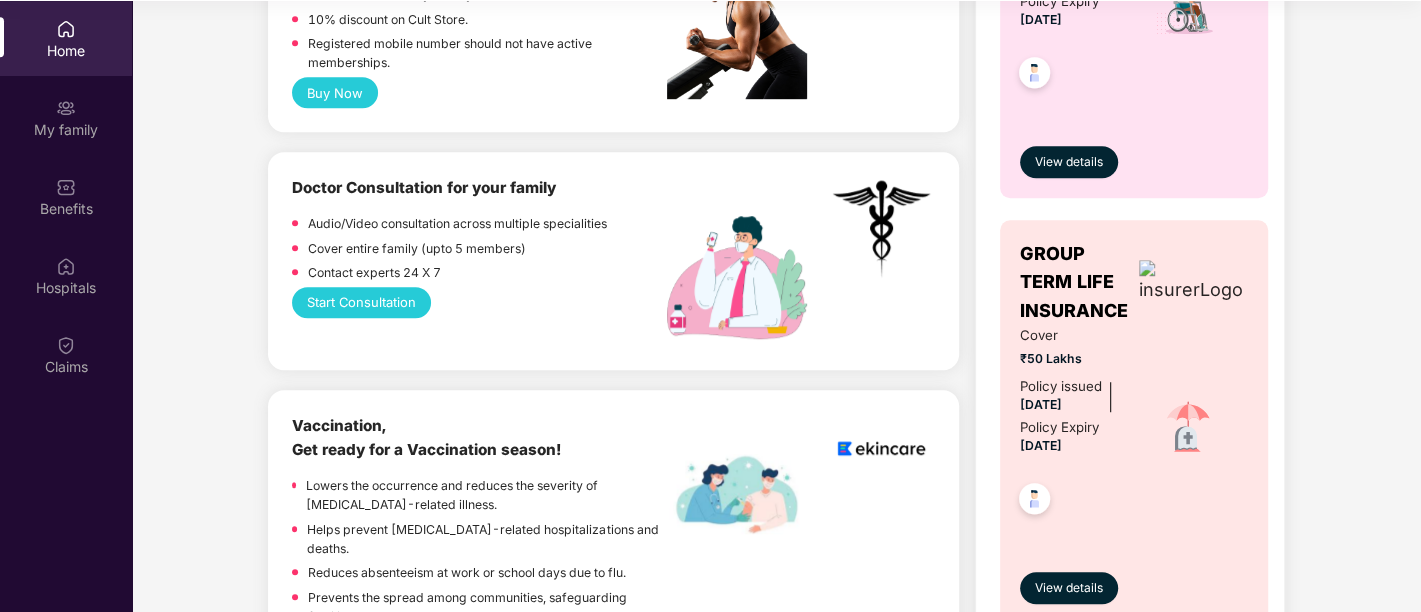 scroll, scrollTop: 1000, scrollLeft: 0, axis: vertical 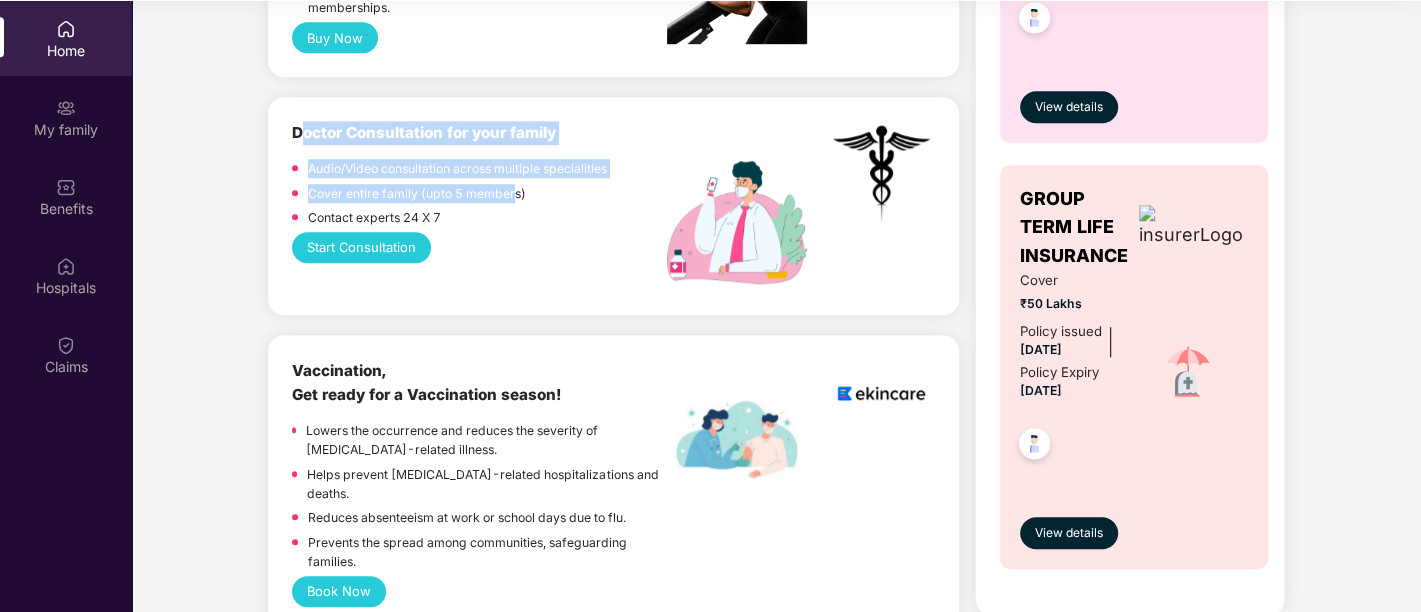 drag, startPoint x: 300, startPoint y: 127, endPoint x: 515, endPoint y: 204, distance: 228.3725 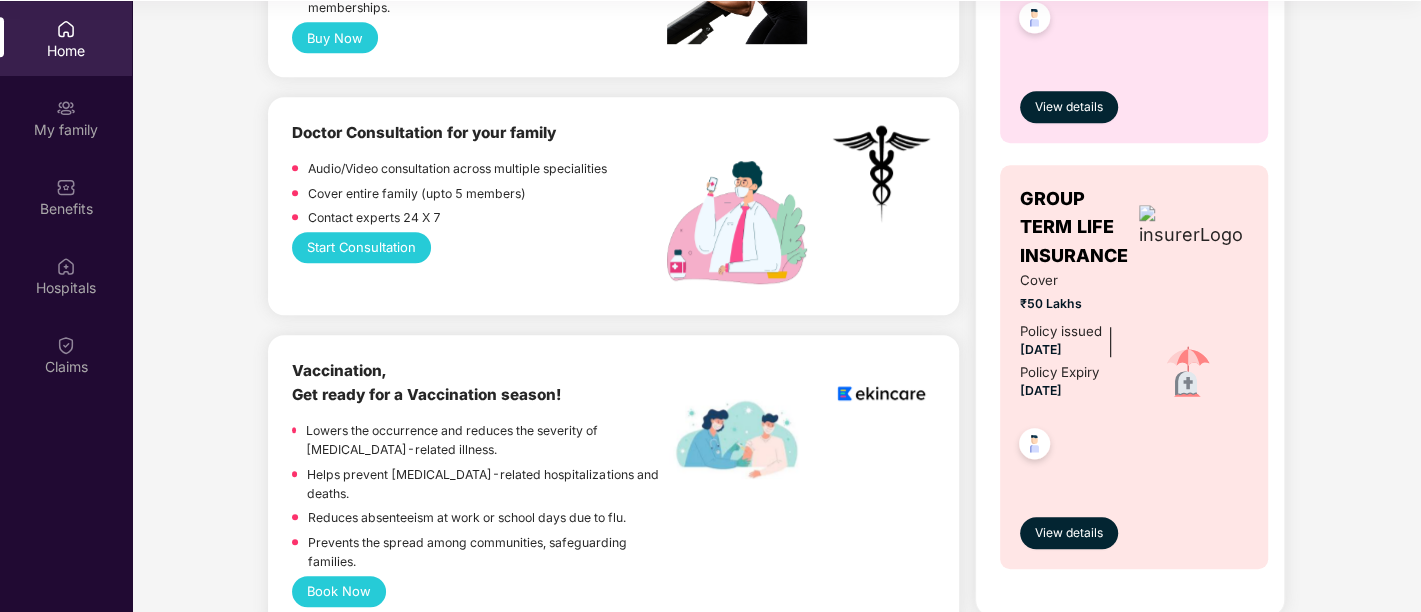 click on "Contact experts 24 X 7" at bounding box center (479, 220) 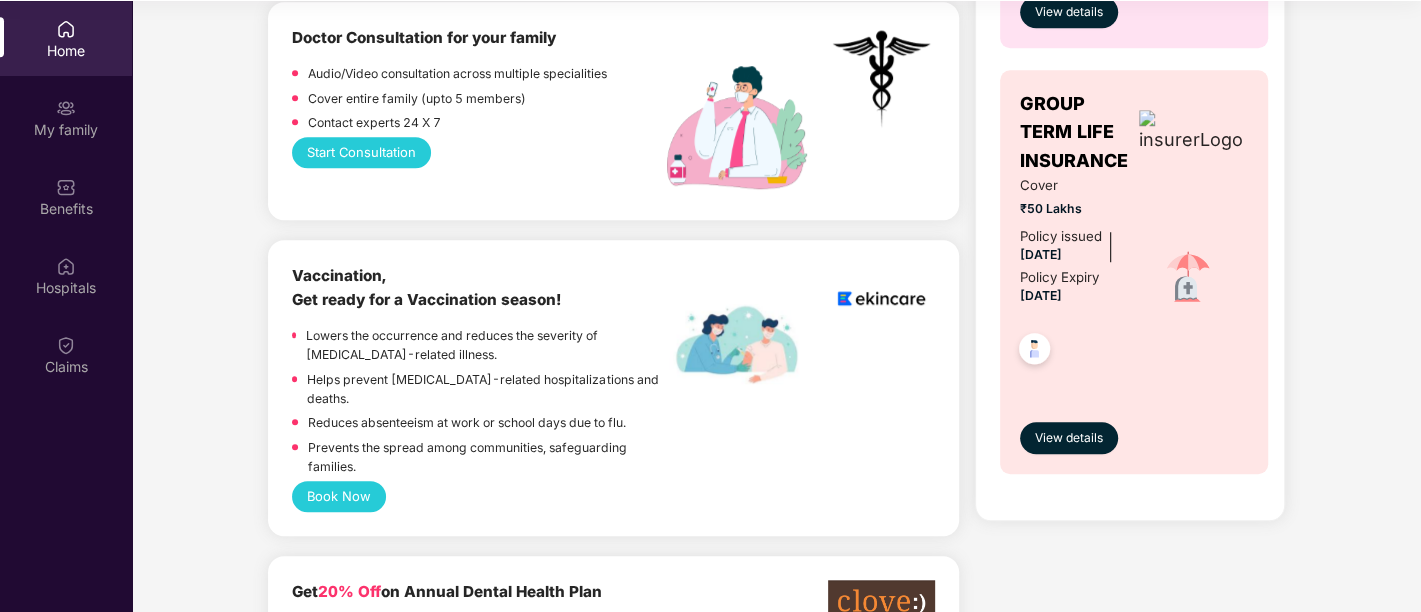 scroll, scrollTop: 1111, scrollLeft: 0, axis: vertical 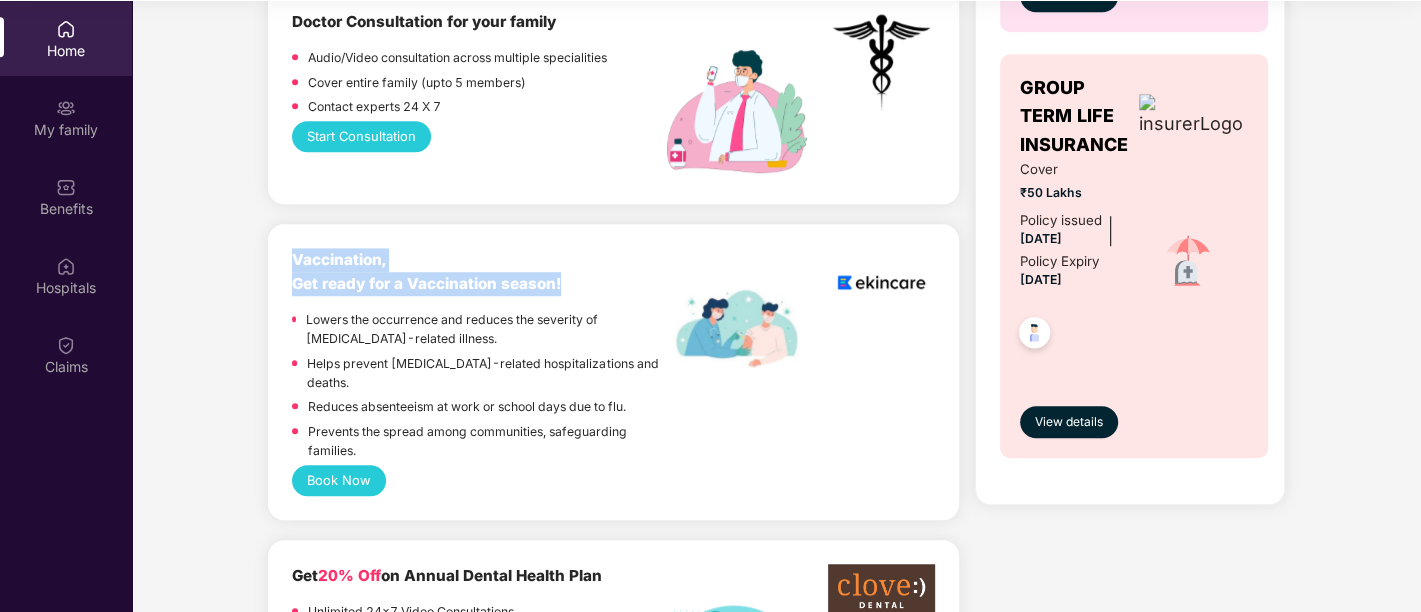 drag, startPoint x: 288, startPoint y: 264, endPoint x: 562, endPoint y: 289, distance: 275.13815 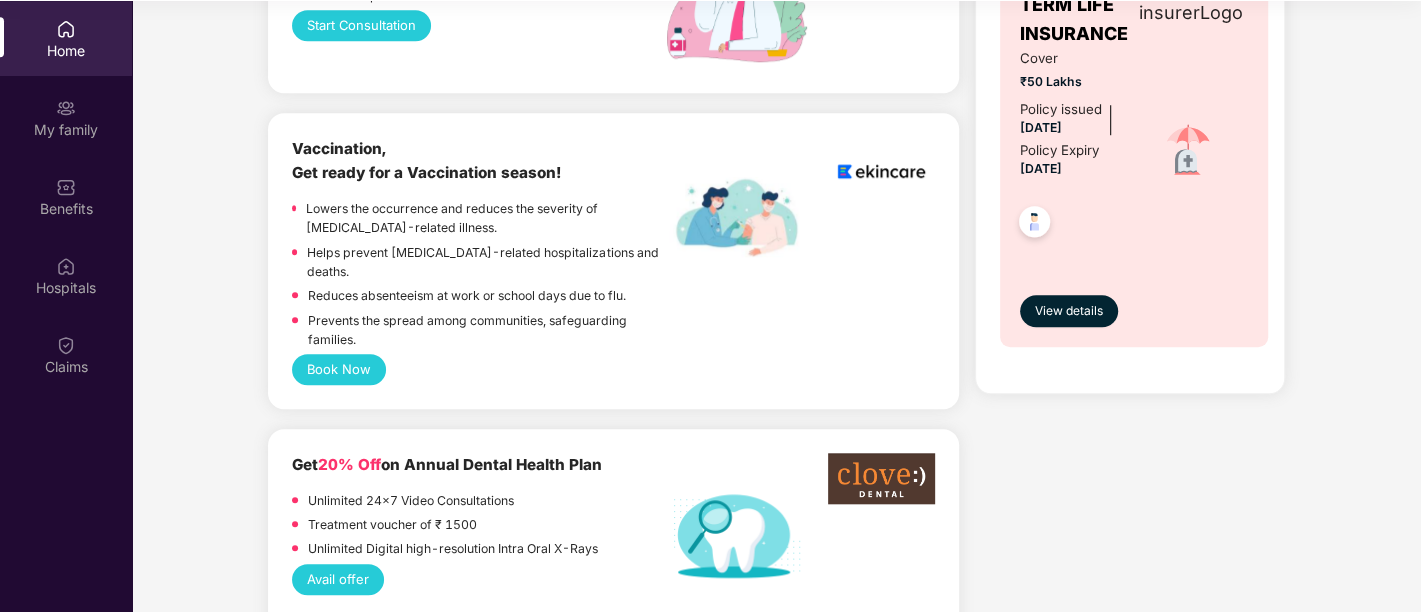 click on "Prevents the spread among communities, safeguarding families." at bounding box center [487, 330] 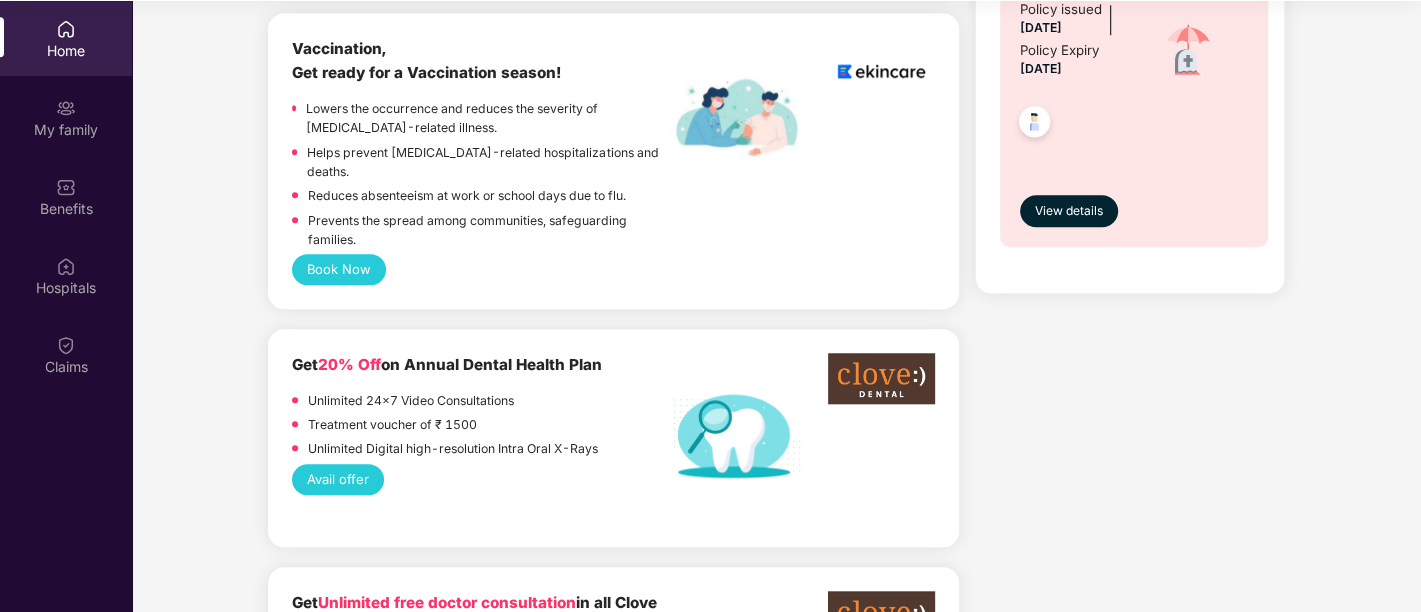 scroll, scrollTop: 1333, scrollLeft: 0, axis: vertical 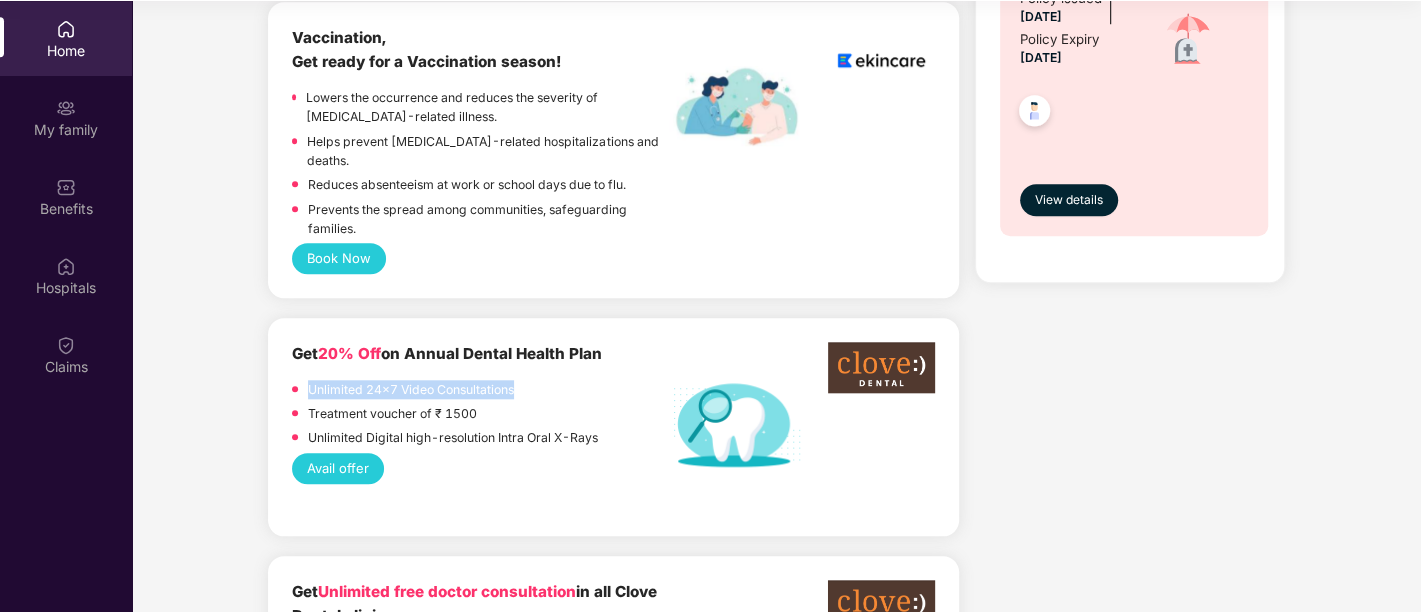 drag, startPoint x: 305, startPoint y: 372, endPoint x: 514, endPoint y: 376, distance: 209.03827 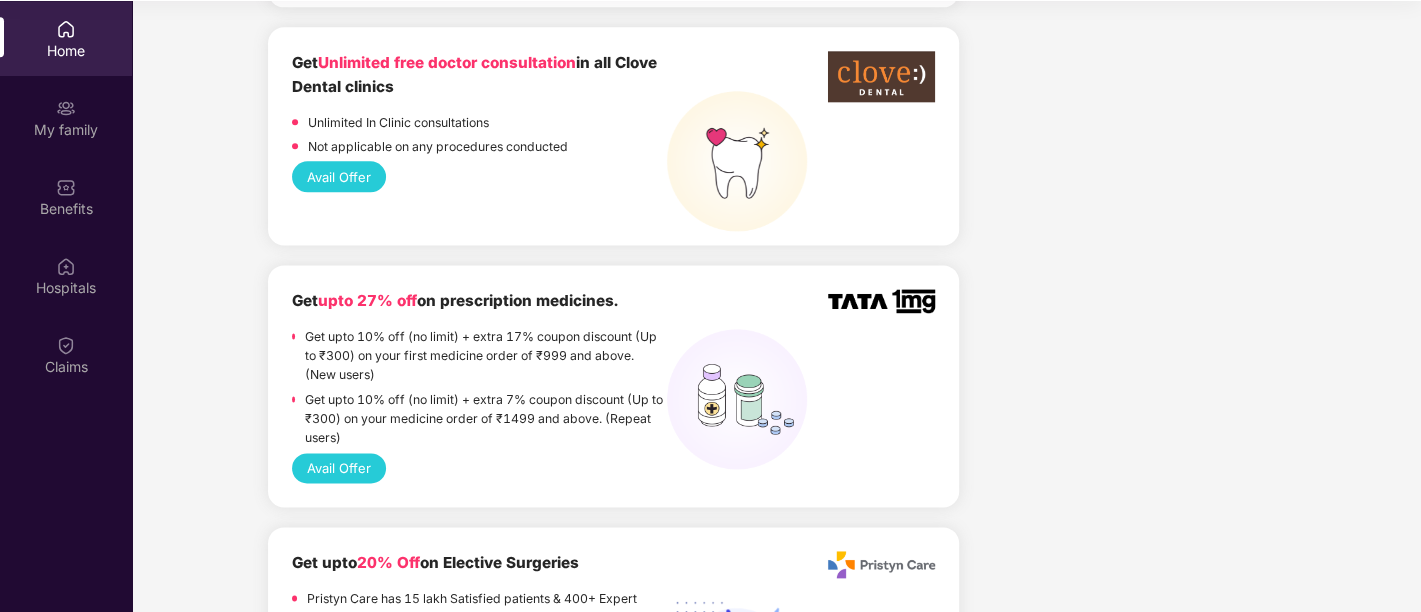 scroll, scrollTop: 1888, scrollLeft: 0, axis: vertical 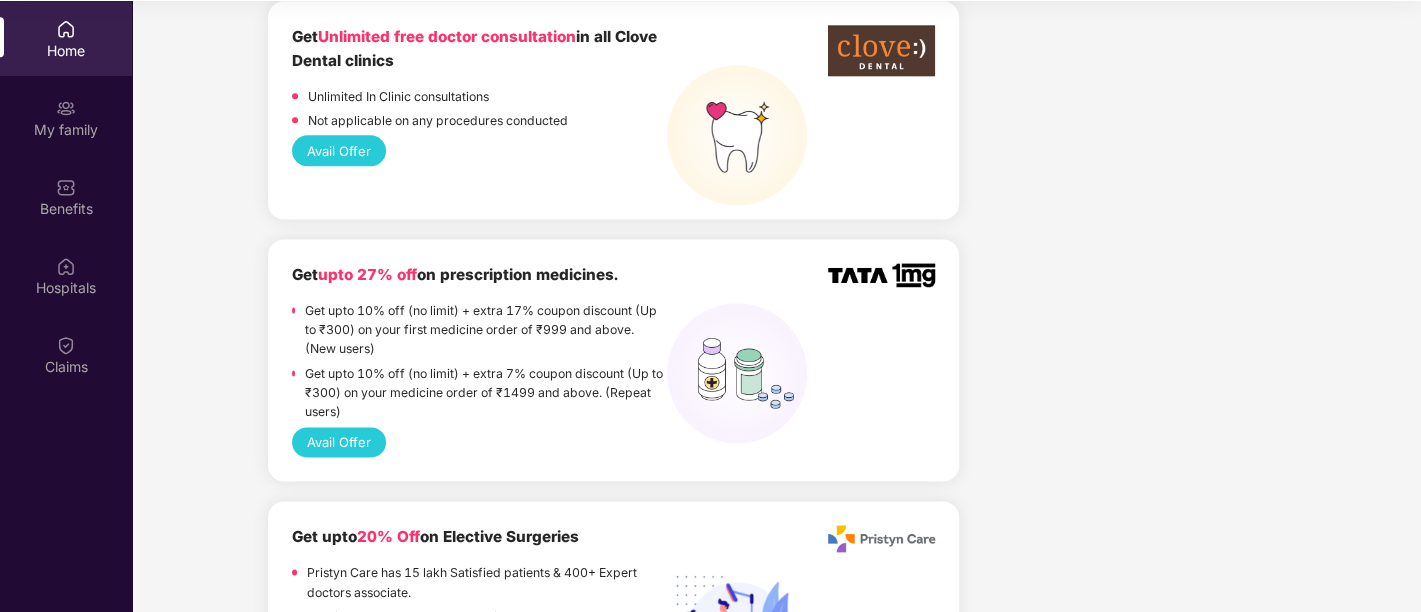 click on "Avail Offer" at bounding box center (339, 442) 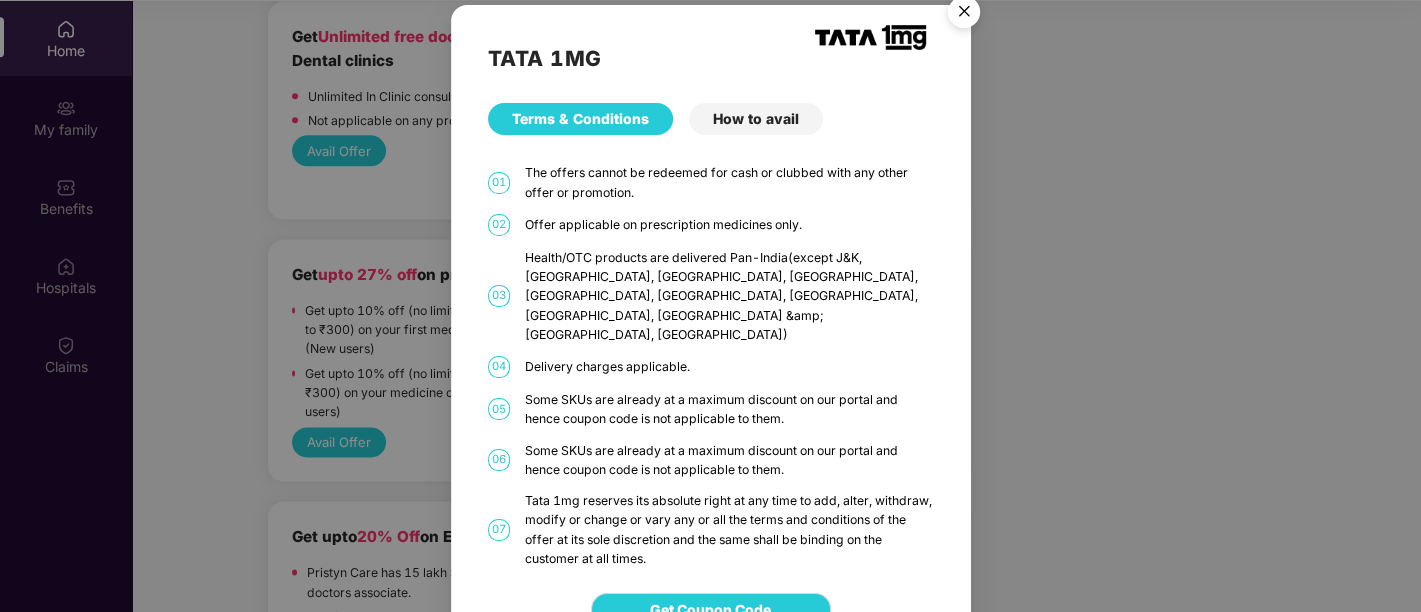 scroll, scrollTop: 0, scrollLeft: 0, axis: both 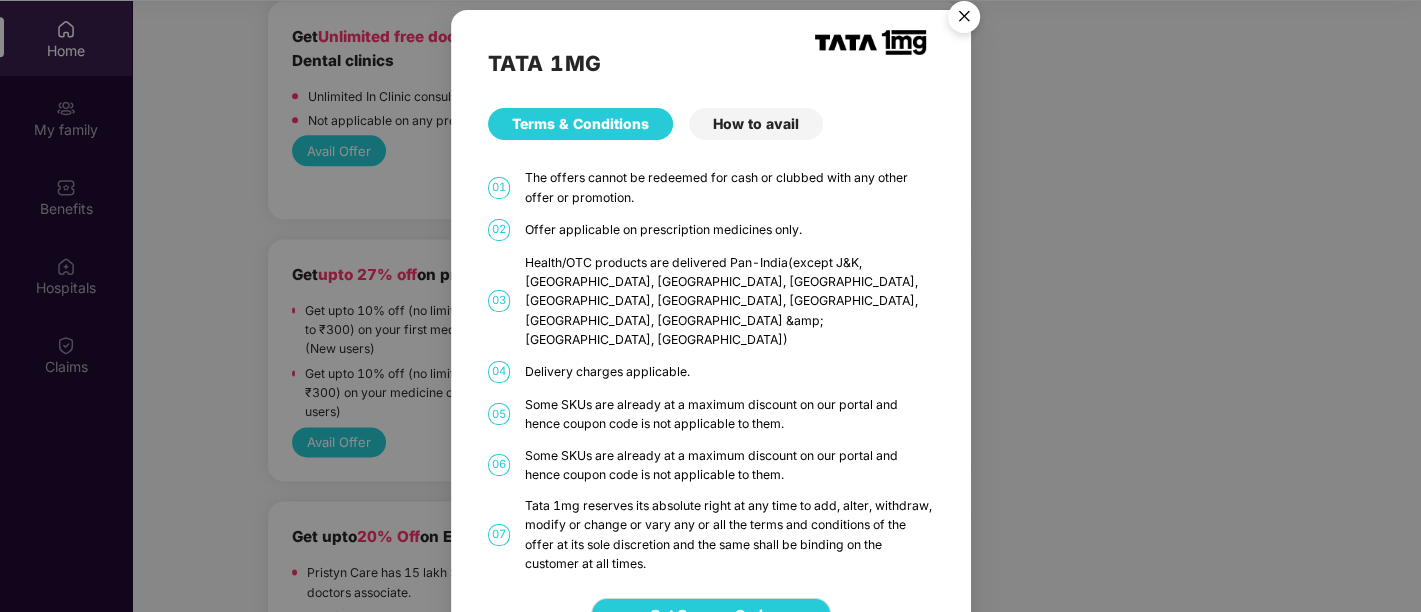 click at bounding box center (964, 20) 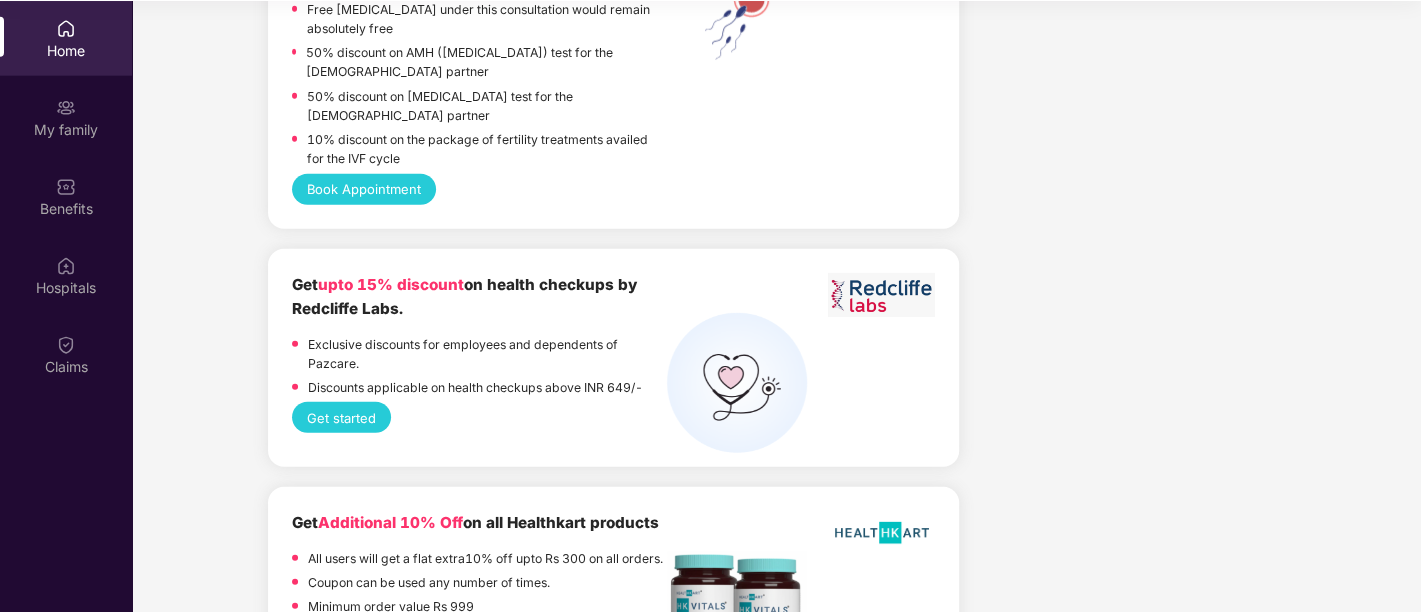 scroll, scrollTop: 3666, scrollLeft: 0, axis: vertical 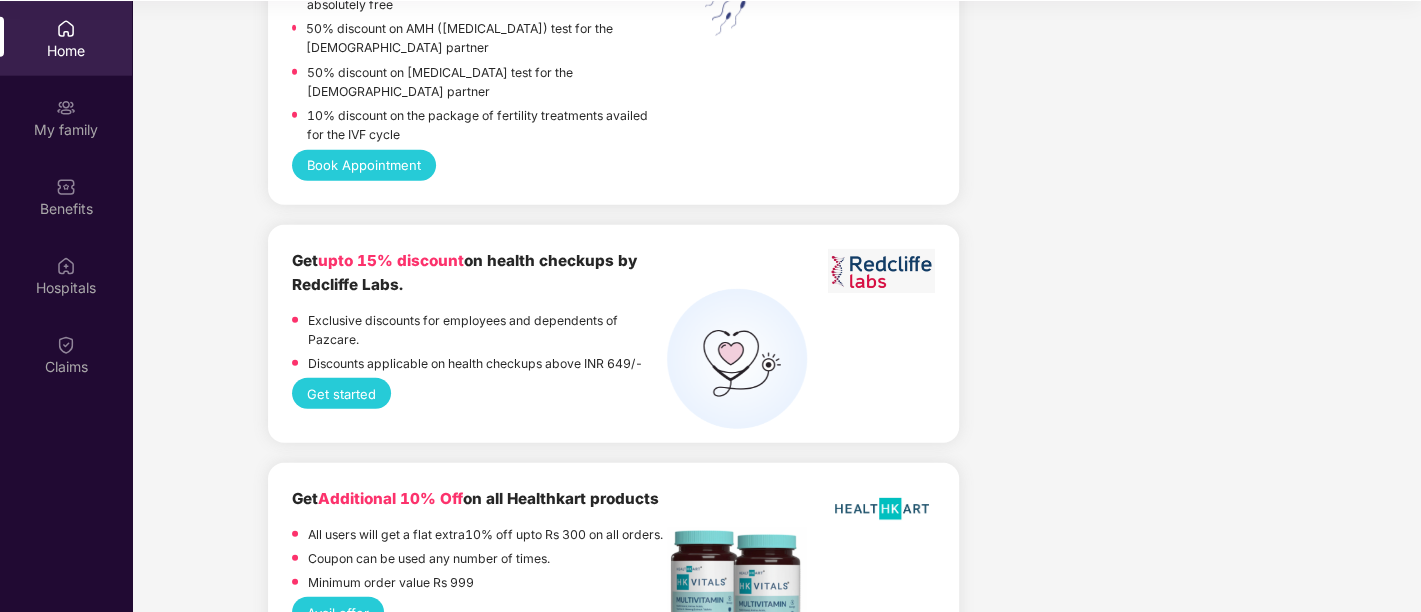 drag, startPoint x: 378, startPoint y: 243, endPoint x: 267, endPoint y: 211, distance: 115.52056 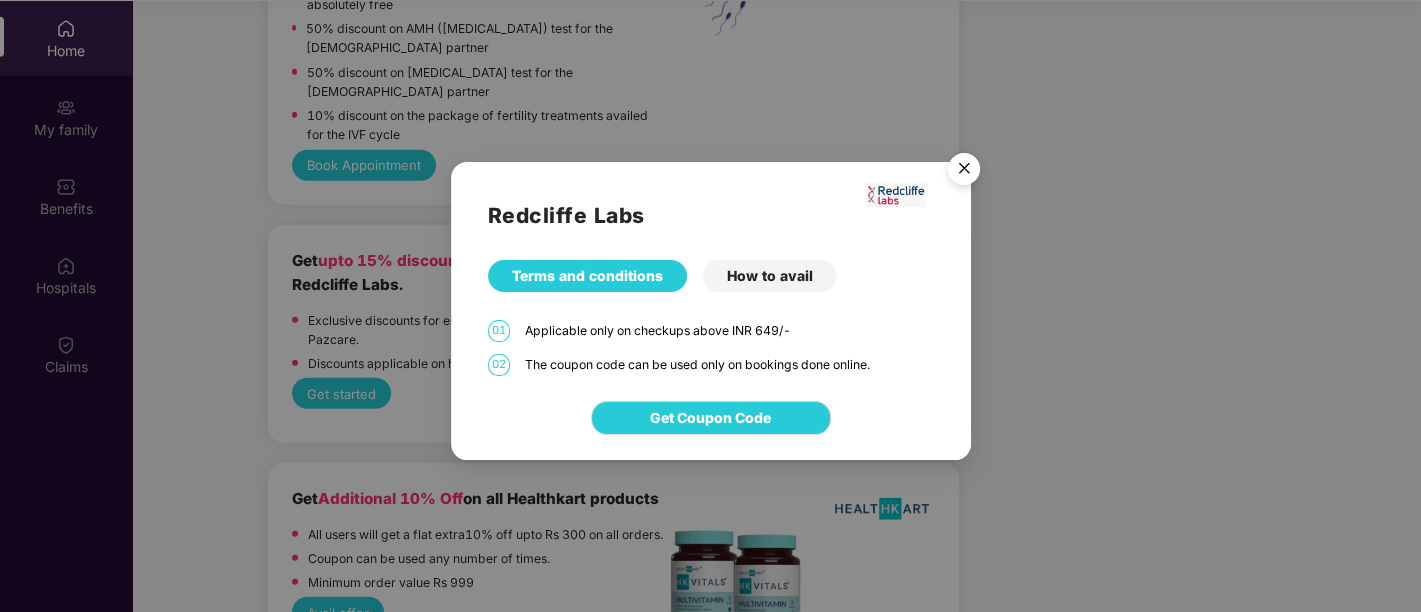click at bounding box center (964, 172) 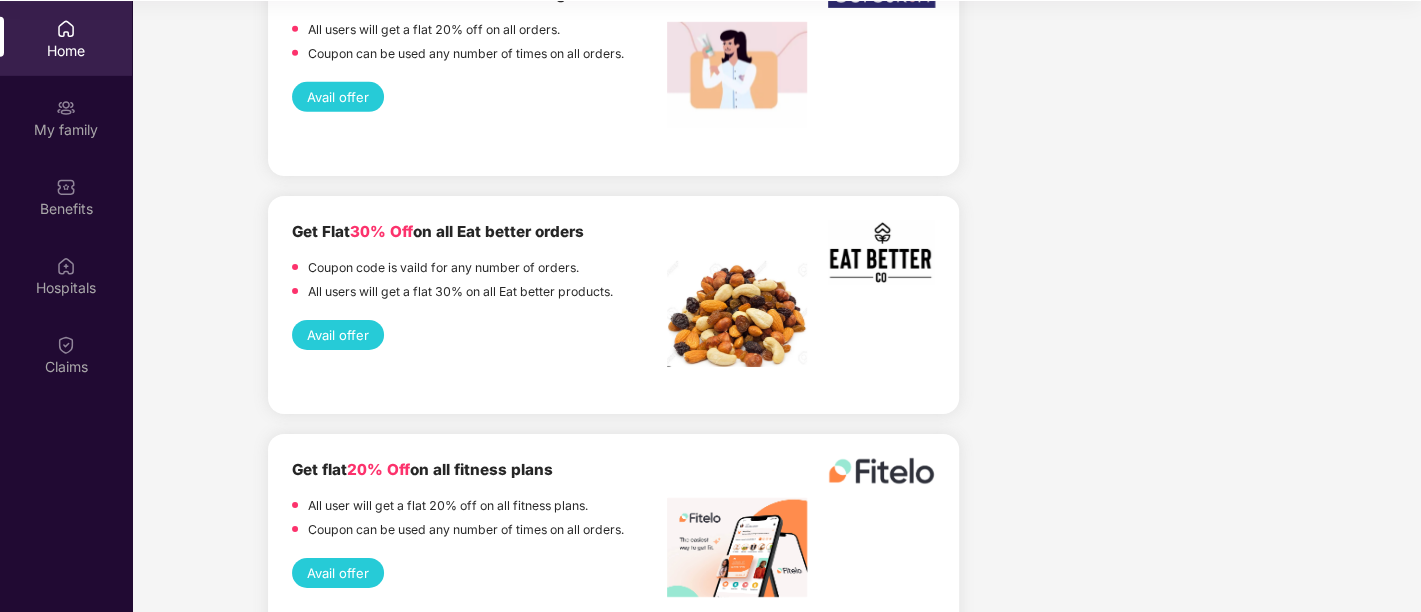 scroll, scrollTop: 4665, scrollLeft: 0, axis: vertical 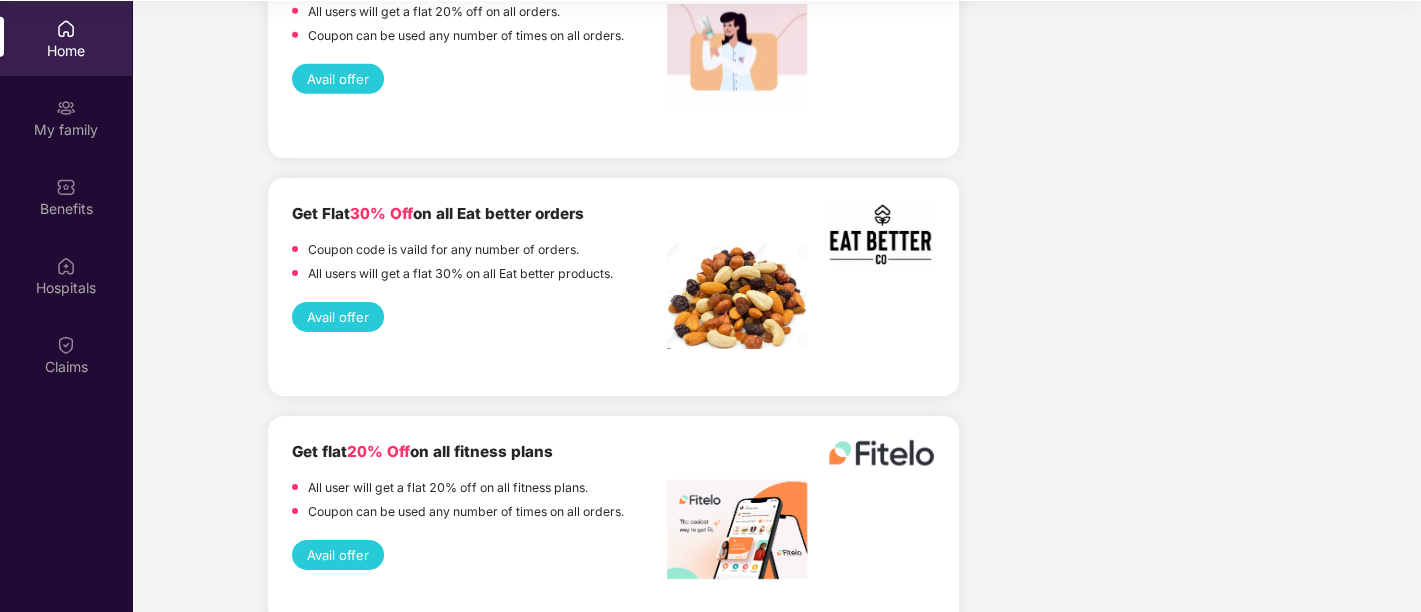 click on "Avail offer" at bounding box center (338, 317) 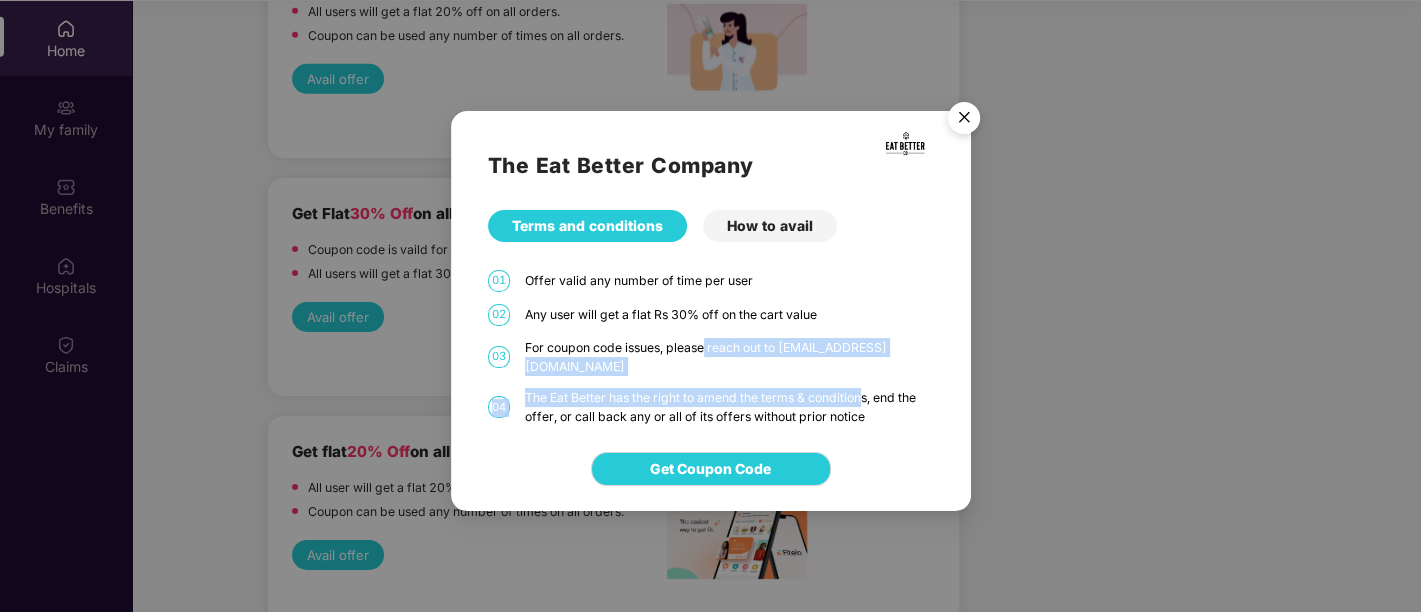 drag, startPoint x: 728, startPoint y: 362, endPoint x: 863, endPoint y: 394, distance: 138.74077 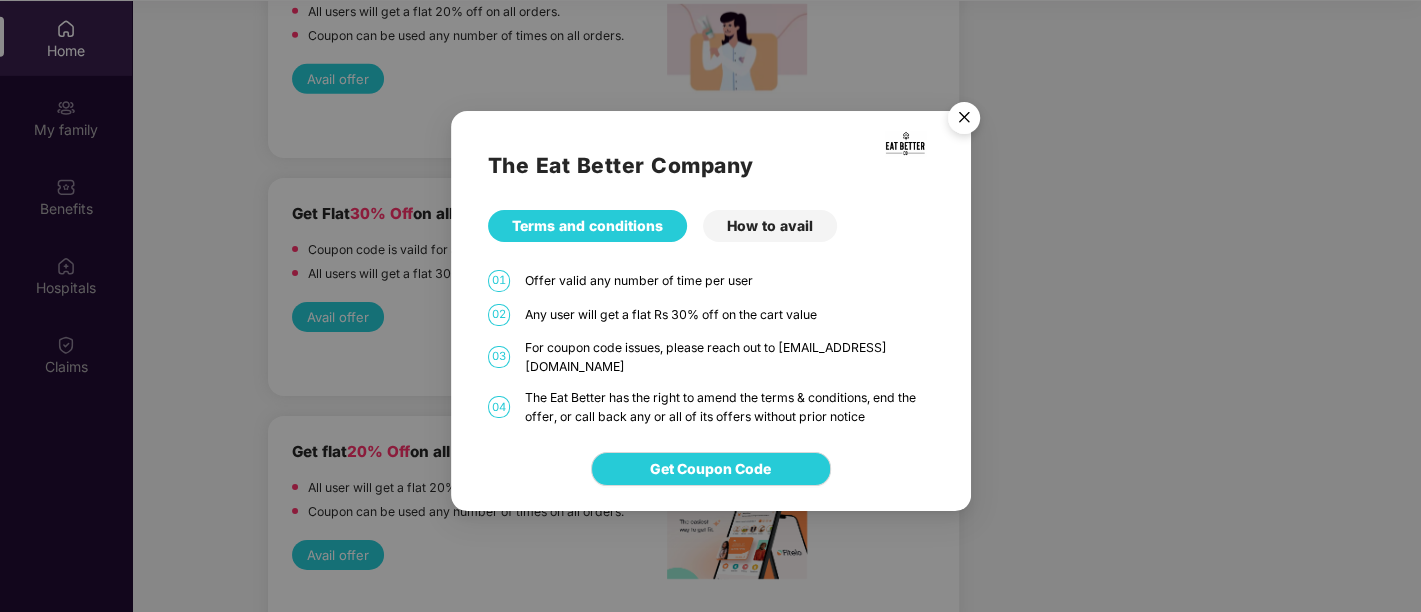click on "The Eat Better has the right to amend the terms & conditions, end the offer, or call back any or all of its offers without prior notice" at bounding box center [729, 407] 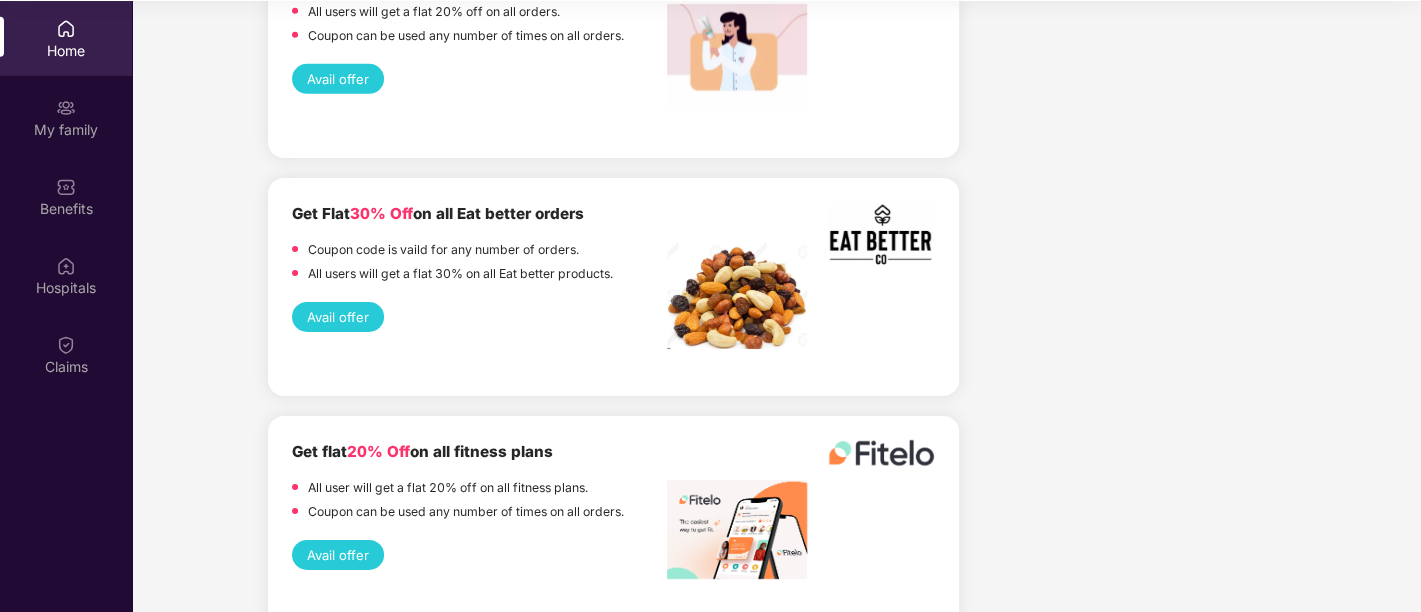 scroll, scrollTop: 111, scrollLeft: 0, axis: vertical 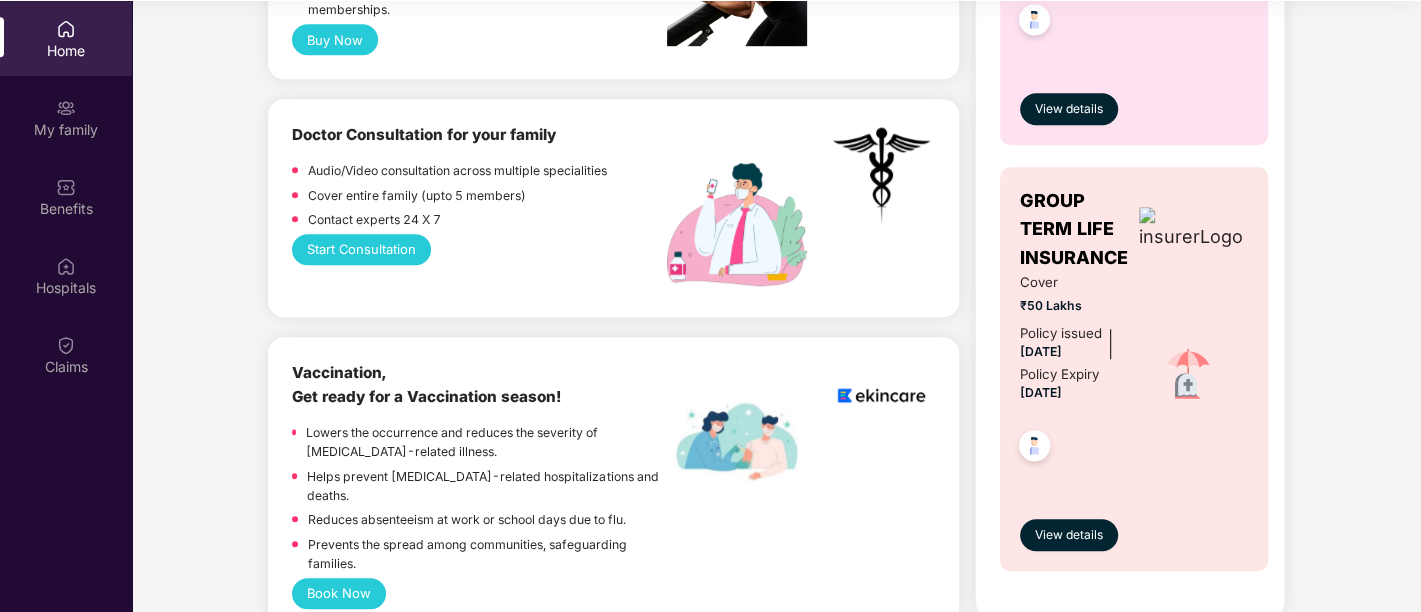 drag, startPoint x: 1019, startPoint y: 350, endPoint x: 1097, endPoint y: 391, distance: 88.11924 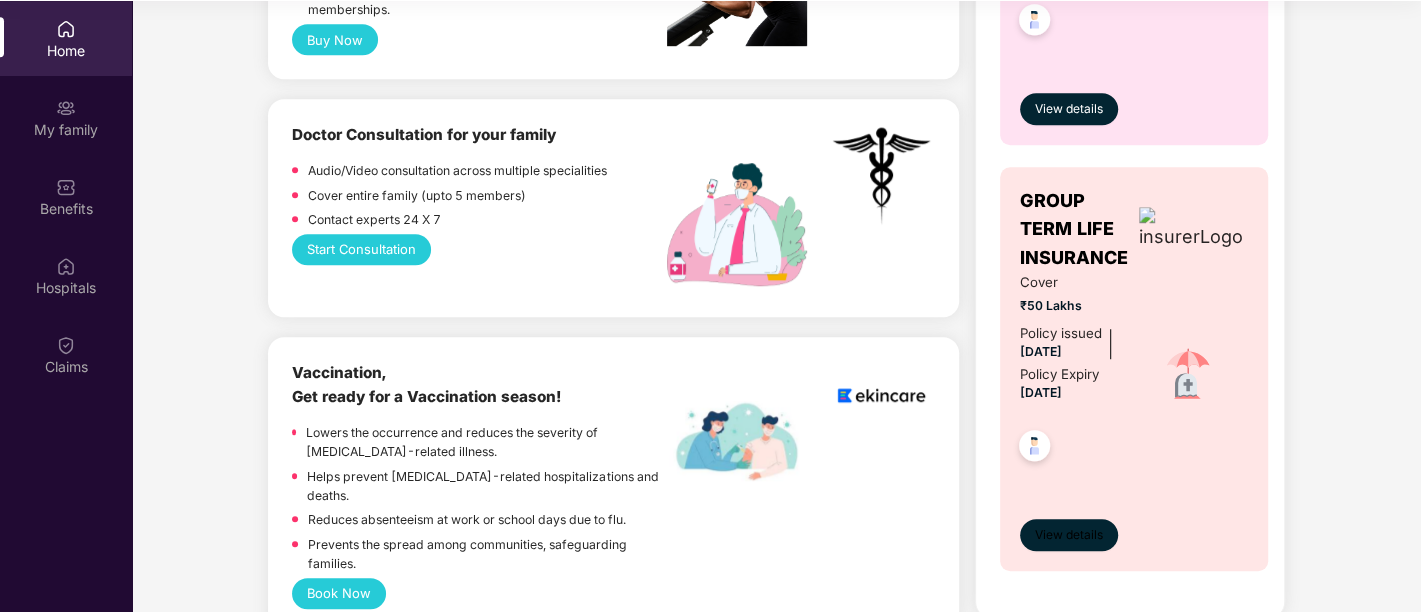 click on "View details" at bounding box center [1069, 535] 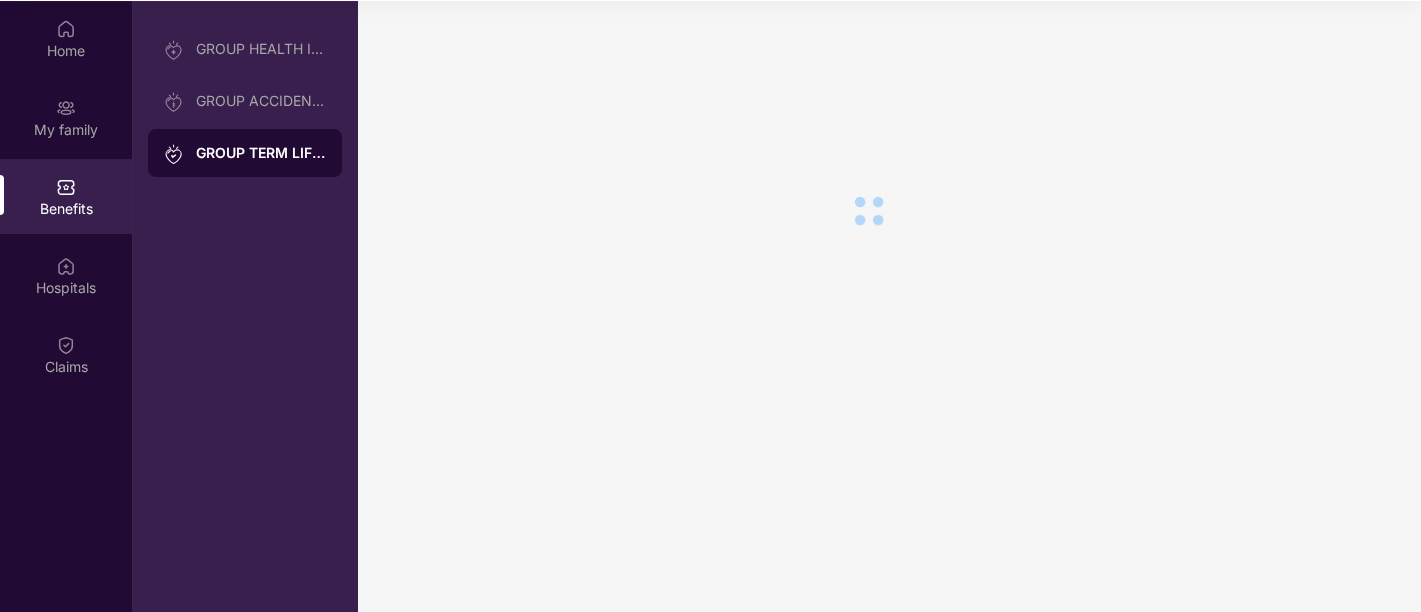 scroll, scrollTop: 0, scrollLeft: 0, axis: both 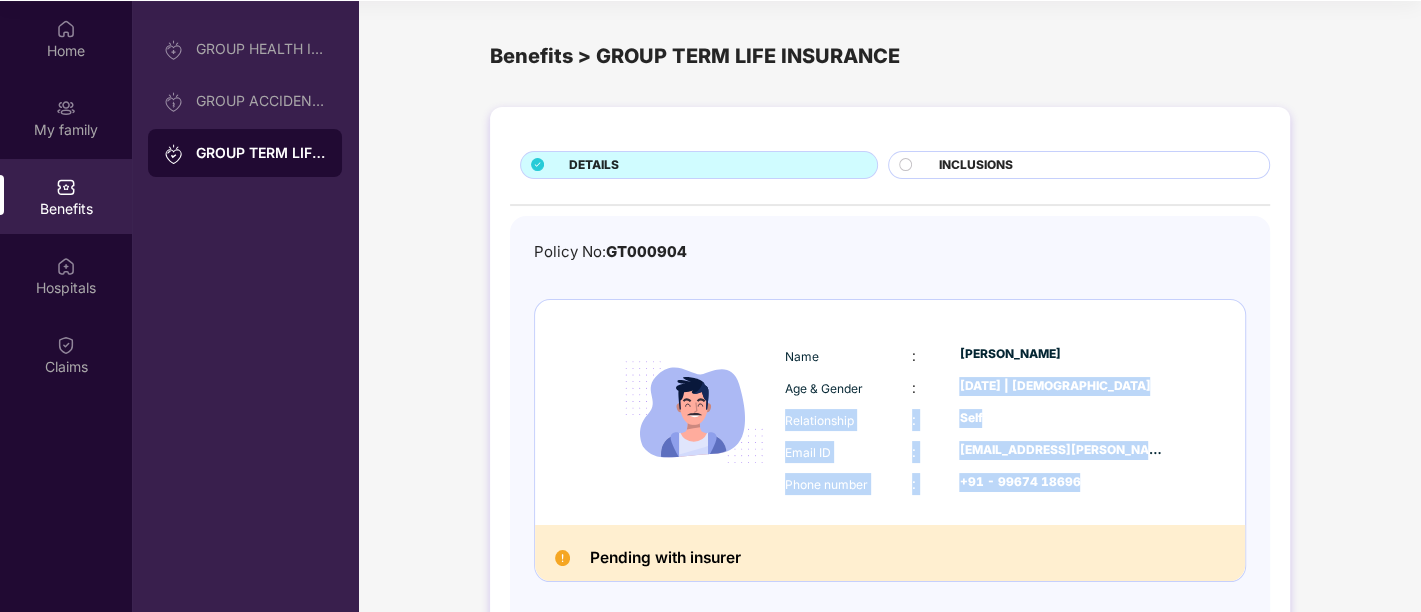 drag, startPoint x: 961, startPoint y: 384, endPoint x: 1107, endPoint y: 477, distance: 173.10402 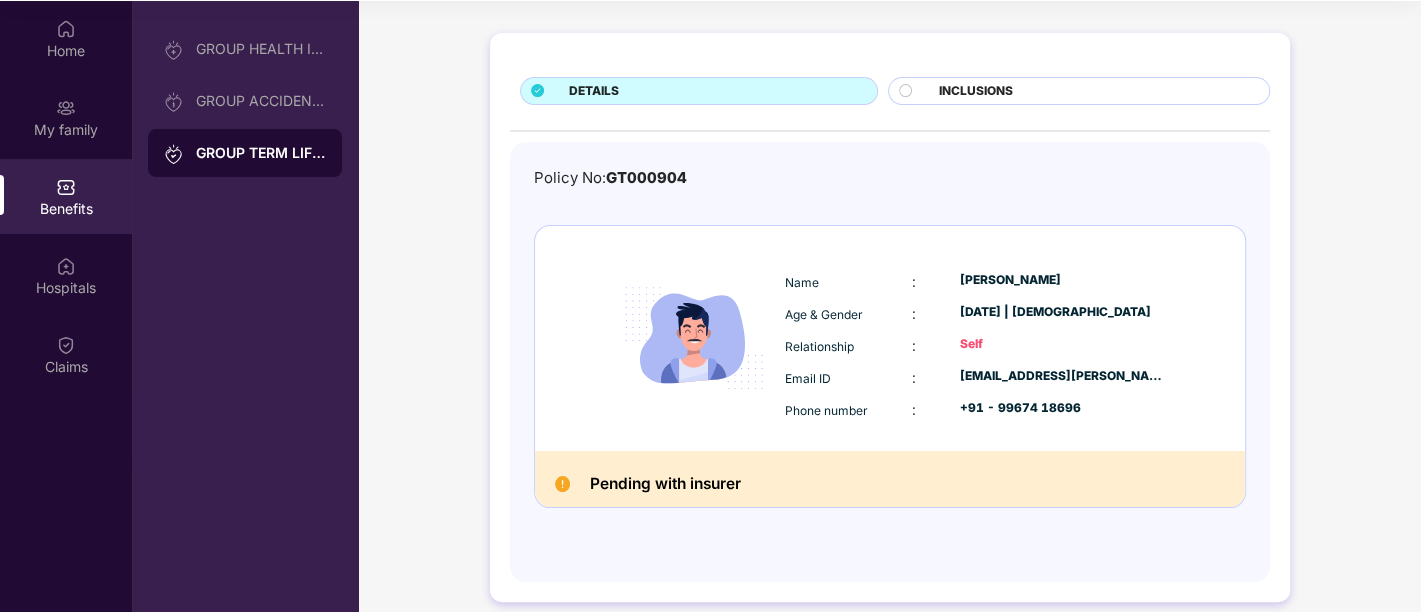 scroll, scrollTop: 90, scrollLeft: 0, axis: vertical 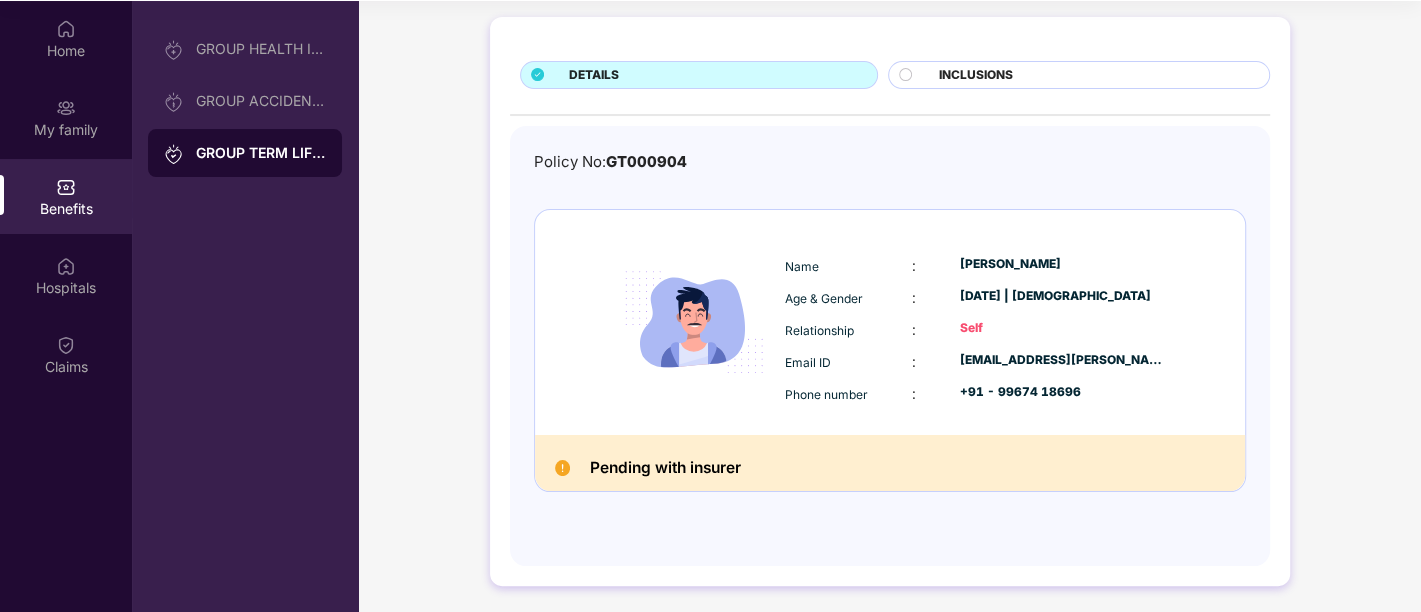 click at bounding box center [562, 467] 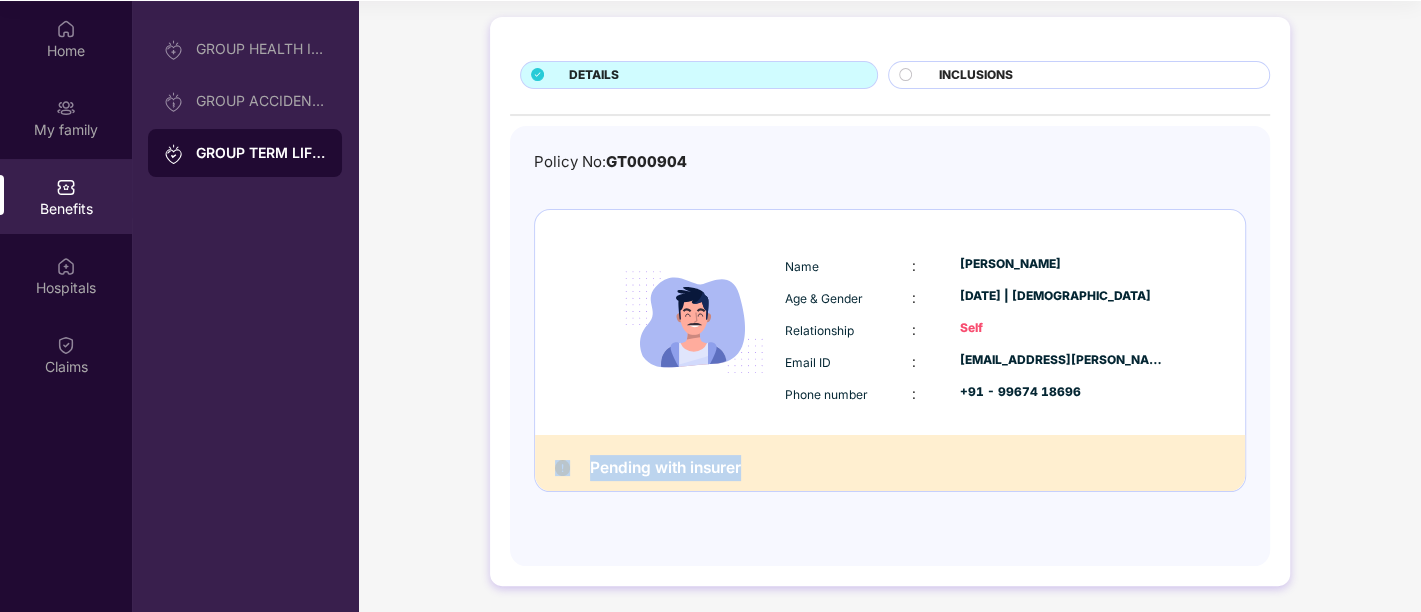 drag, startPoint x: 571, startPoint y: 462, endPoint x: 773, endPoint y: 474, distance: 202.35612 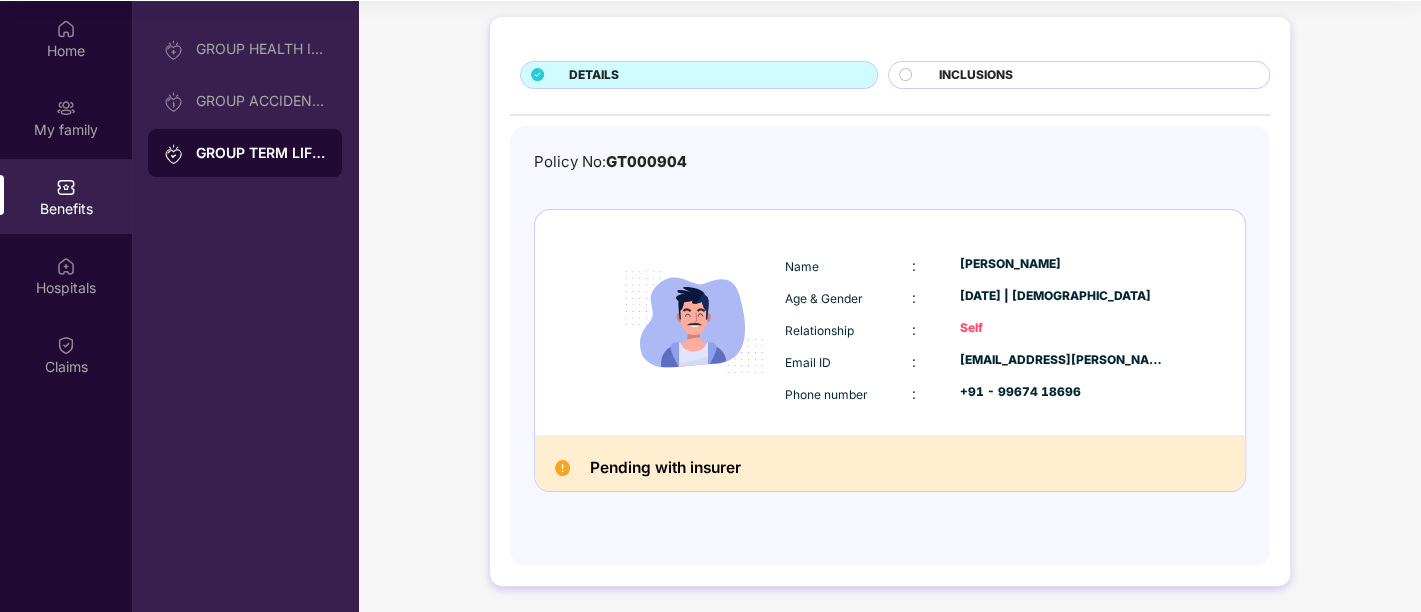 click on "INCLUSIONS" at bounding box center [976, 75] 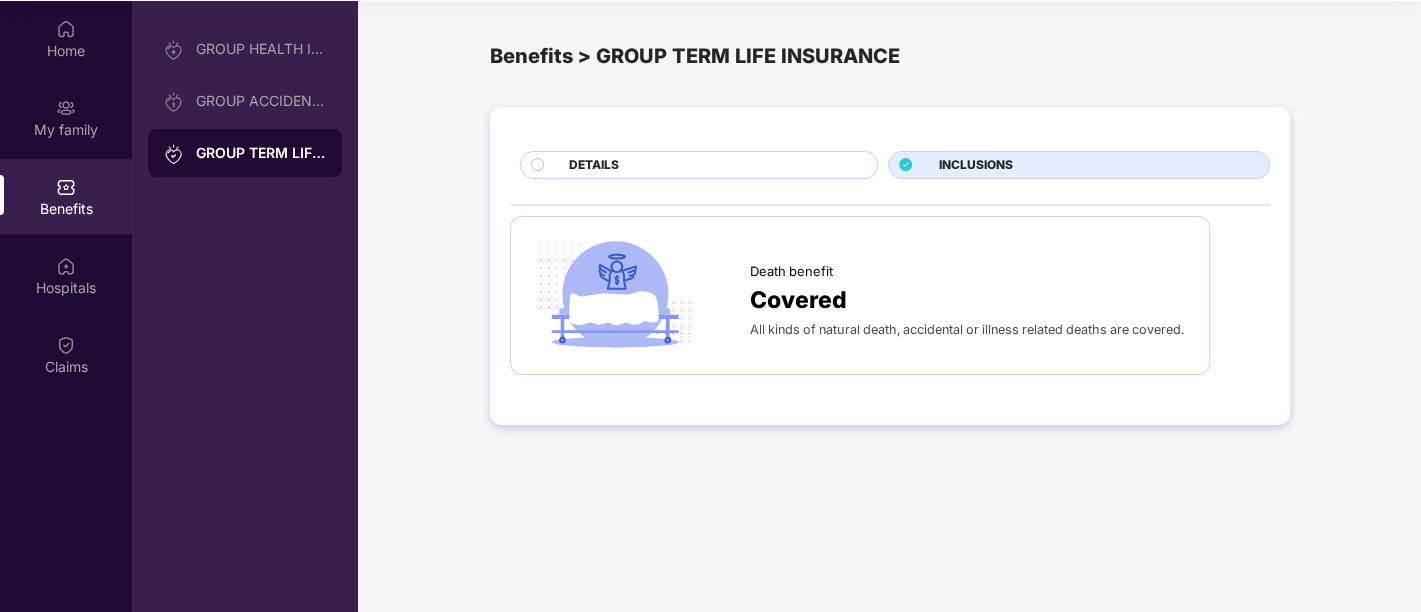 scroll, scrollTop: 0, scrollLeft: 0, axis: both 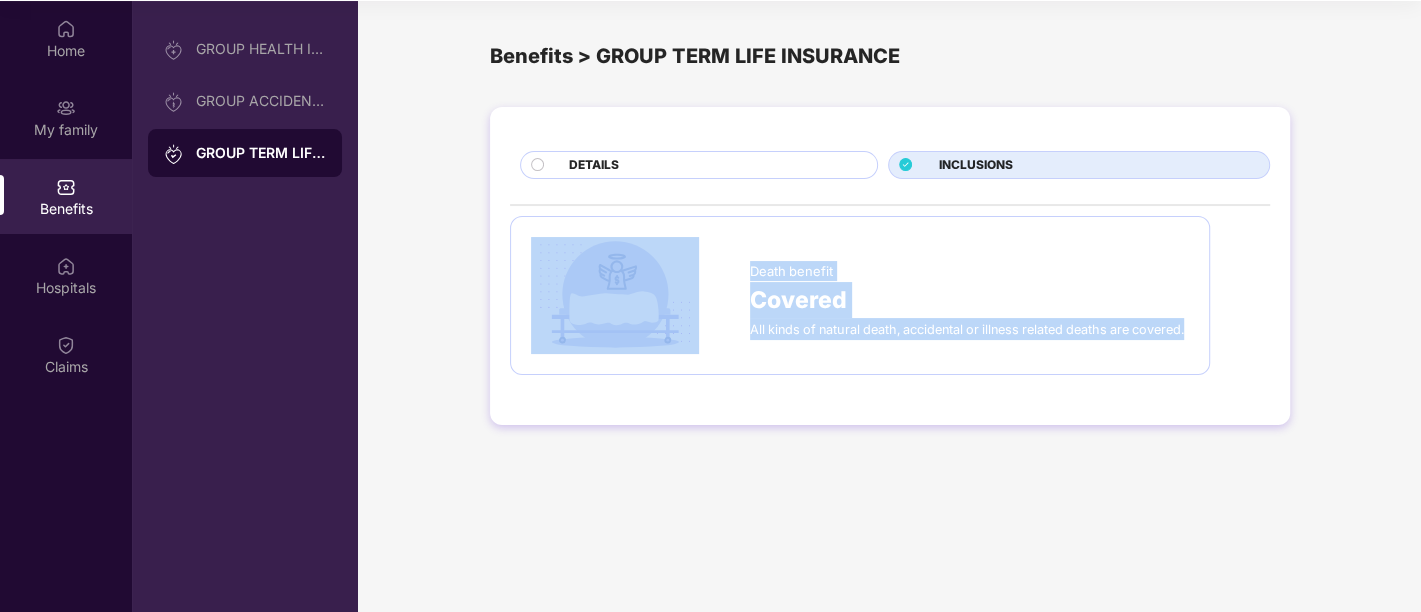drag, startPoint x: 822, startPoint y: 350, endPoint x: 806, endPoint y: 358, distance: 17.888544 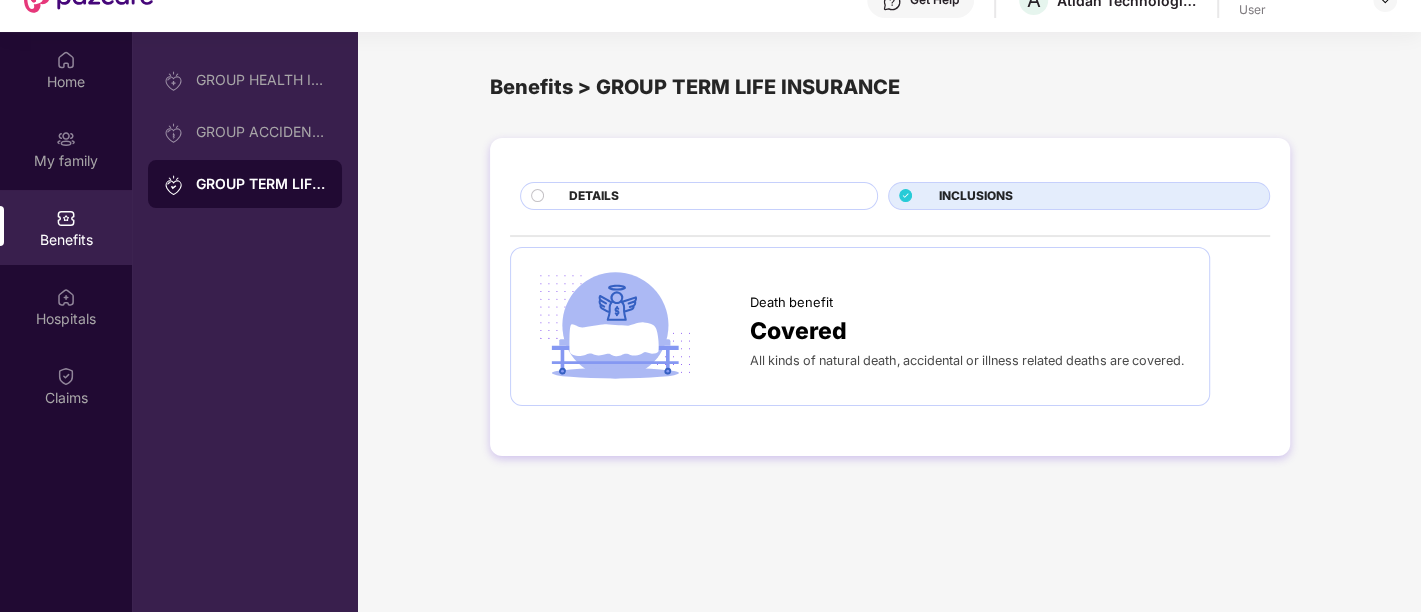 scroll, scrollTop: 111, scrollLeft: 0, axis: vertical 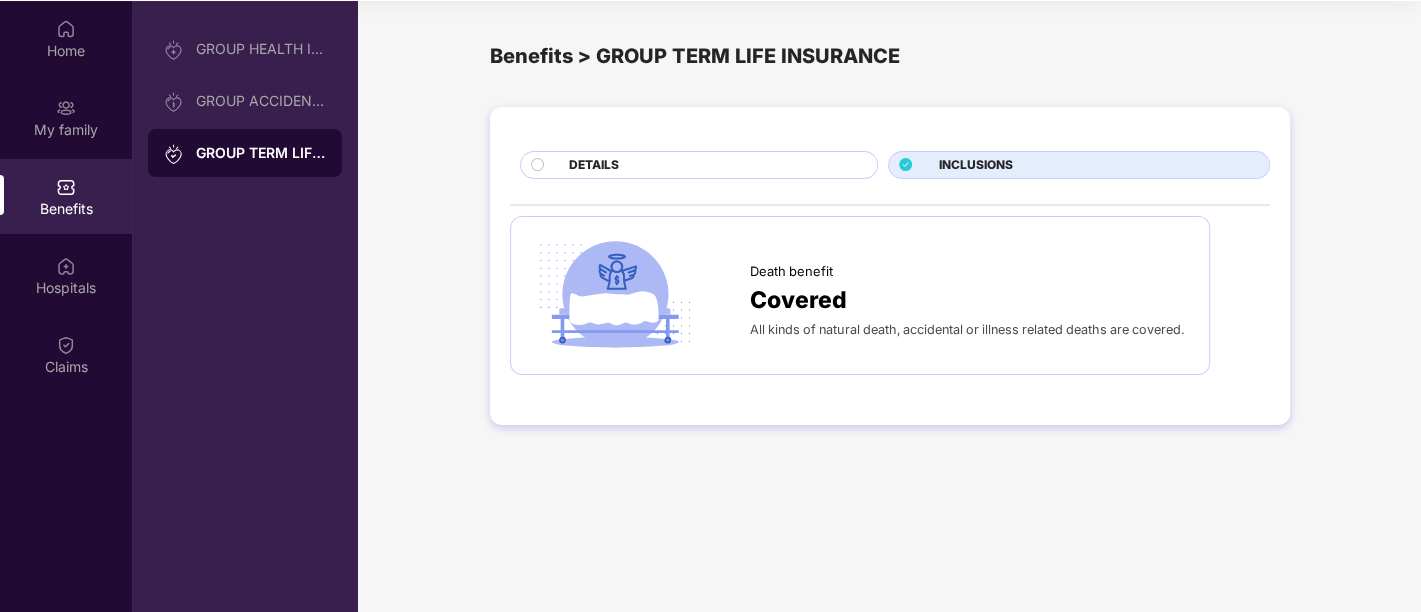 click on "DETAILS" at bounding box center [594, 165] 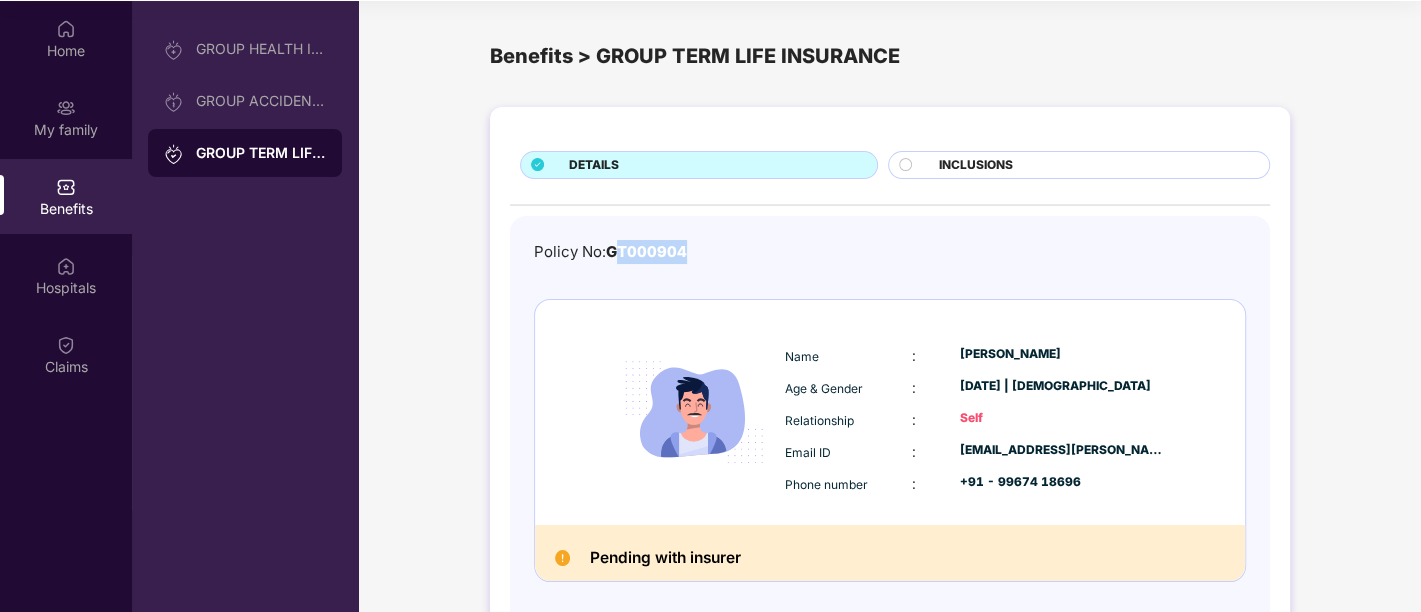drag, startPoint x: 558, startPoint y: 245, endPoint x: 731, endPoint y: 252, distance: 173.14156 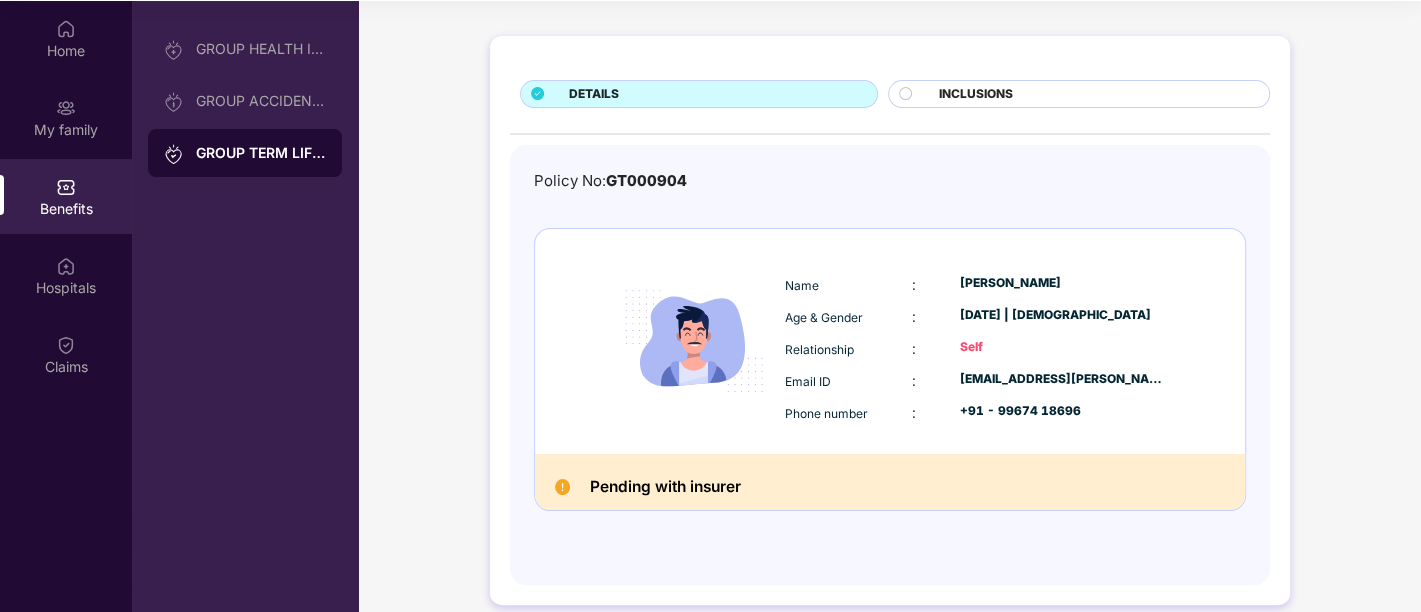 scroll, scrollTop: 90, scrollLeft: 0, axis: vertical 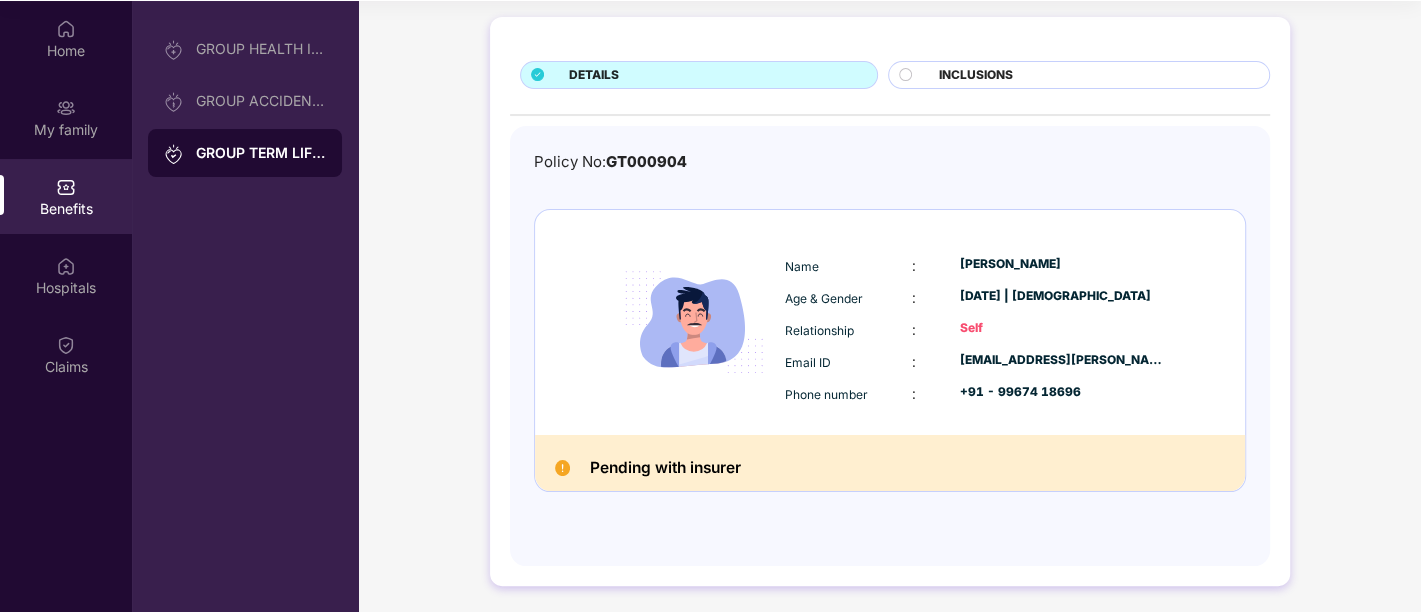 click on "Self" at bounding box center (1062, 328) 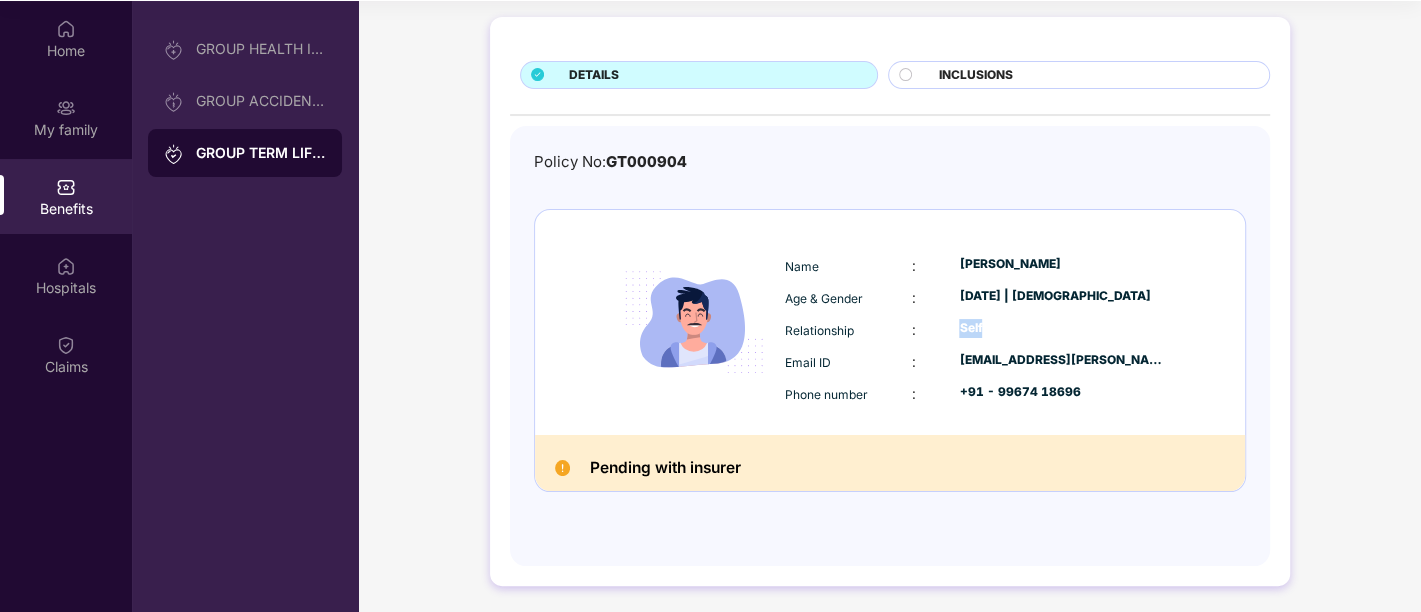click on "Self" at bounding box center [1062, 328] 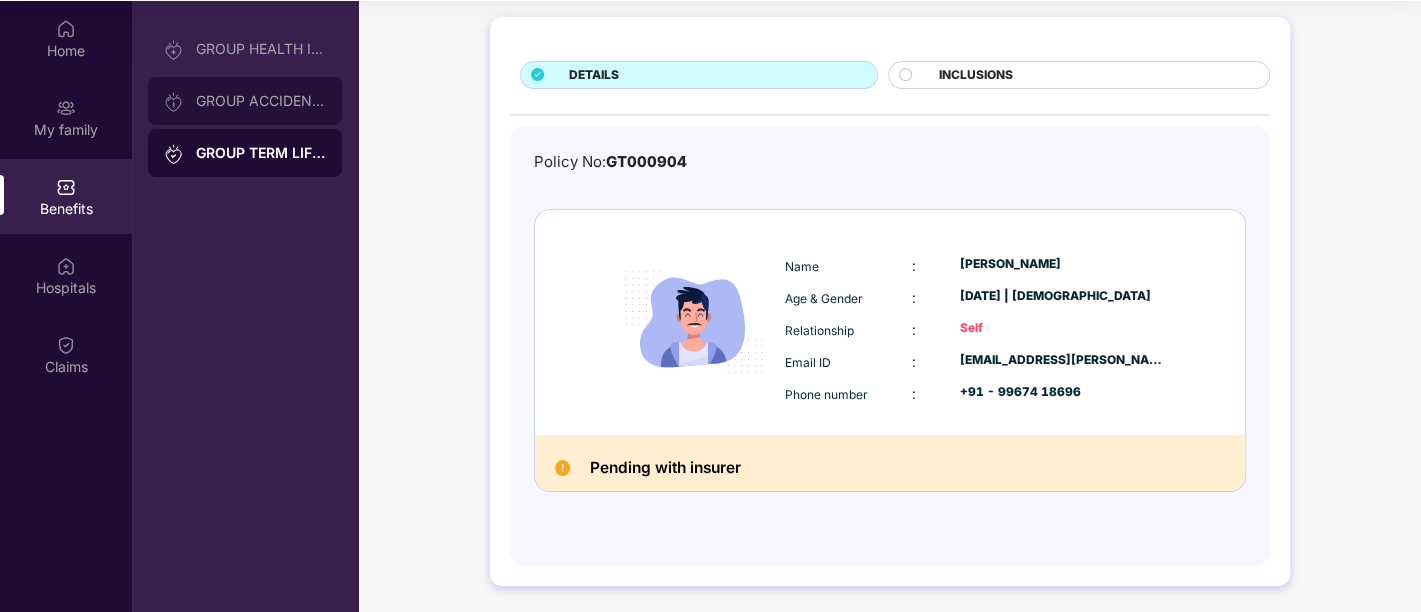 click on "GROUP ACCIDENTAL INSURANCE" at bounding box center (261, 101) 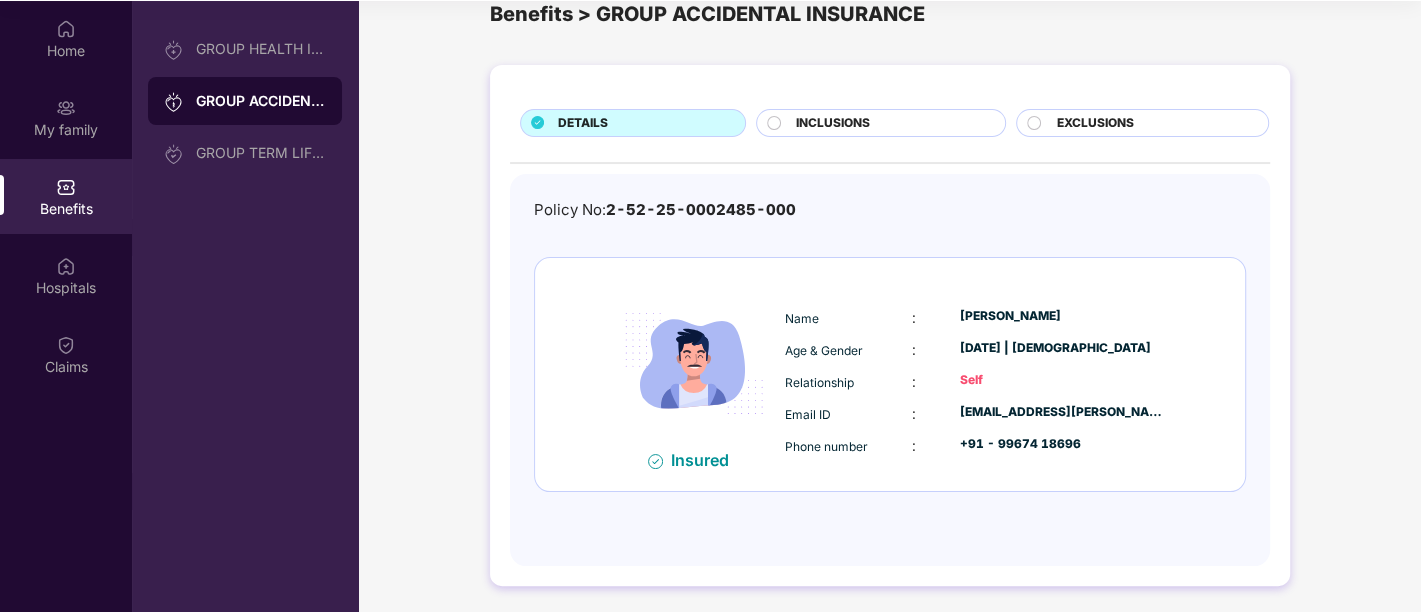 scroll, scrollTop: 0, scrollLeft: 0, axis: both 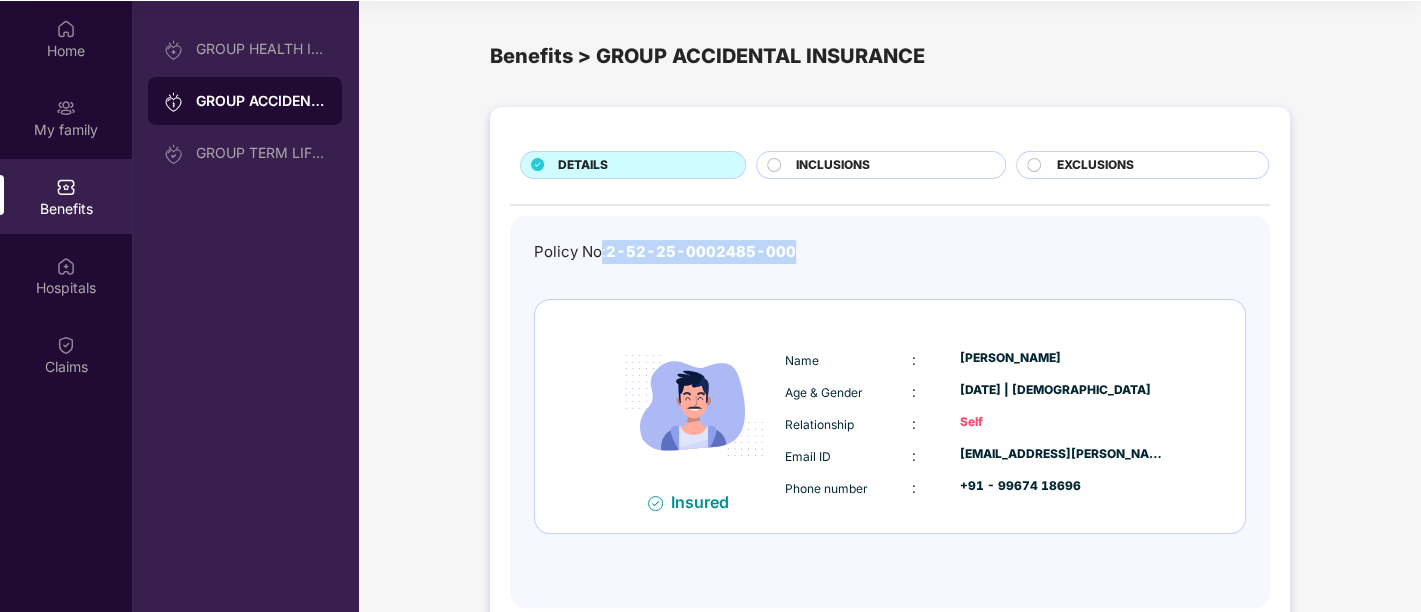 drag, startPoint x: 600, startPoint y: 249, endPoint x: 842, endPoint y: 252, distance: 242.0186 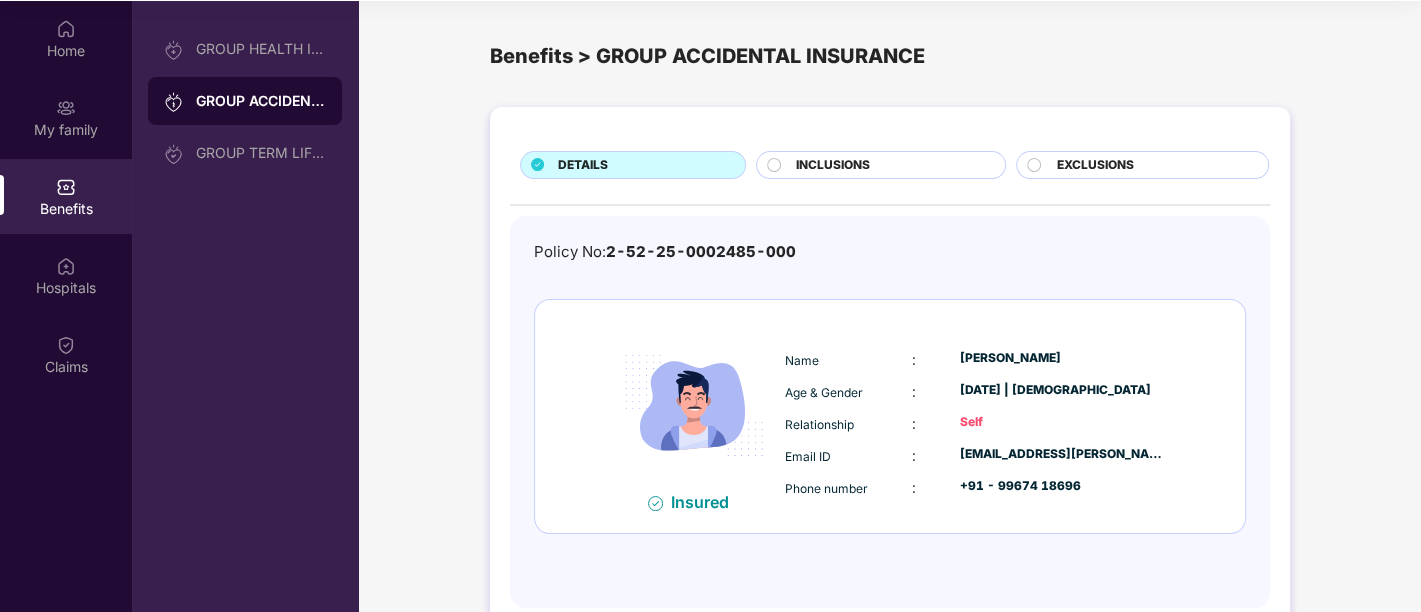 click on "INCLUSIONS" at bounding box center (833, 165) 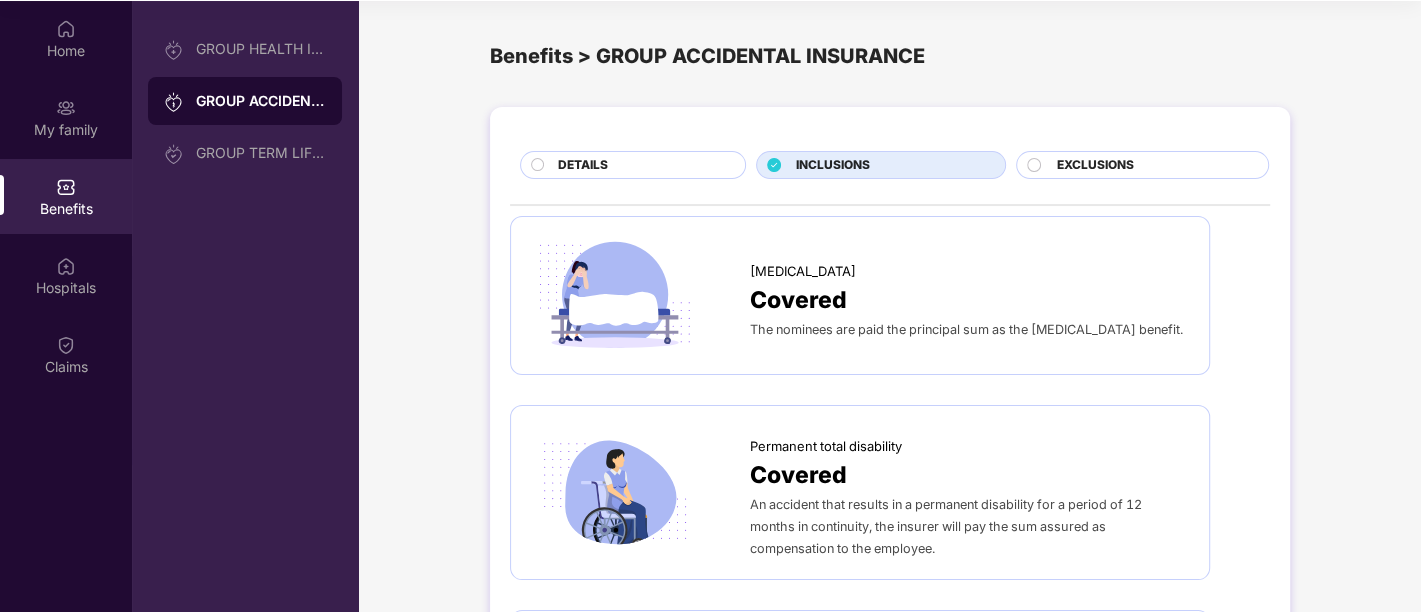click on "The nominees are paid the principal sum as the [MEDICAL_DATA] benefit." at bounding box center [966, 329] 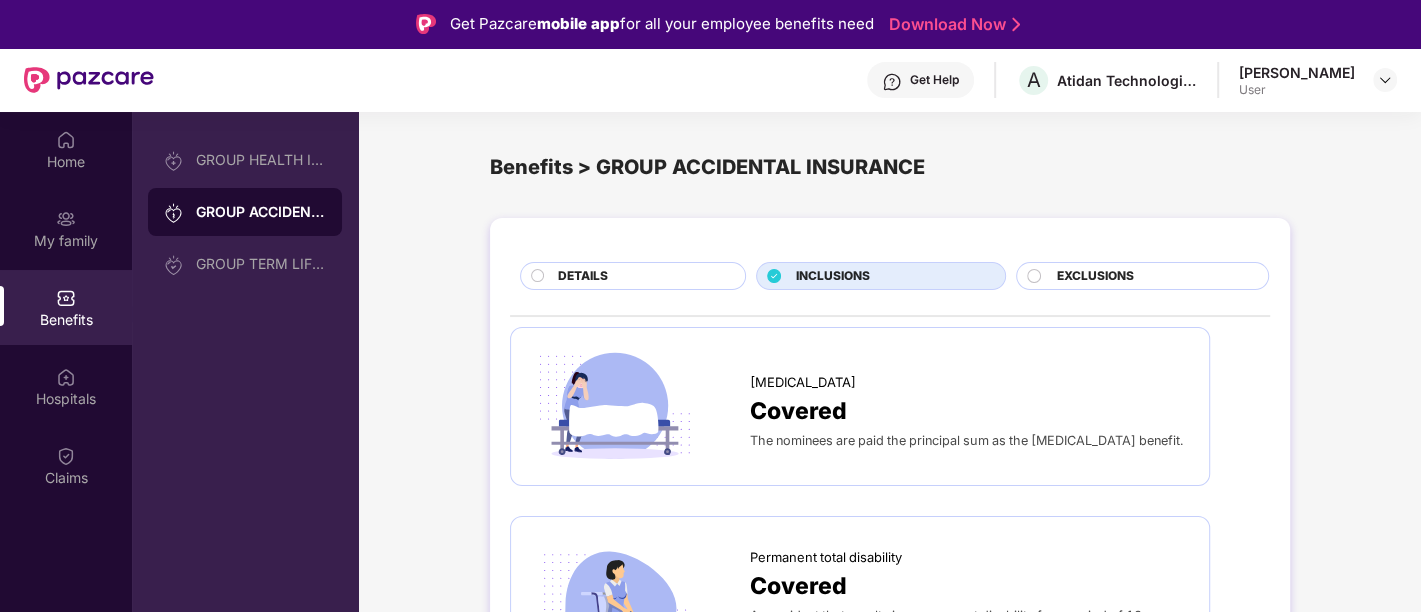 scroll, scrollTop: 111, scrollLeft: 0, axis: vertical 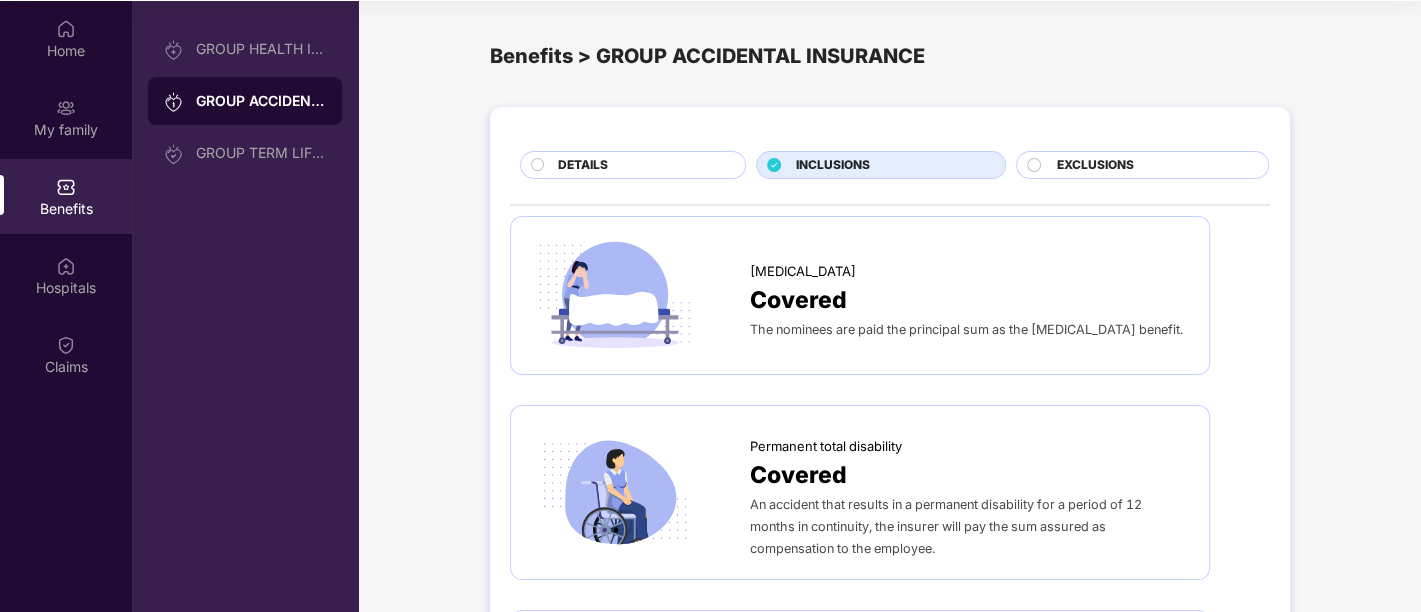 click on "EXCLUSIONS" at bounding box center [1142, 165] 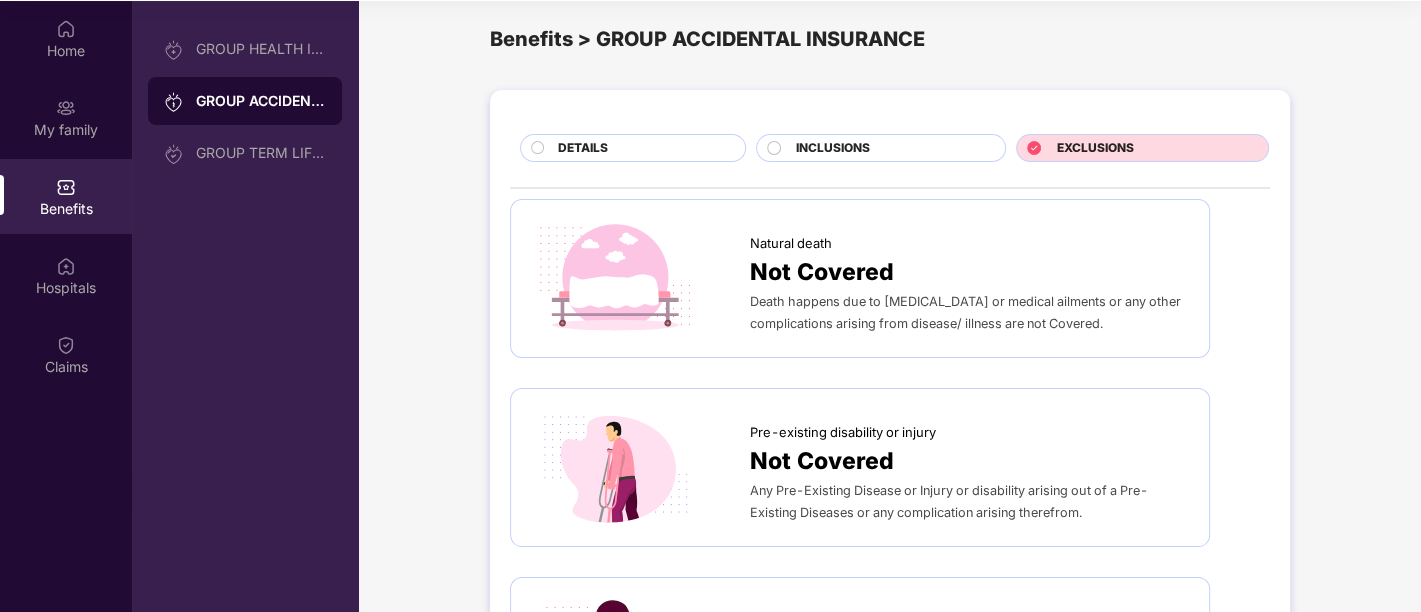 scroll, scrollTop: 0, scrollLeft: 0, axis: both 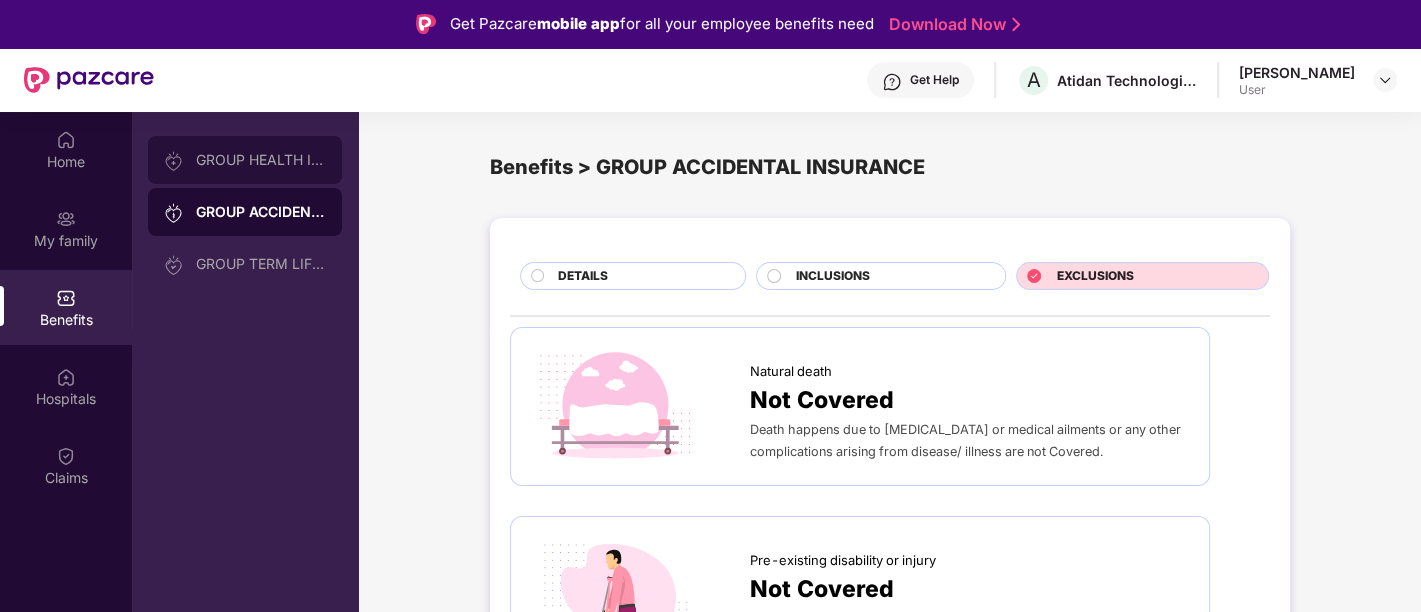 click on "GROUP HEALTH INSURANCE" at bounding box center (261, 160) 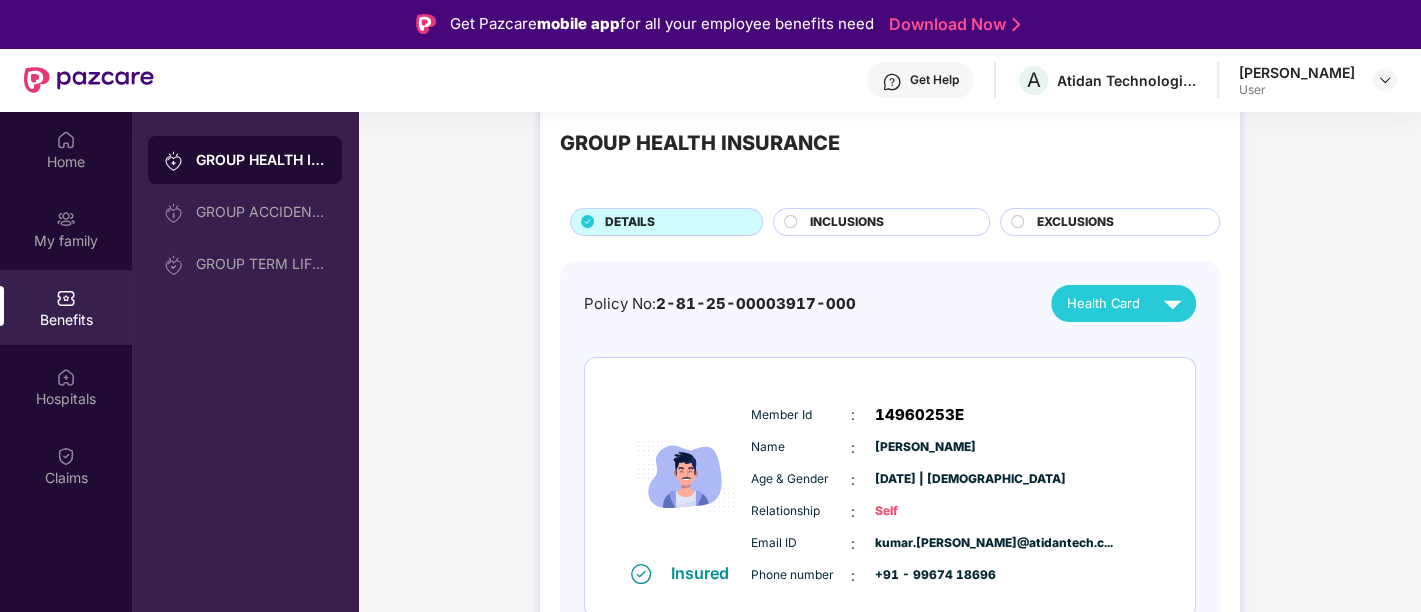 scroll, scrollTop: 63, scrollLeft: 0, axis: vertical 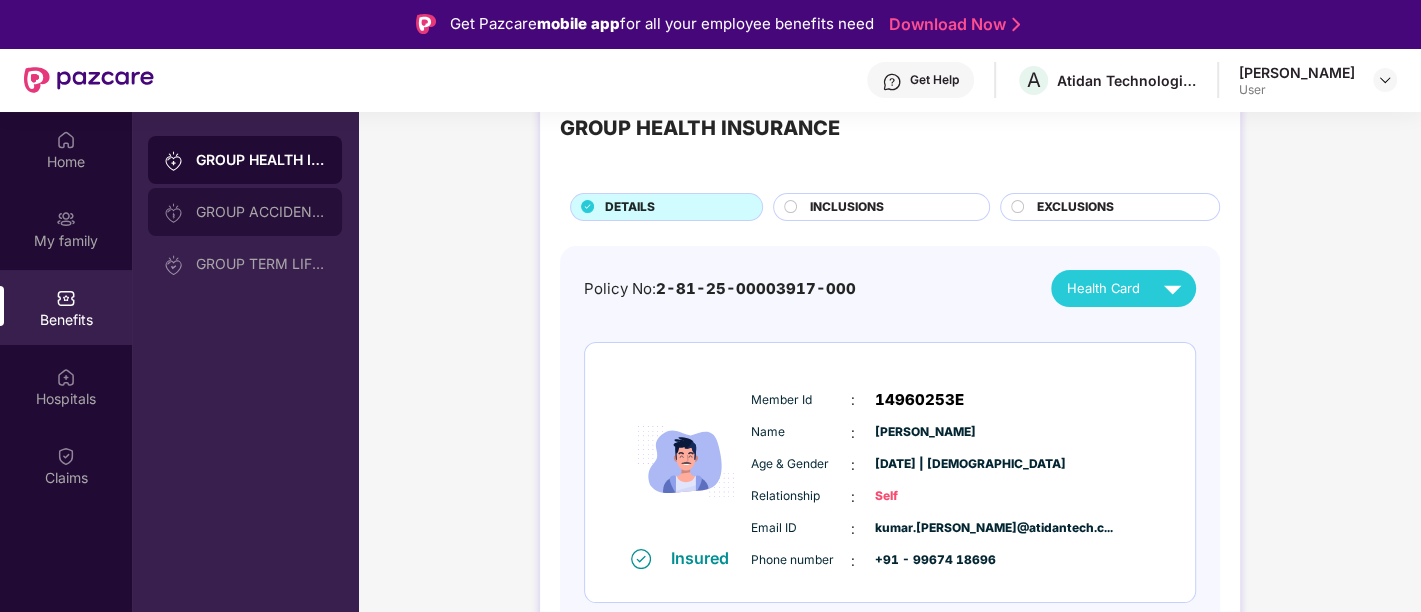 click on "GROUP ACCIDENTAL INSURANCE" at bounding box center (261, 212) 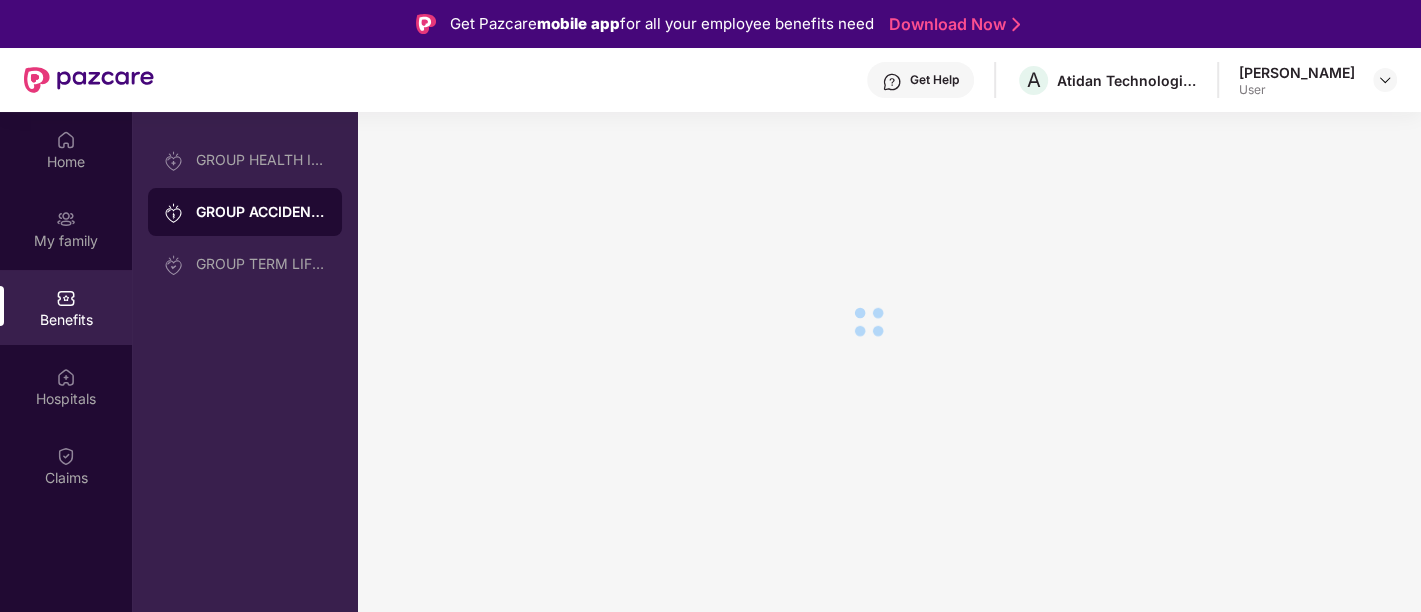 scroll, scrollTop: 0, scrollLeft: 0, axis: both 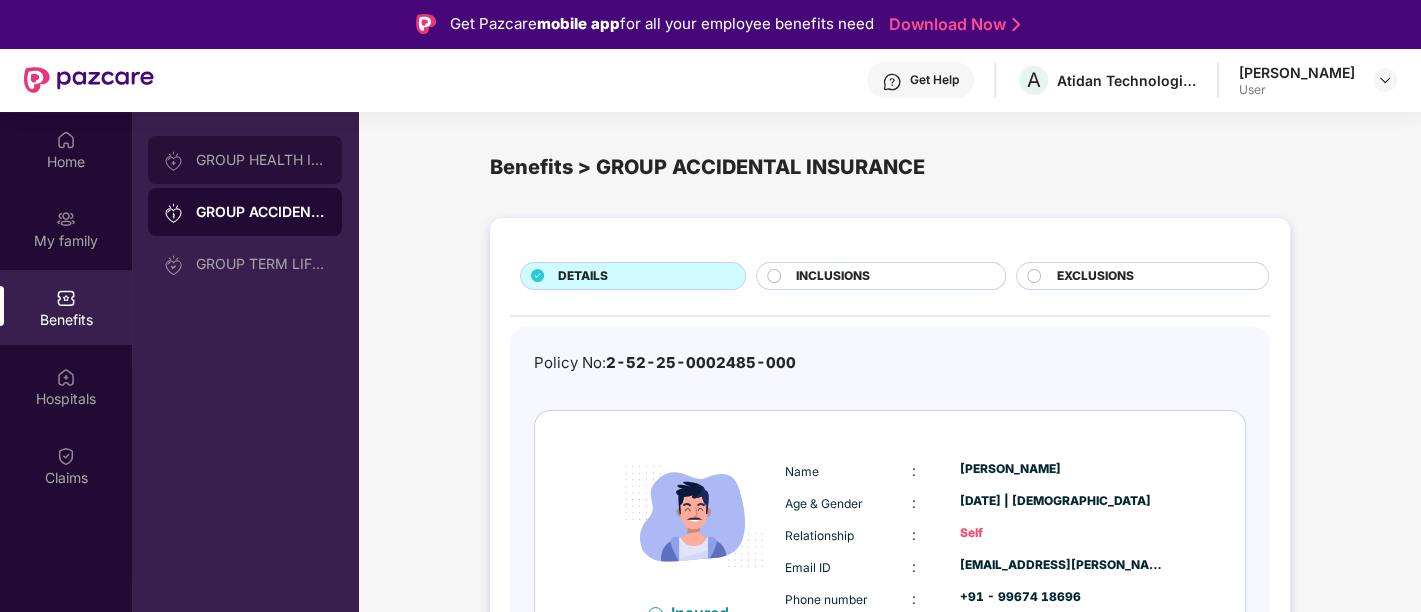 click on "GROUP HEALTH INSURANCE" at bounding box center [261, 160] 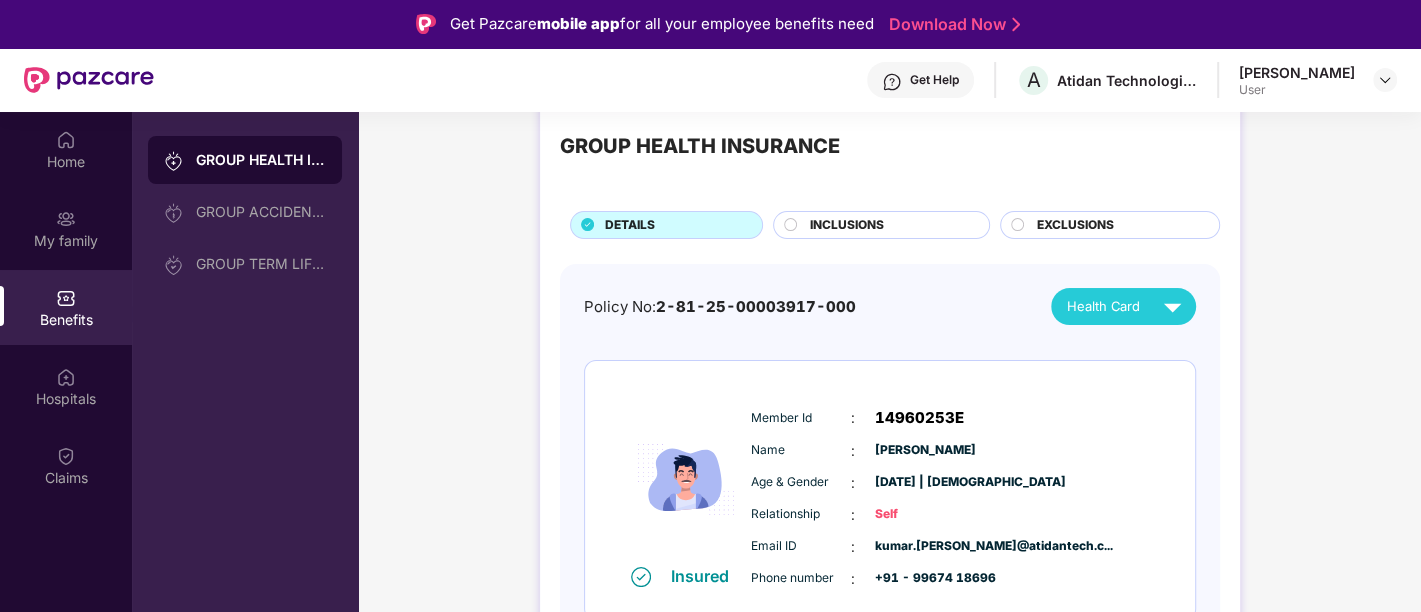scroll, scrollTop: 63, scrollLeft: 0, axis: vertical 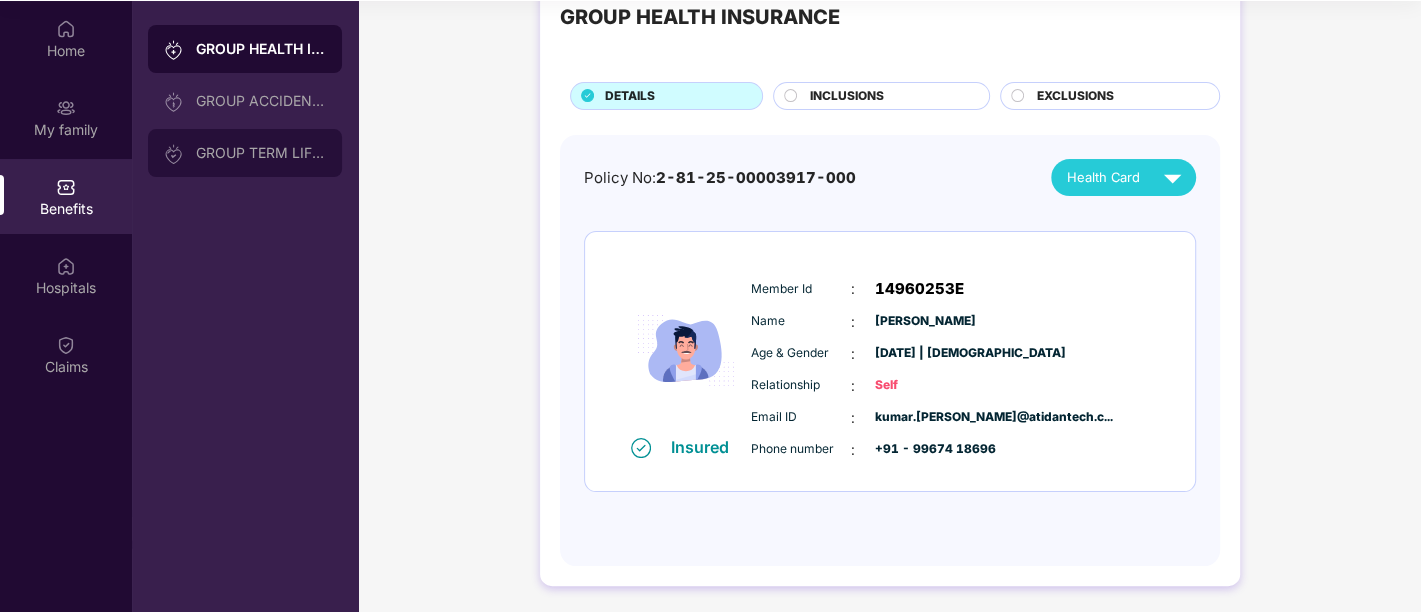 click on "GROUP TERM LIFE INSURANCE" at bounding box center (245, 153) 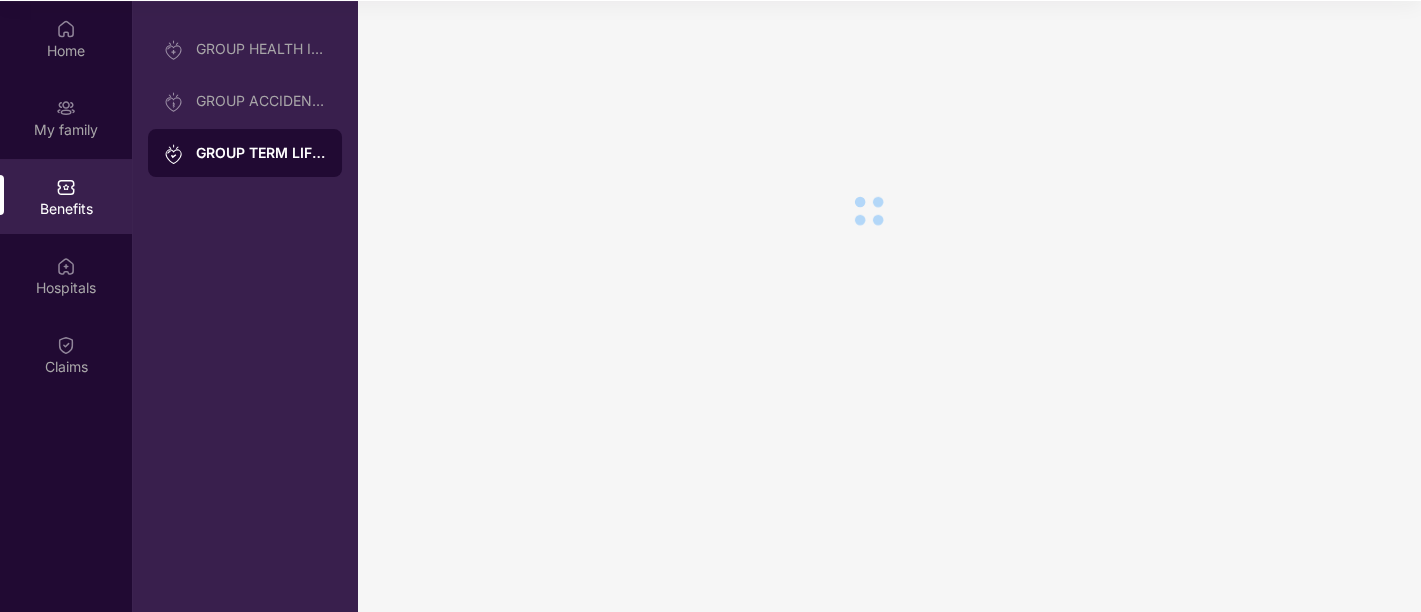 scroll, scrollTop: 0, scrollLeft: 0, axis: both 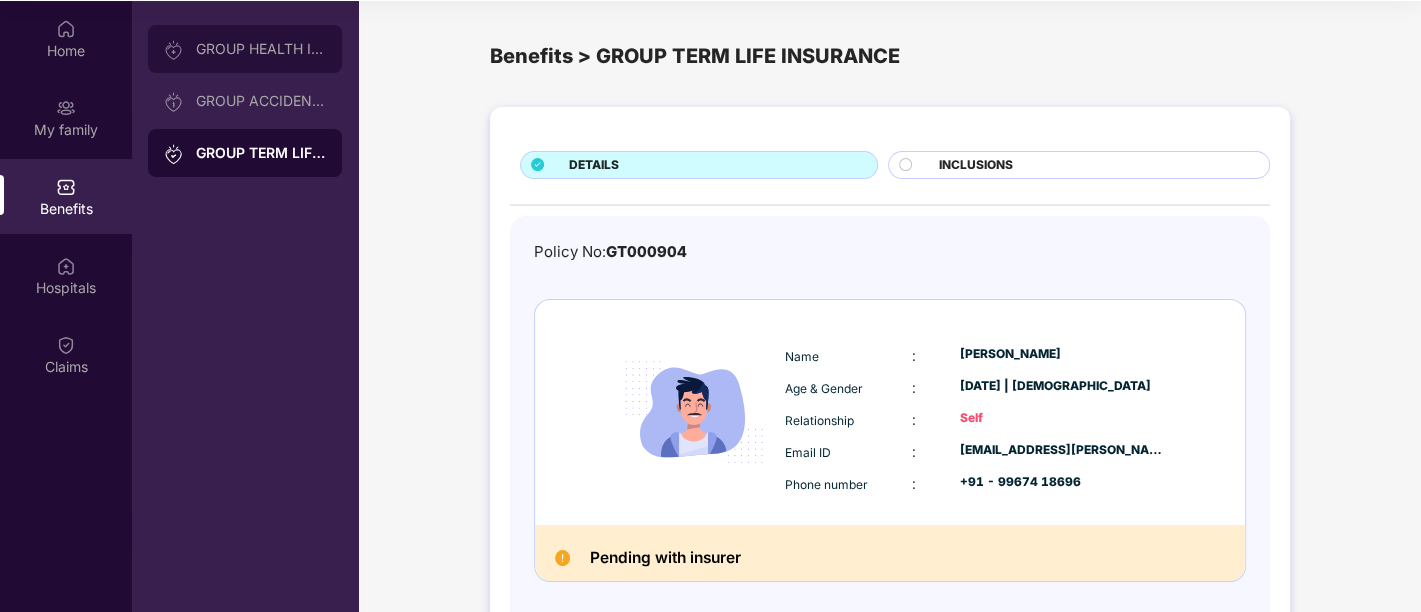 click on "GROUP HEALTH INSURANCE" at bounding box center (261, 49) 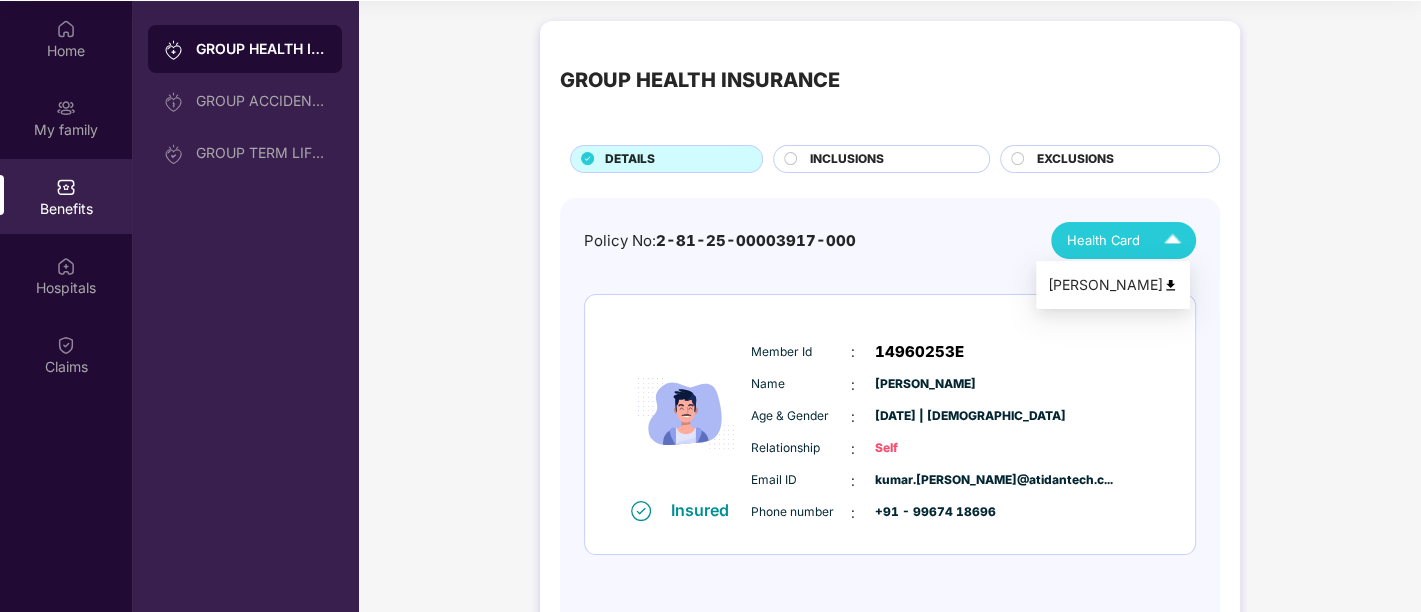 click at bounding box center [1172, 240] 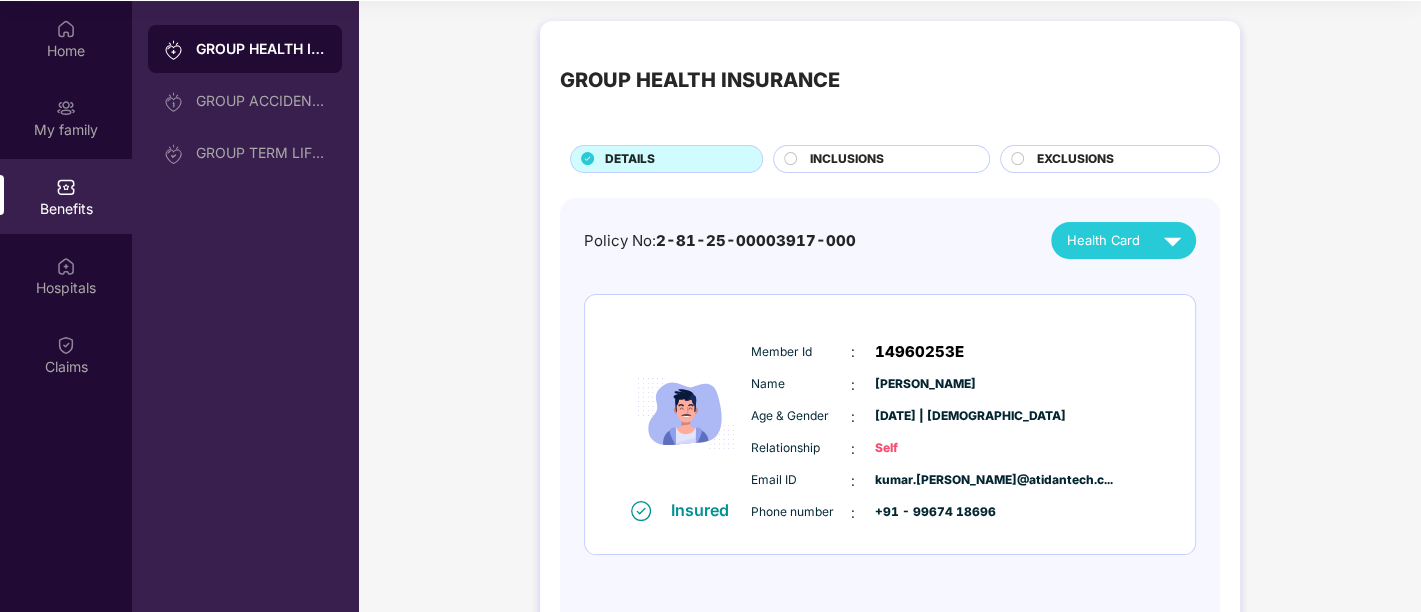 click on "Health Card" at bounding box center [1103, 240] 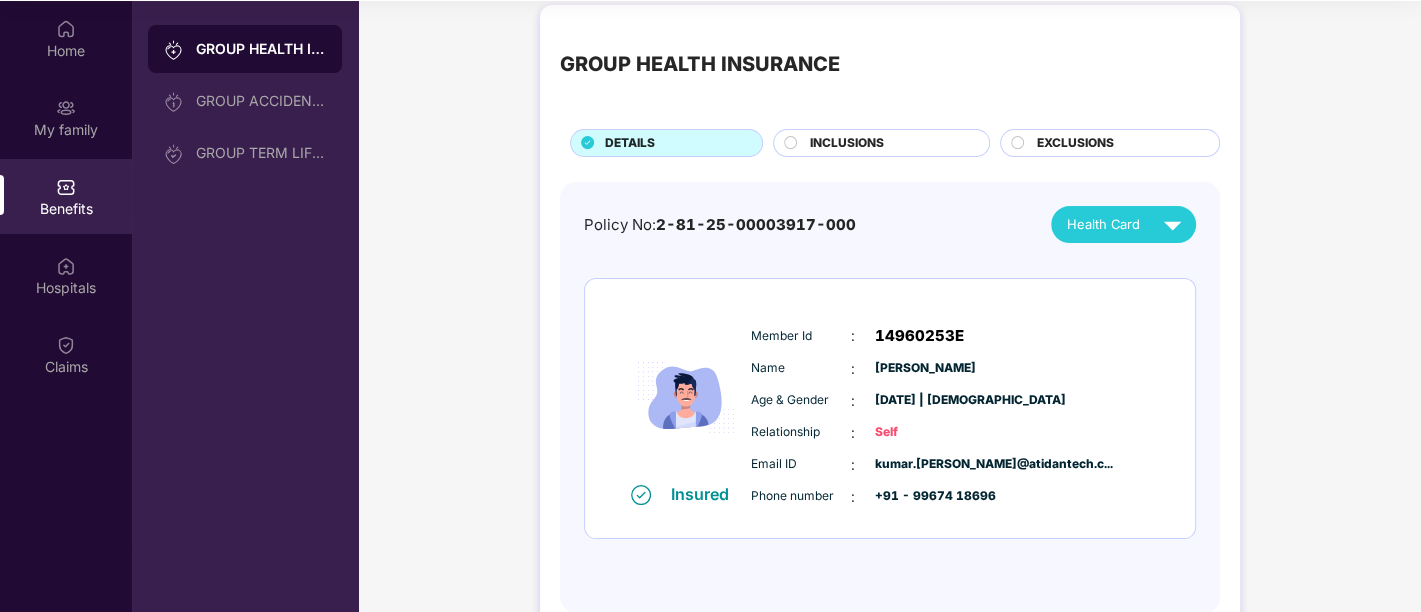 scroll, scrollTop: 0, scrollLeft: 0, axis: both 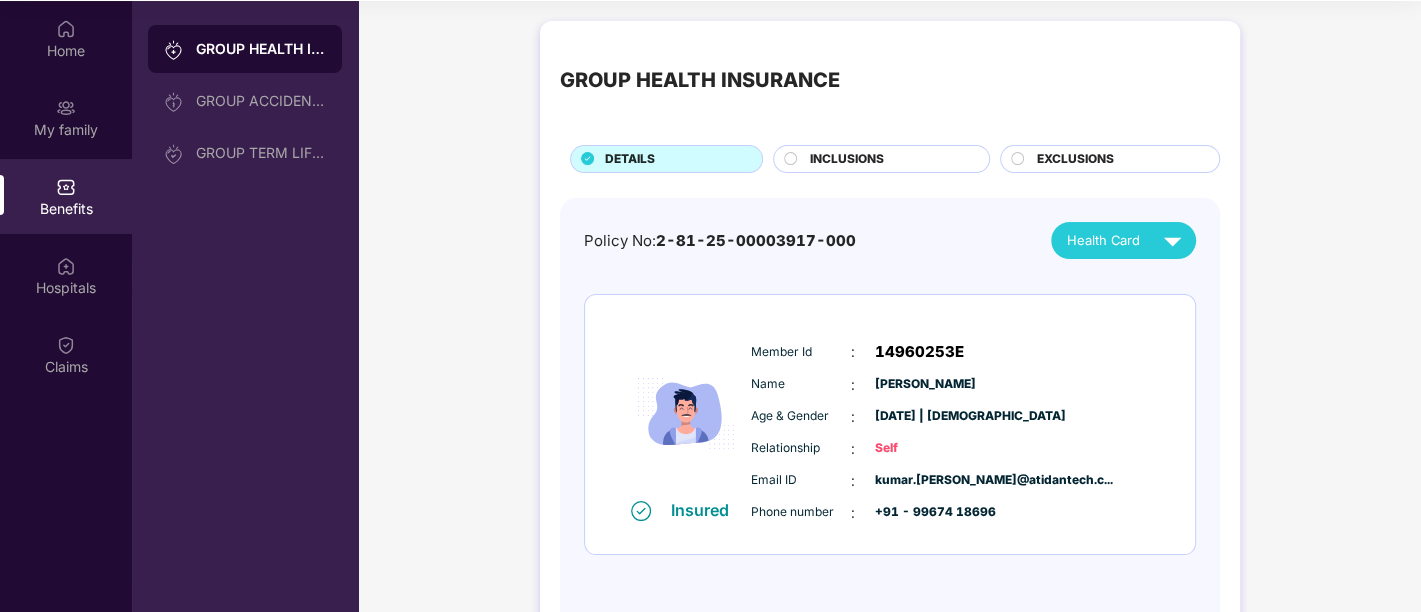 click on "INCLUSIONS" at bounding box center (847, 159) 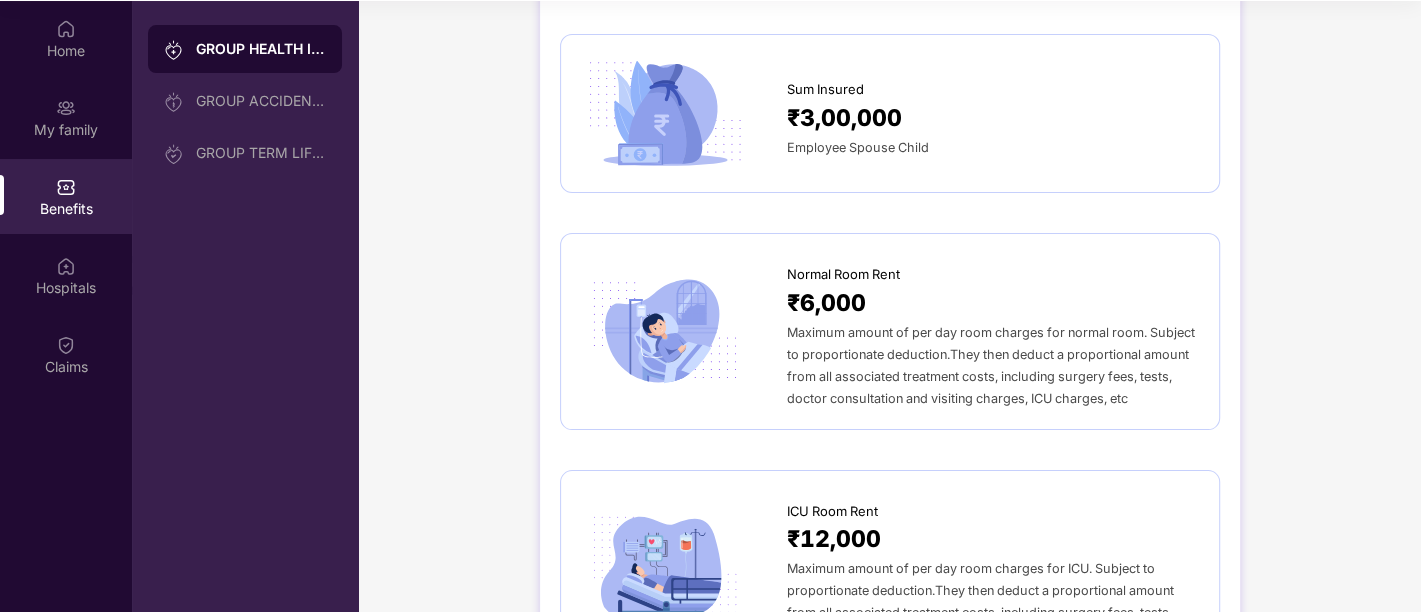 scroll, scrollTop: 0, scrollLeft: 0, axis: both 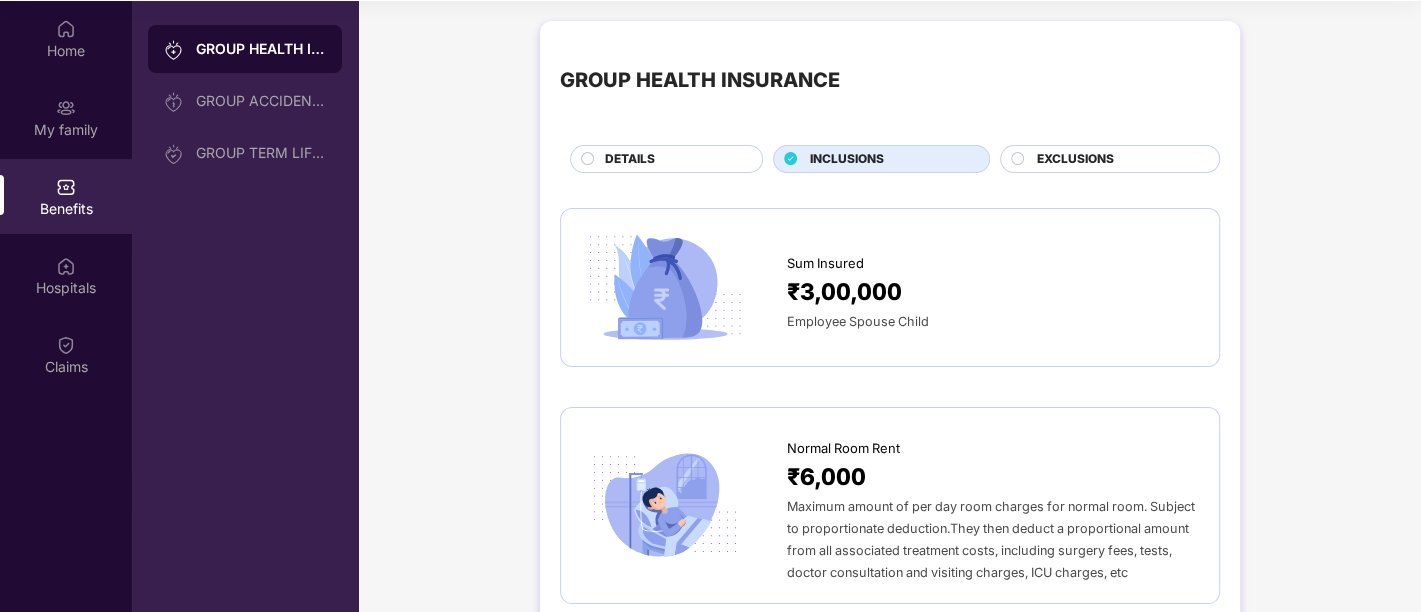 click on "EXCLUSIONS" at bounding box center (1075, 159) 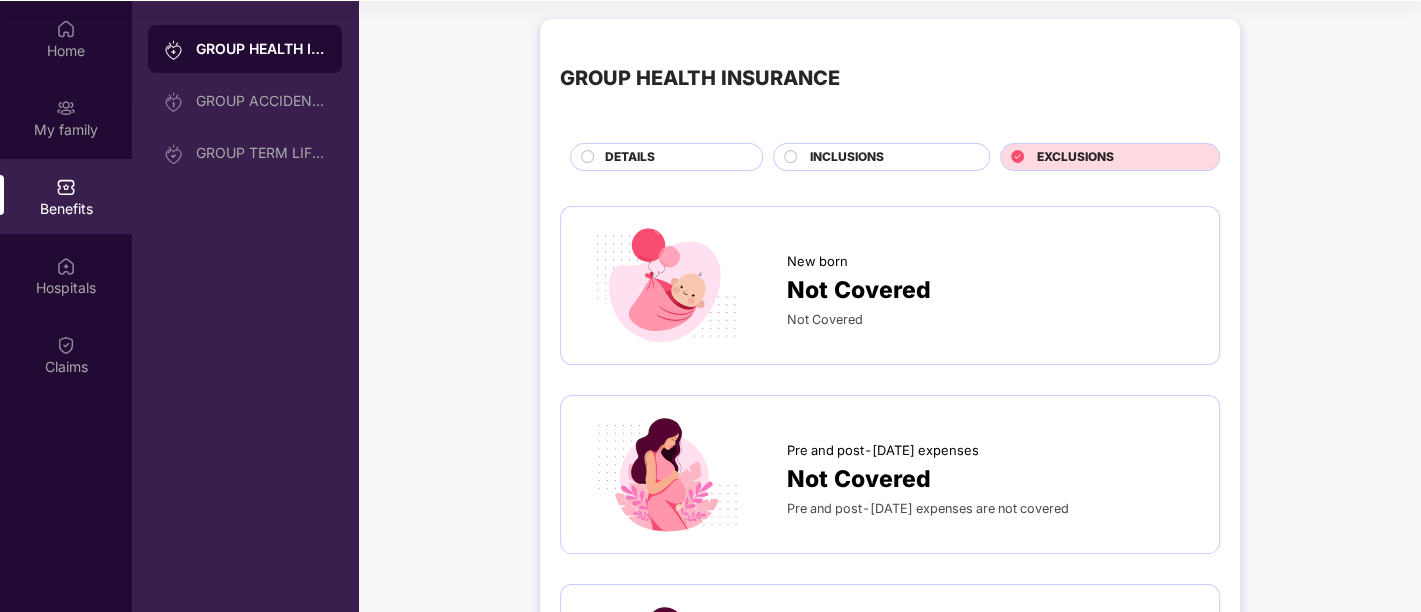 scroll, scrollTop: 0, scrollLeft: 0, axis: both 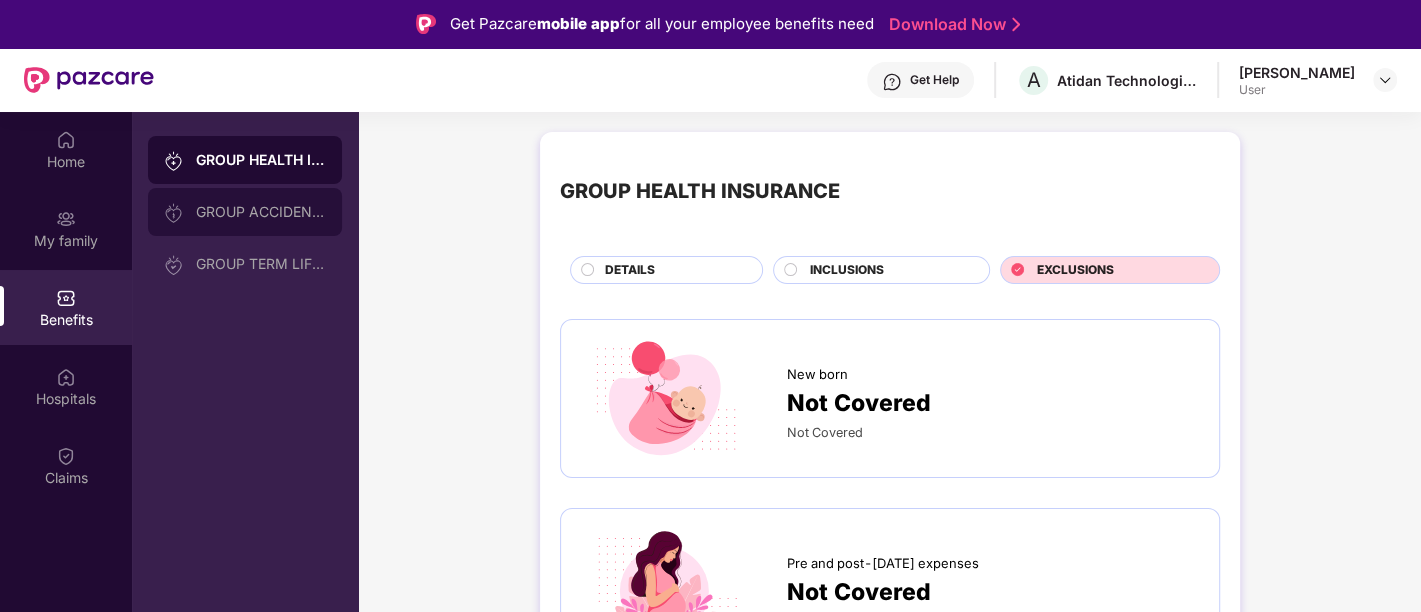 click on "GROUP ACCIDENTAL INSURANCE" at bounding box center (261, 212) 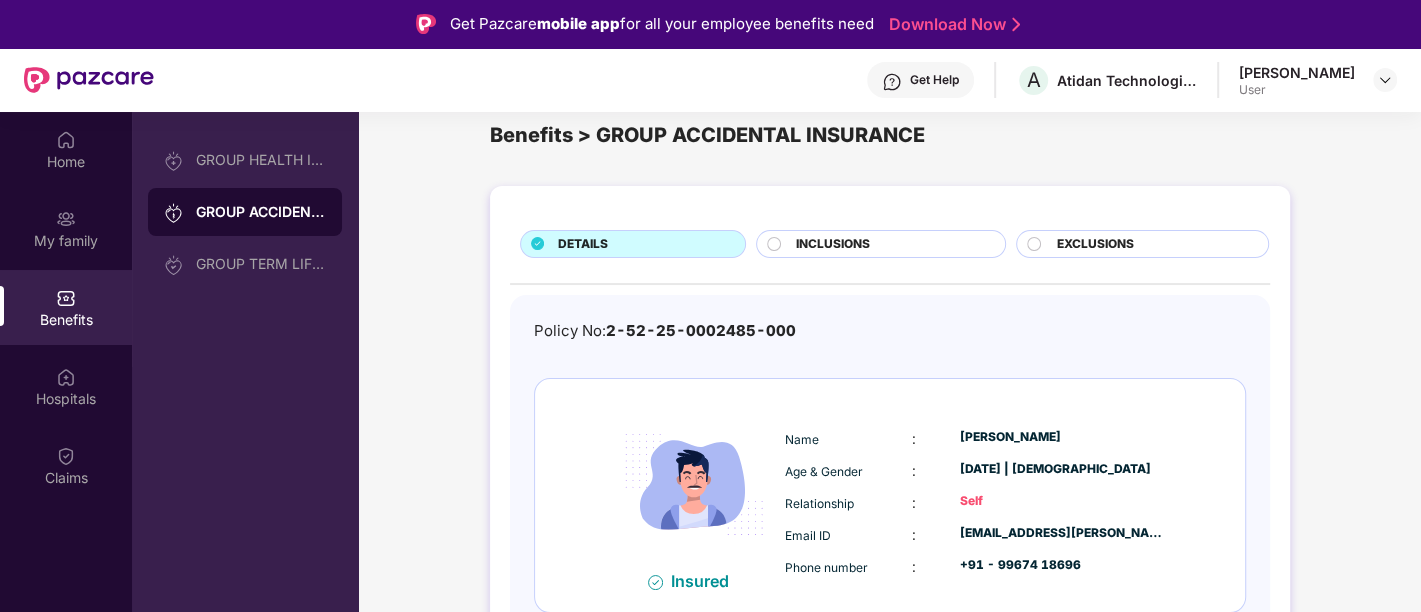 scroll, scrollTop: 42, scrollLeft: 0, axis: vertical 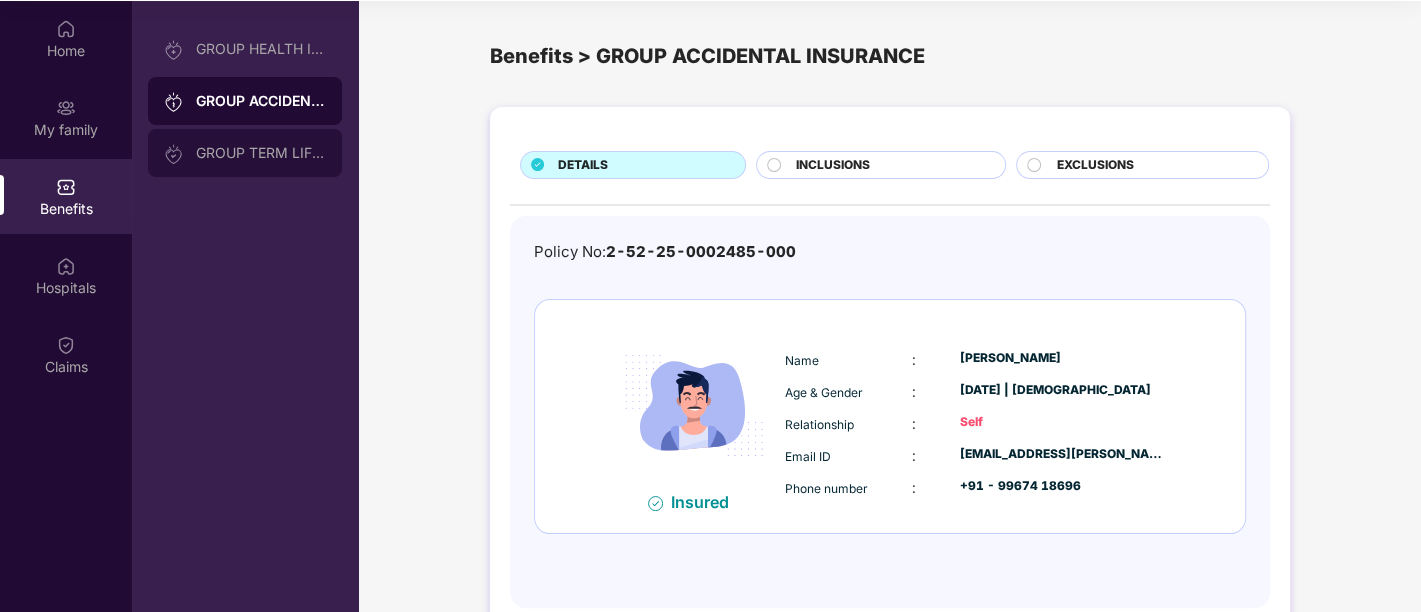 click on "GROUP TERM LIFE INSURANCE" at bounding box center (245, 153) 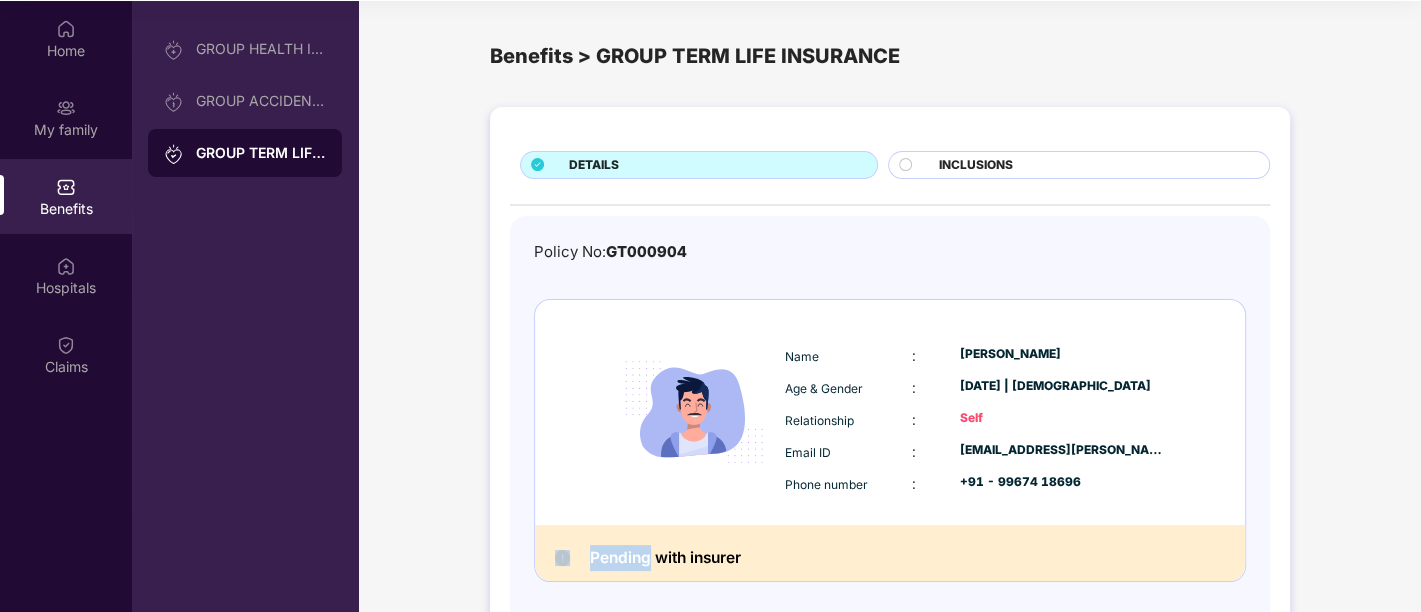 drag, startPoint x: 651, startPoint y: 553, endPoint x: 541, endPoint y: 552, distance: 110.00455 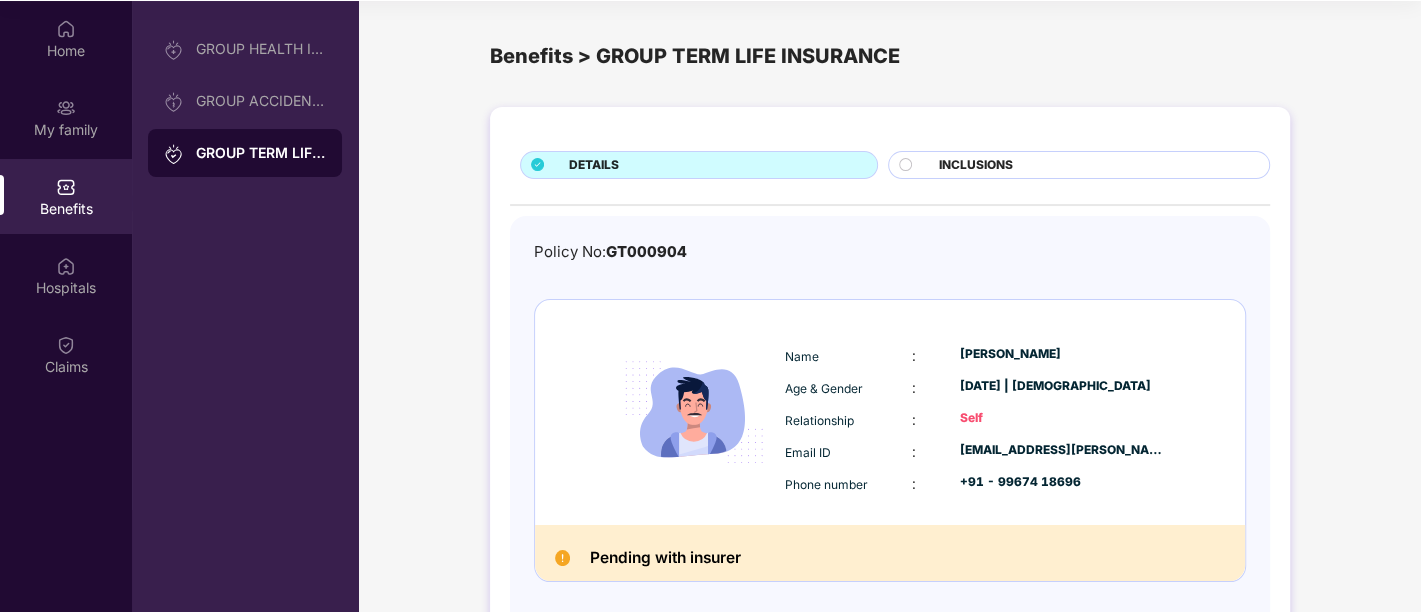 click on "Pending with insurer" at bounding box center [890, 553] 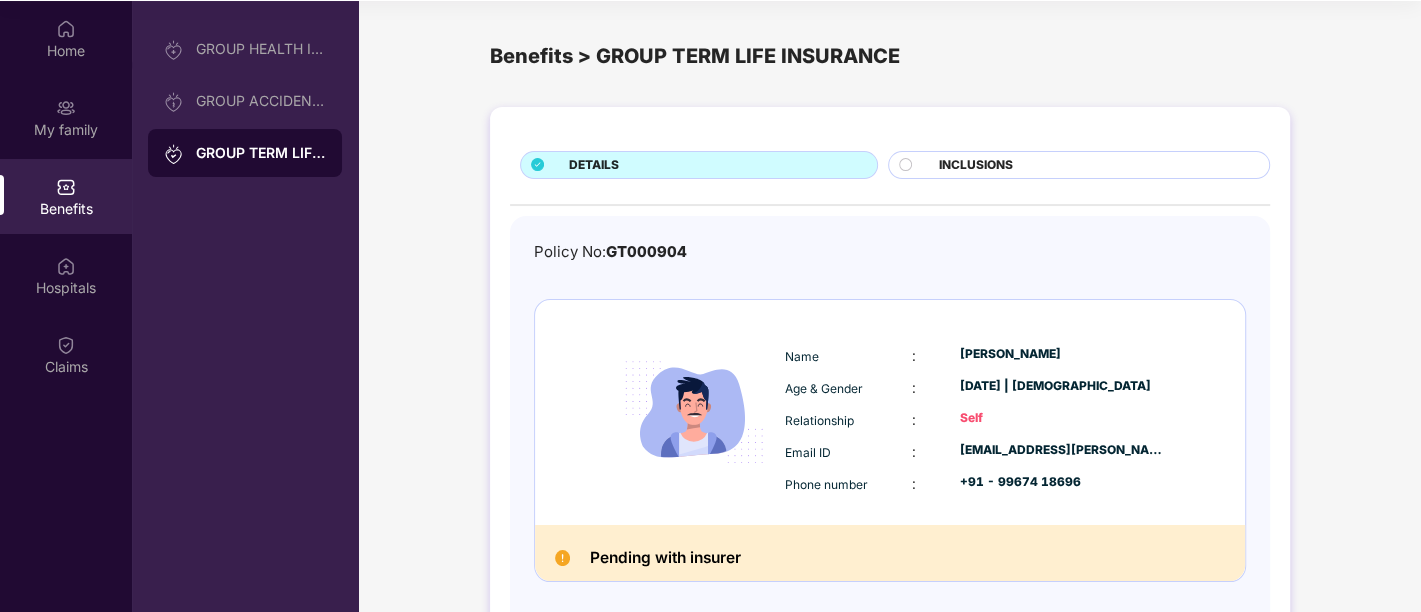 scroll, scrollTop: 0, scrollLeft: 0, axis: both 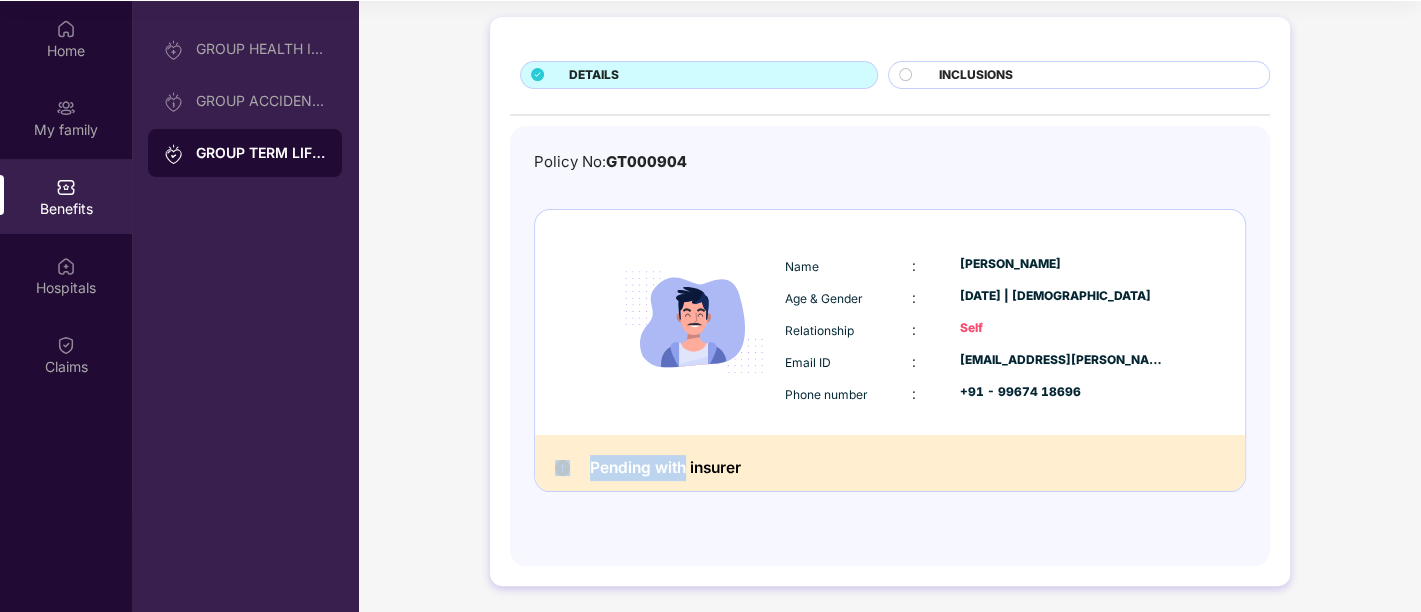 drag, startPoint x: 682, startPoint y: 458, endPoint x: 754, endPoint y: 471, distance: 73.1642 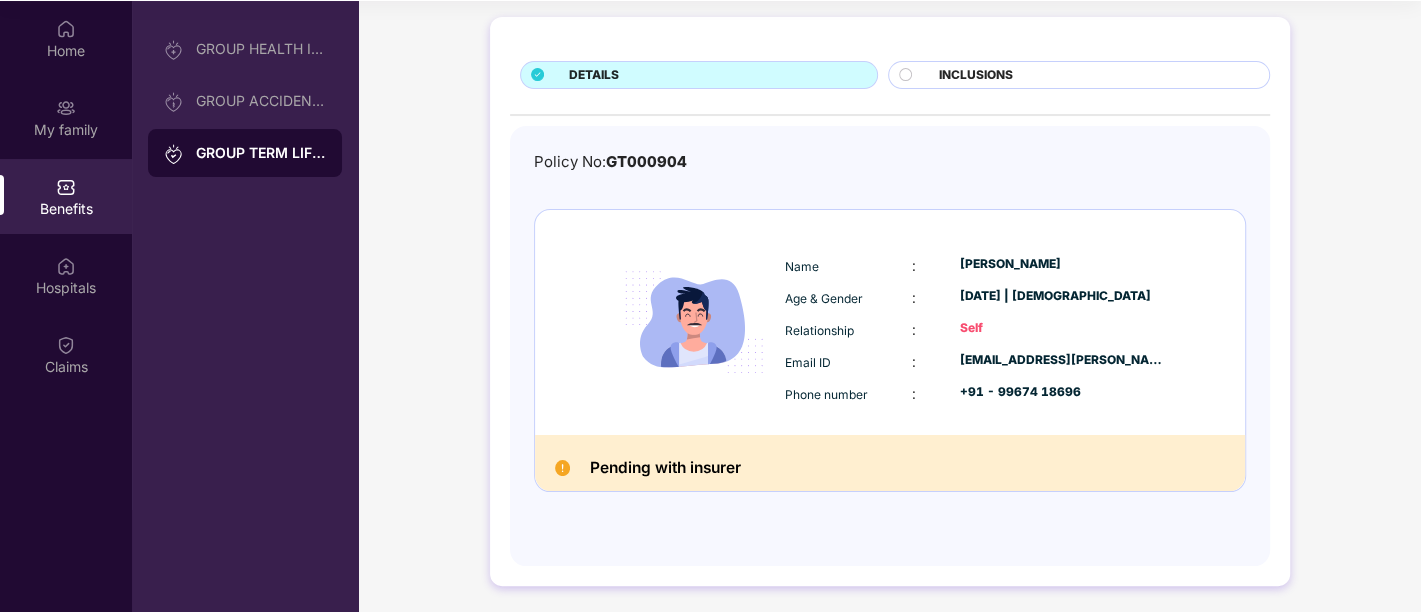 click on "Pending with insurer" at bounding box center (890, 463) 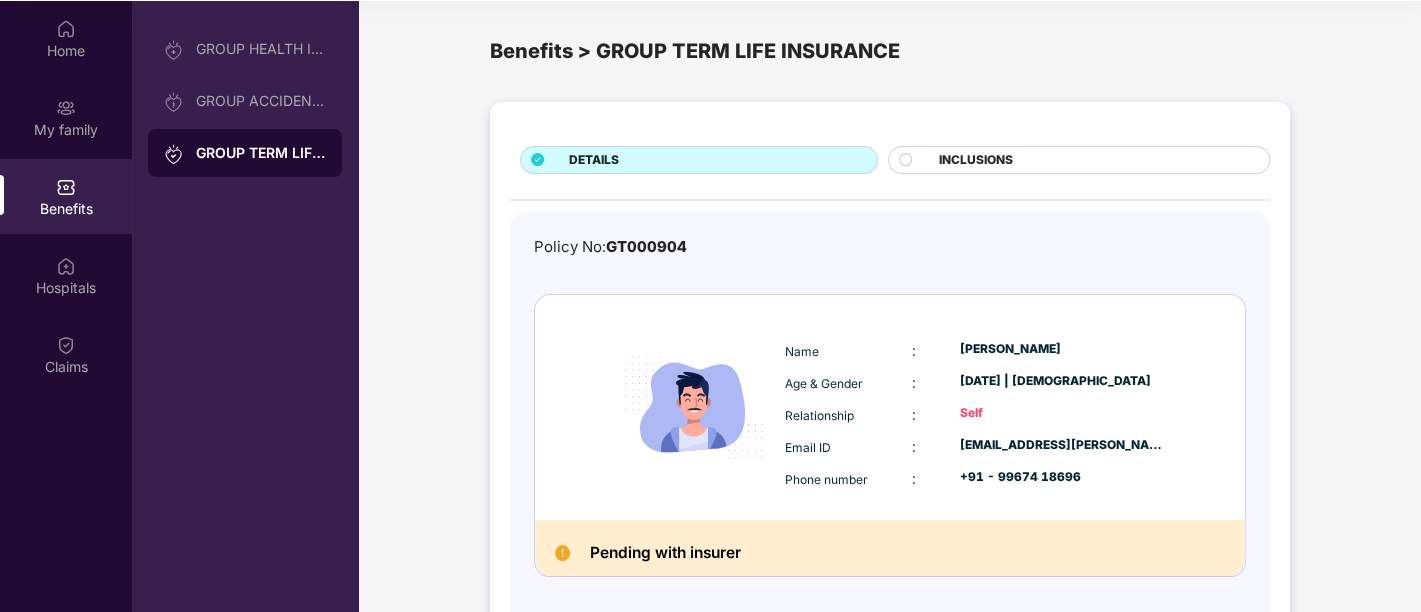 scroll, scrollTop: 0, scrollLeft: 0, axis: both 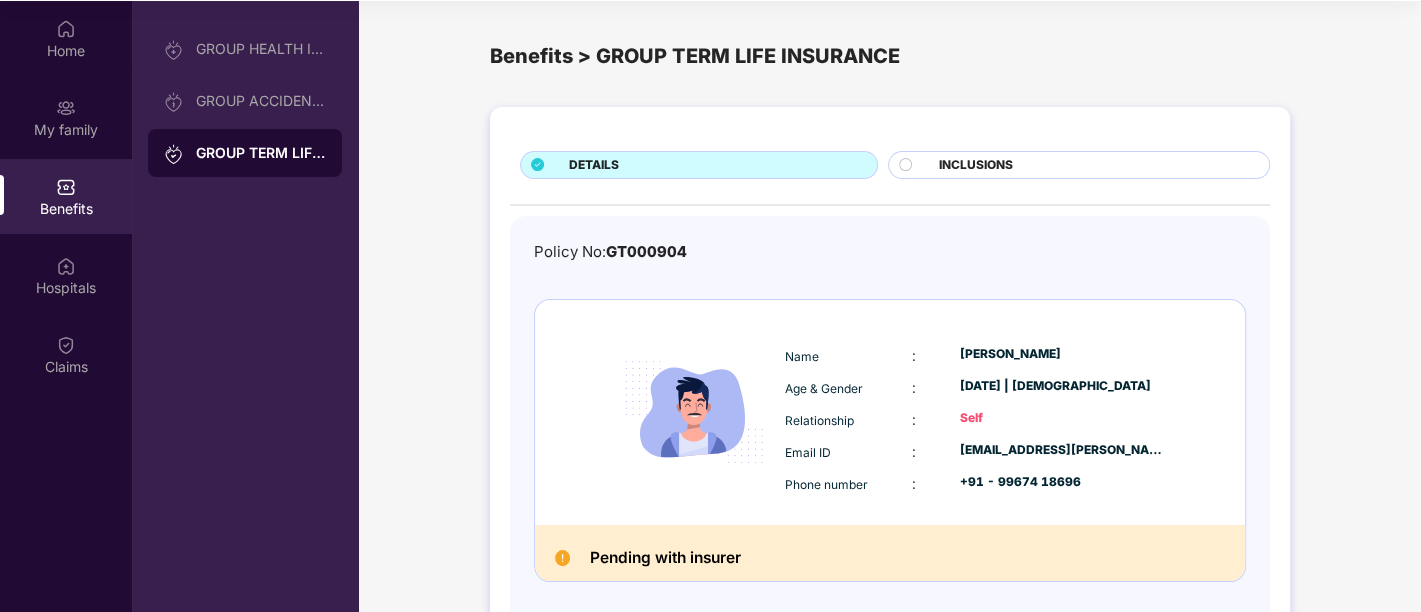 click on "INCLUSIONS" at bounding box center (976, 165) 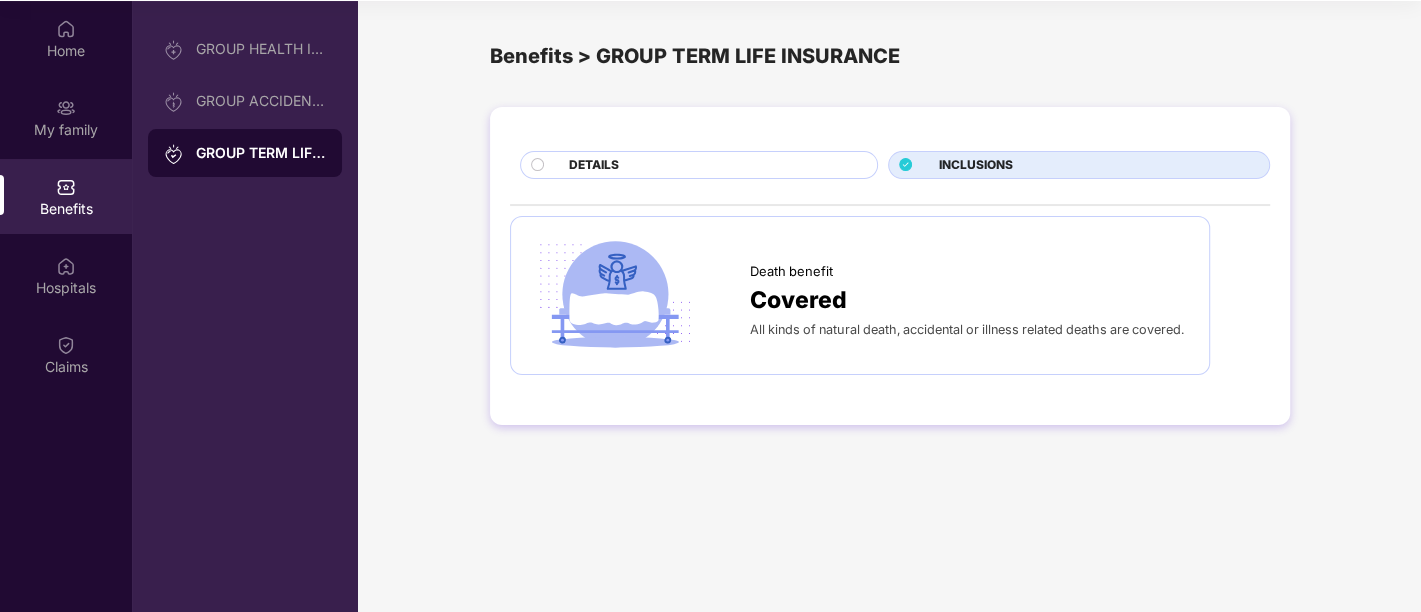 click on "DETAILS" at bounding box center (713, 167) 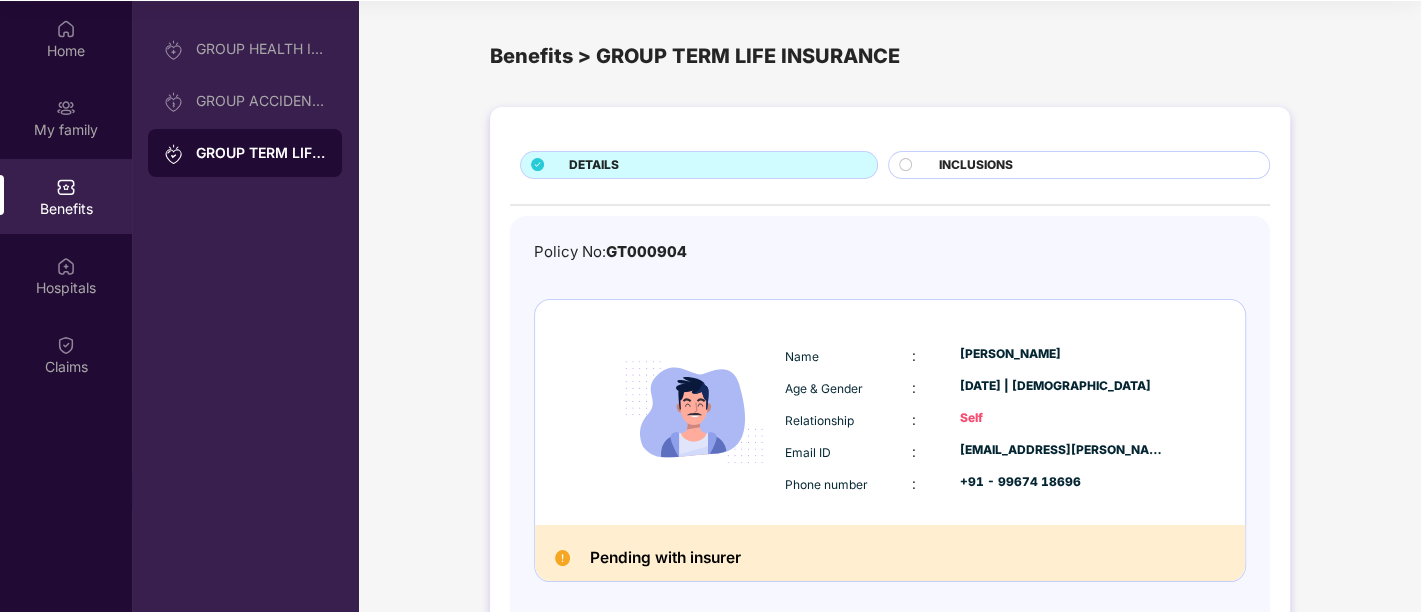 scroll, scrollTop: 90, scrollLeft: 0, axis: vertical 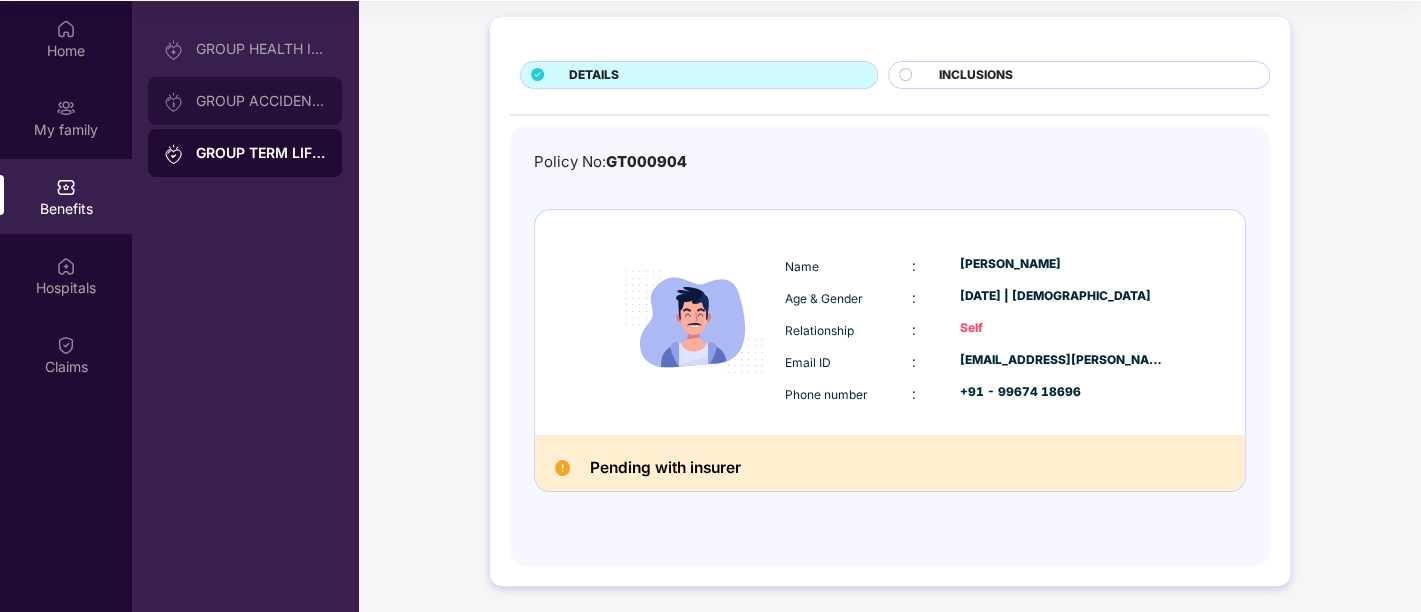 click on "GROUP ACCIDENTAL INSURANCE" at bounding box center [261, 101] 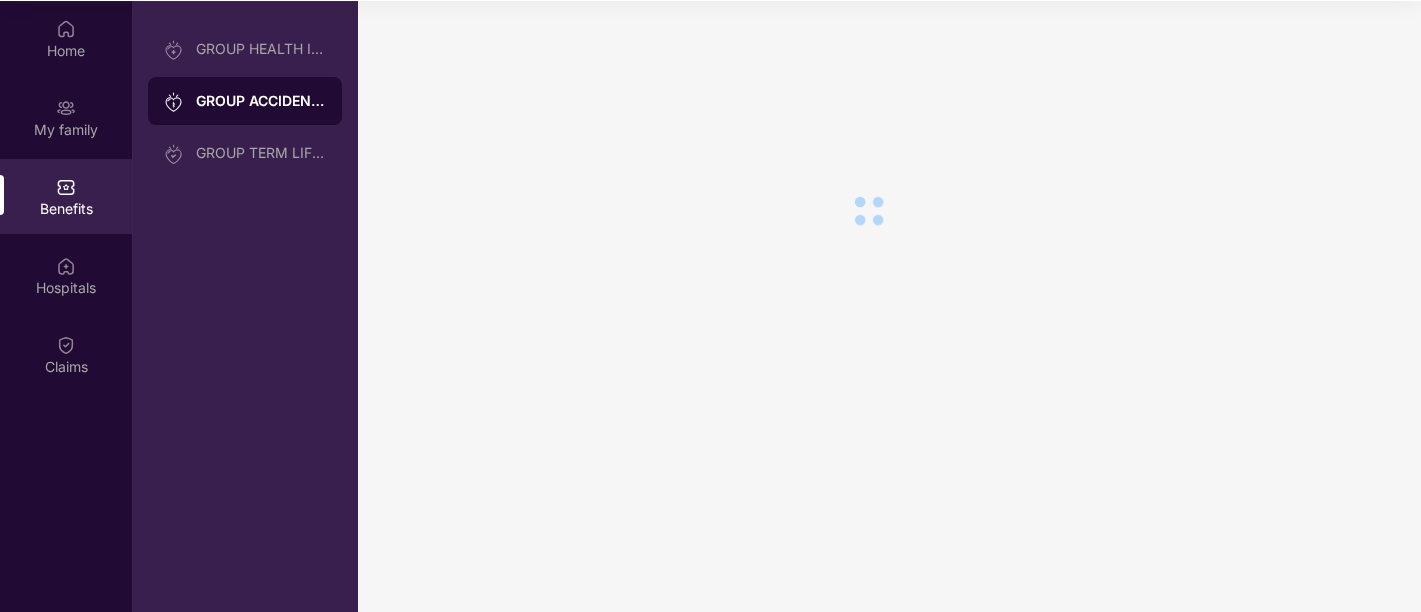 scroll, scrollTop: 0, scrollLeft: 0, axis: both 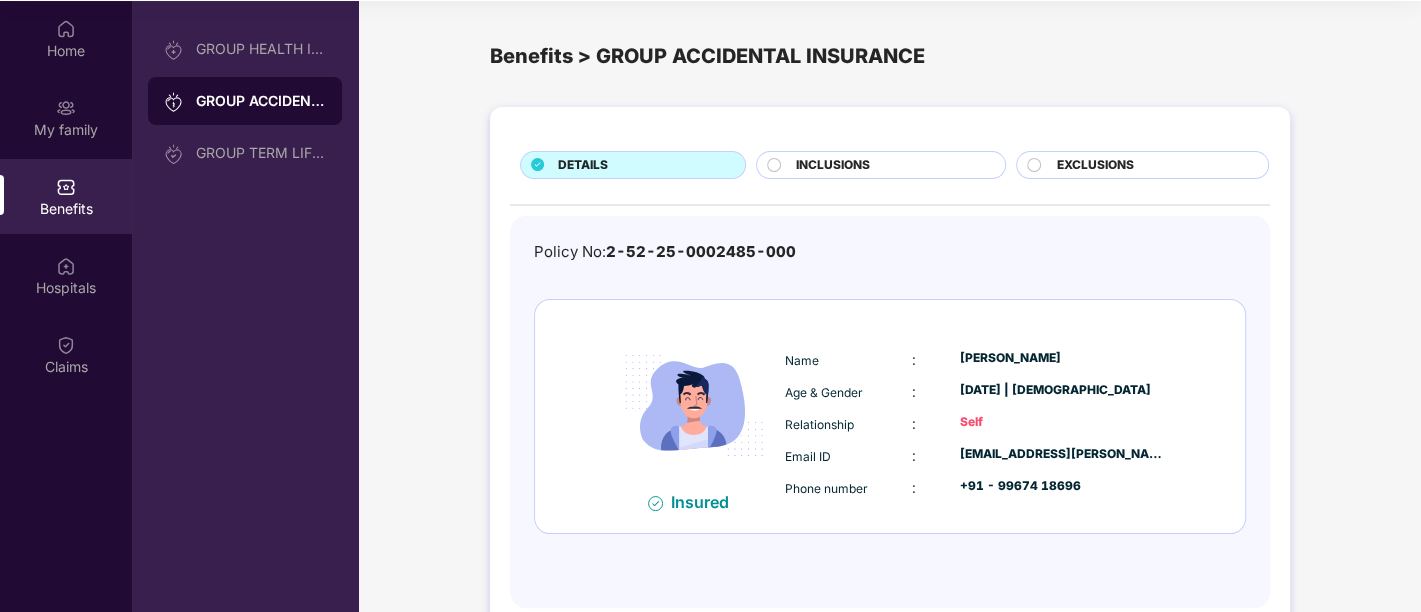click on "GROUP TERM LIFE INSURANCE" at bounding box center [261, 153] 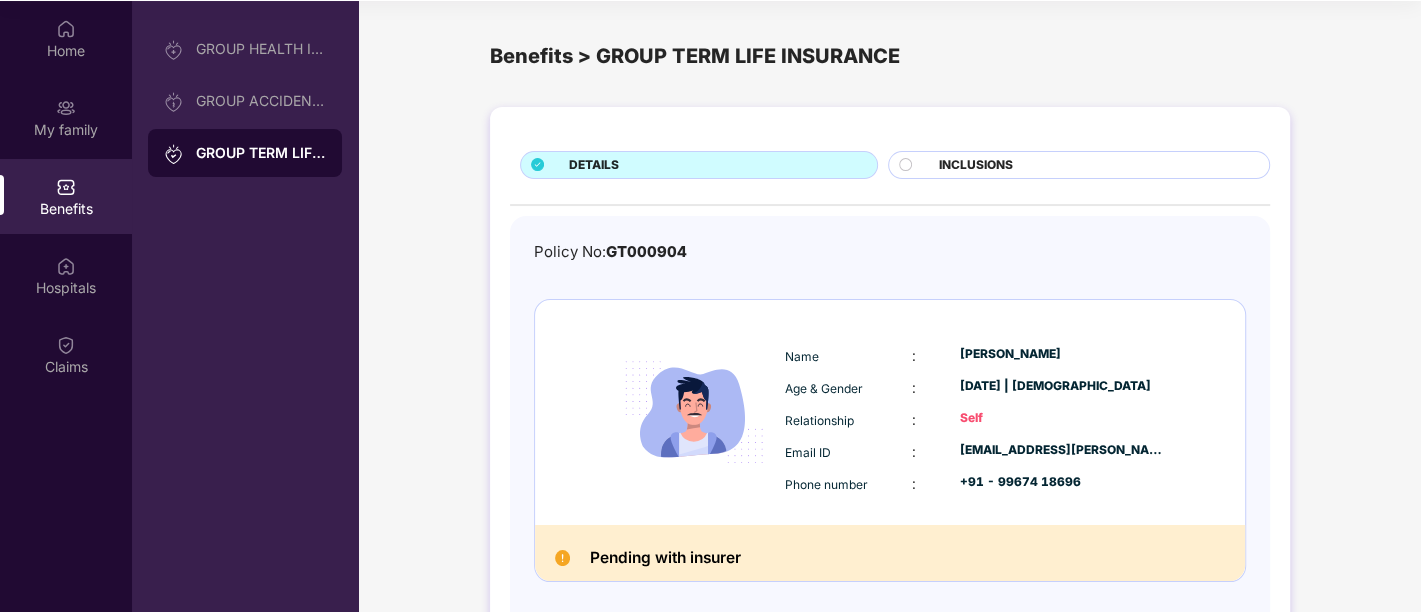 click on "GT000904" at bounding box center [646, 251] 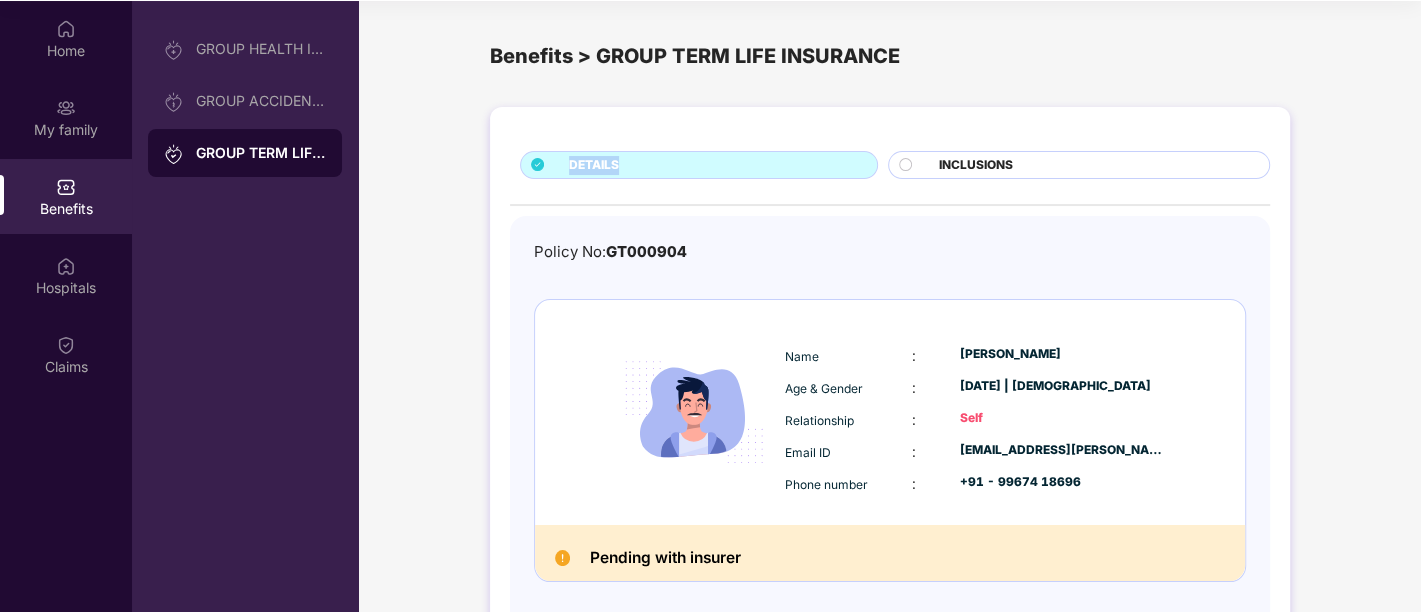 click on "DETAILS" at bounding box center [713, 167] 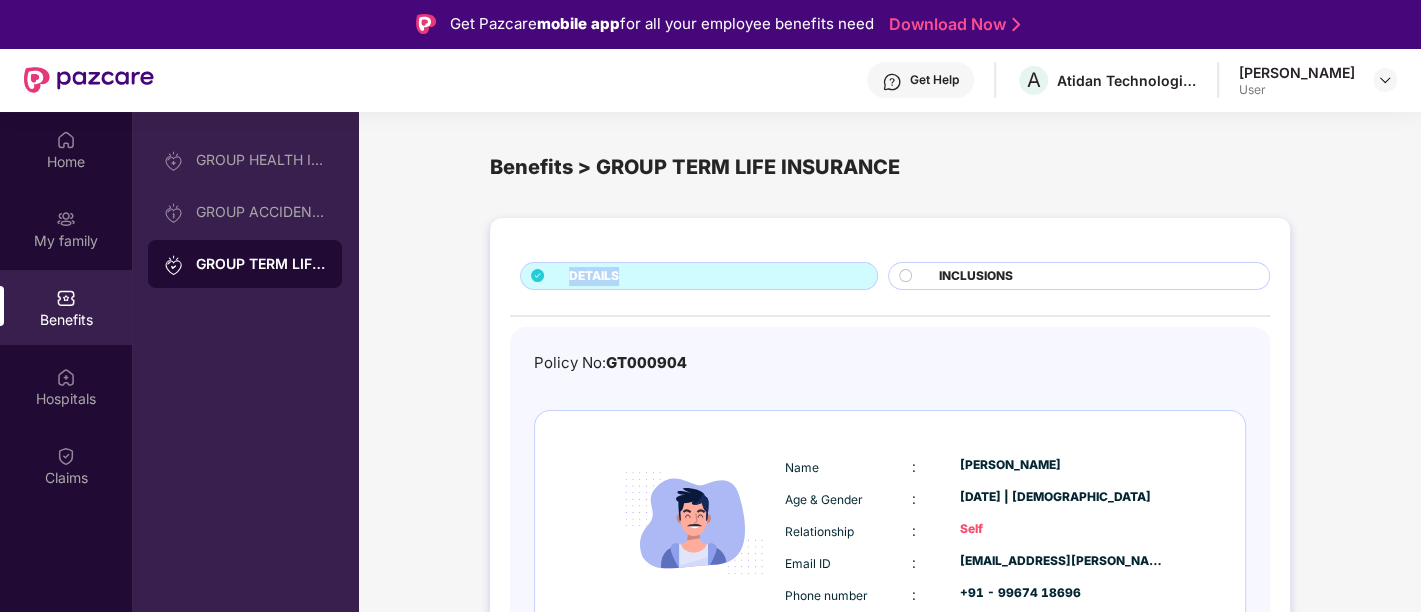 scroll, scrollTop: 90, scrollLeft: 0, axis: vertical 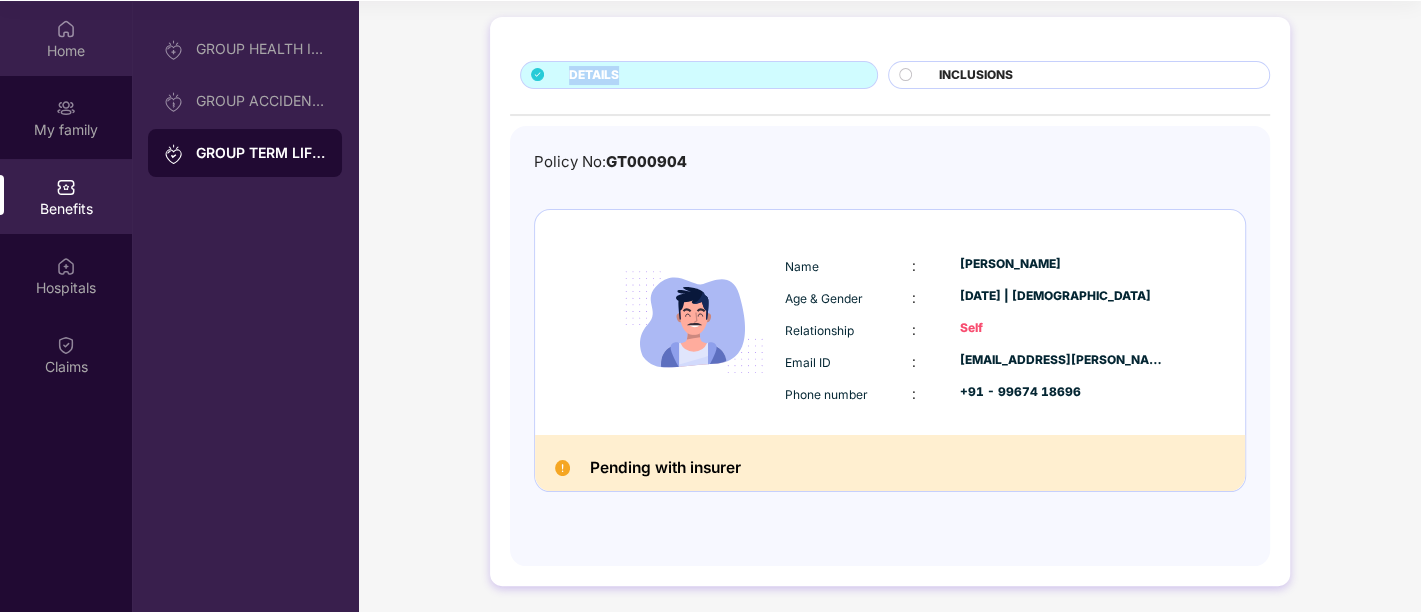 click on "Home" at bounding box center (66, 51) 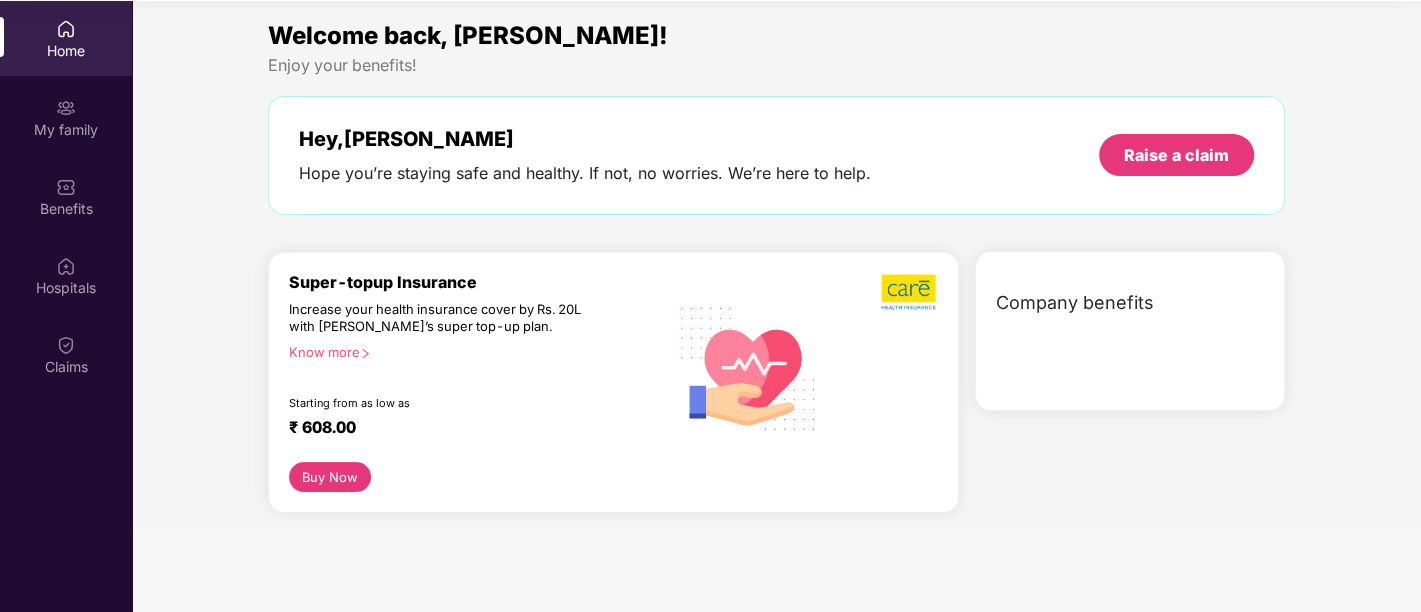 scroll, scrollTop: 0, scrollLeft: 0, axis: both 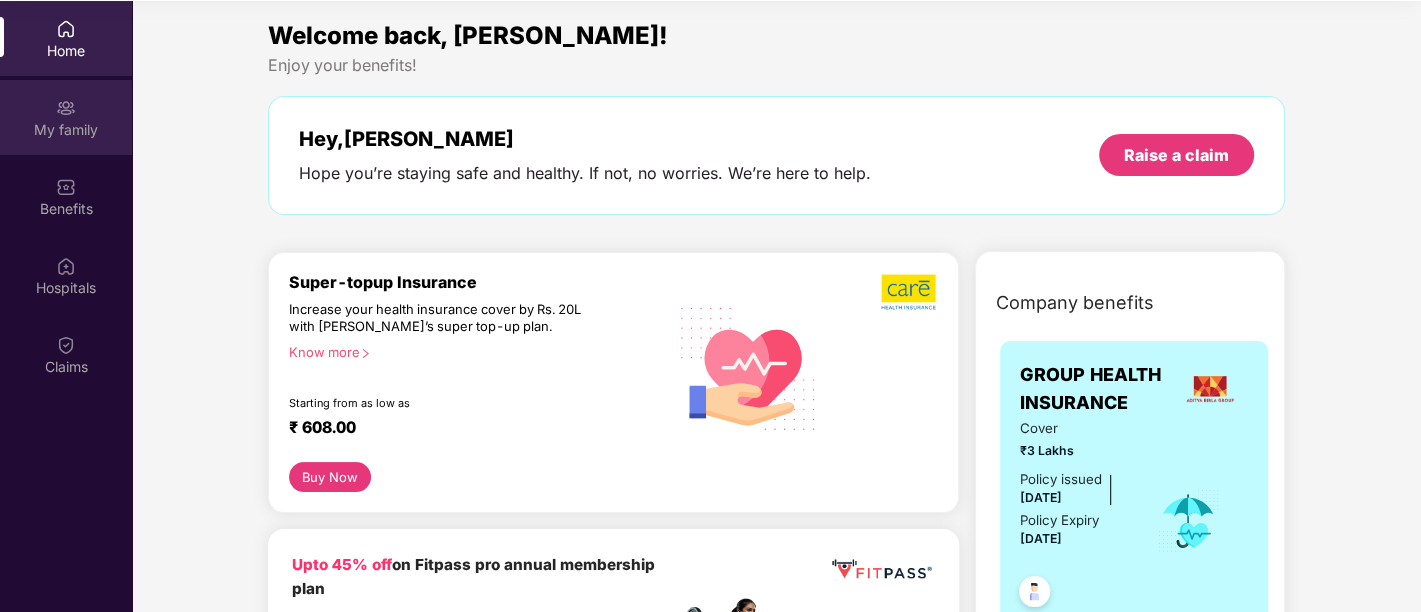 click on "My family" at bounding box center [66, 130] 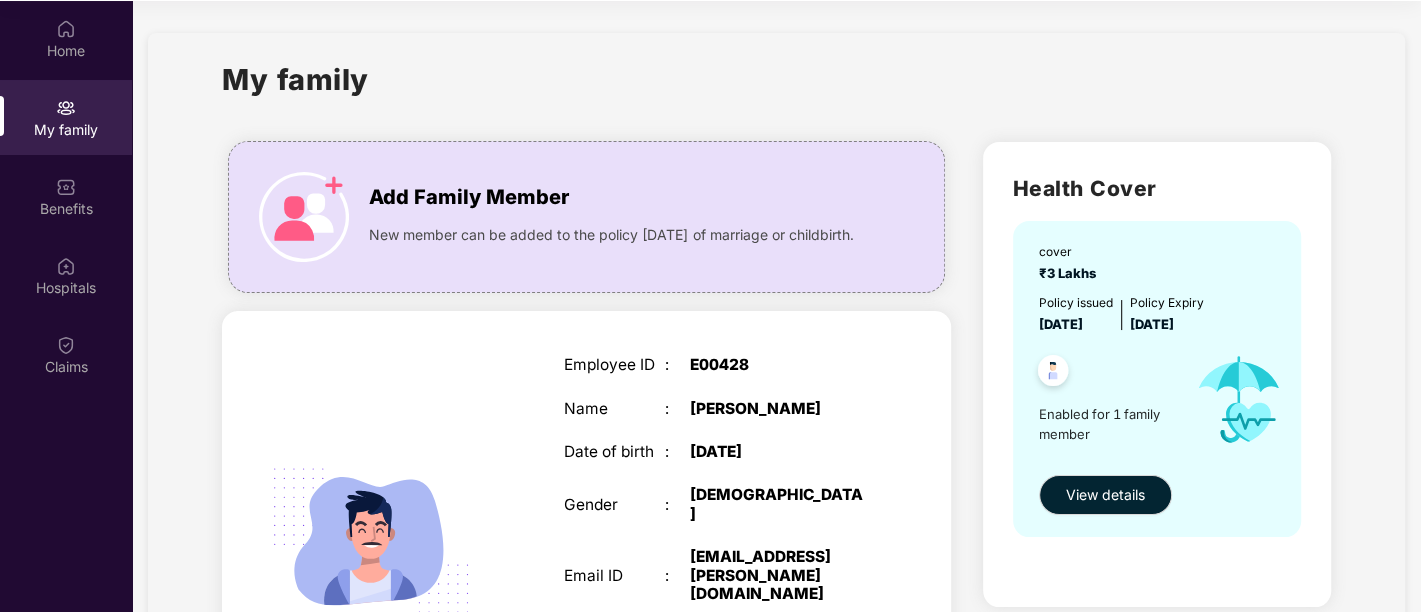 drag, startPoint x: 1047, startPoint y: 261, endPoint x: 1217, endPoint y: 307, distance: 176.1136 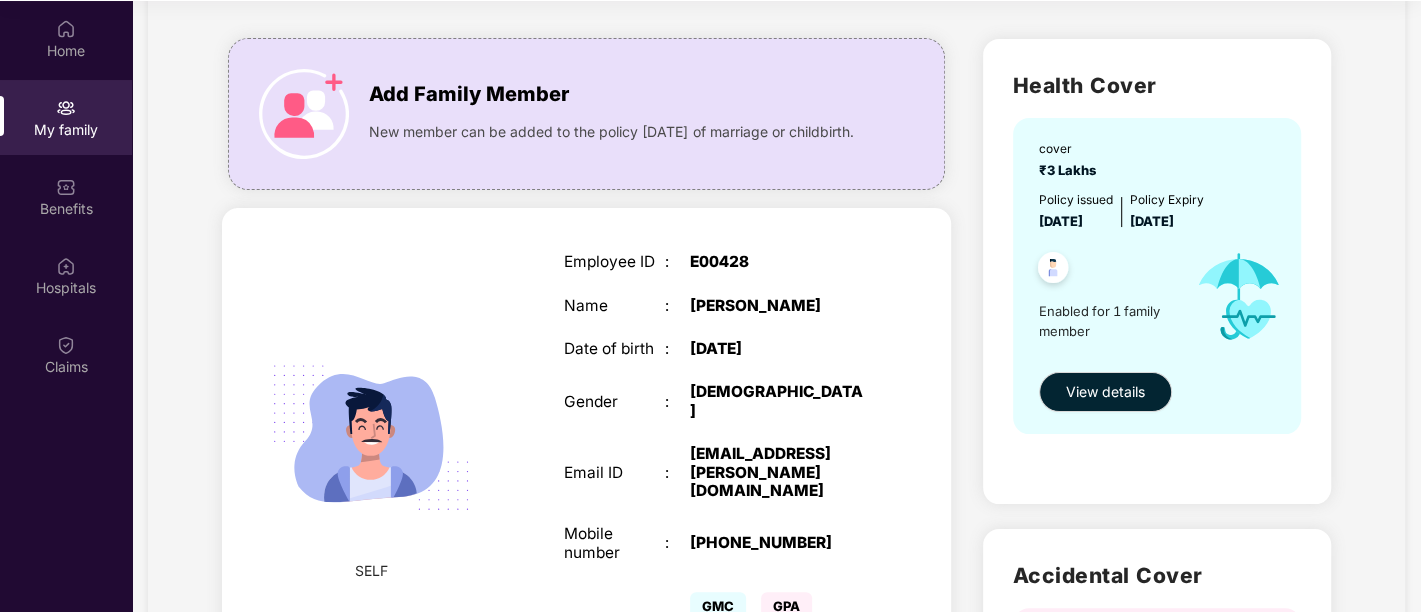scroll, scrollTop: 111, scrollLeft: 0, axis: vertical 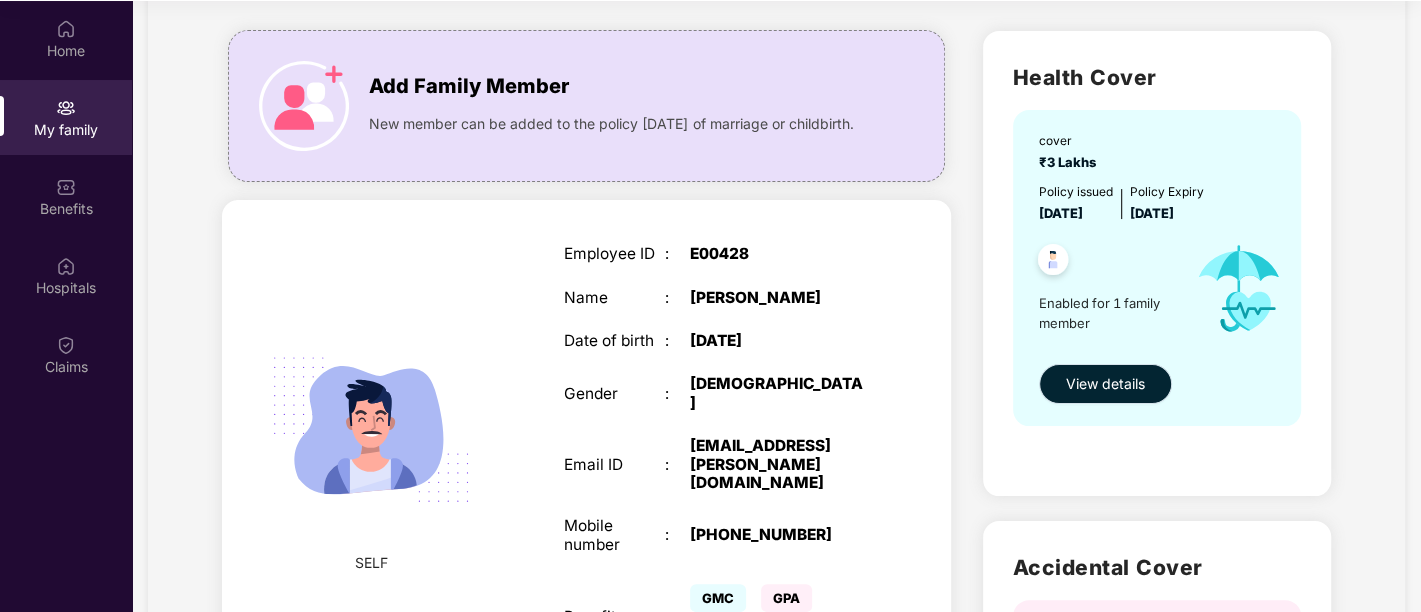 click on "View details" at bounding box center [1105, 384] 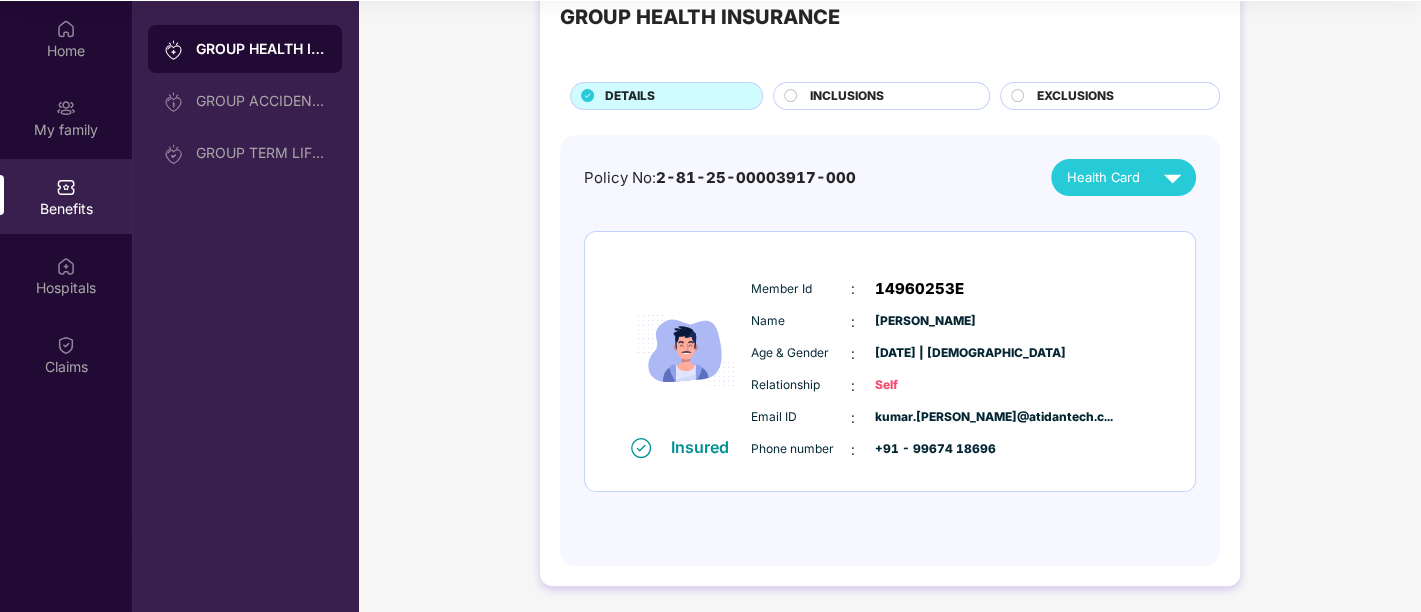 scroll, scrollTop: 0, scrollLeft: 0, axis: both 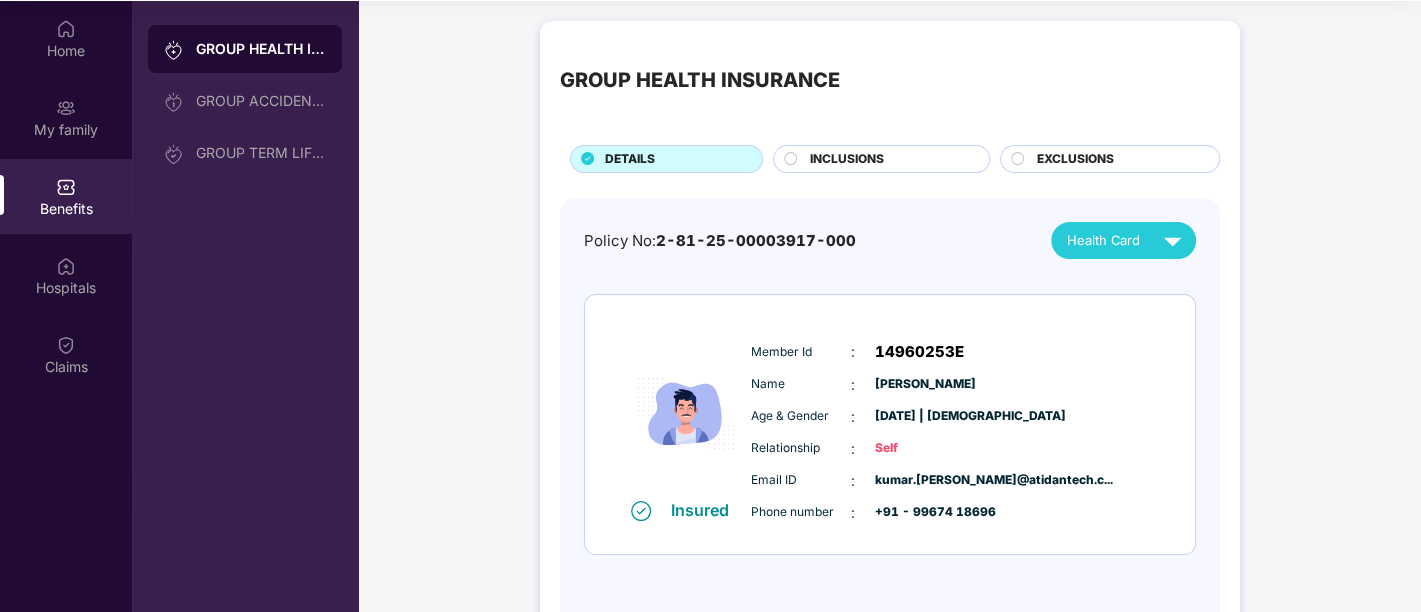 click on "GROUP HEALTH INSURANCE DETAILS INCLUSIONS EXCLUSIONS Policy No:  2-81-25-00003917-000 Health Card Insured Member Id : 14960253E Name : [PERSON_NAME] Age & Gender : [DATE] | [DEMOGRAPHIC_DATA] Relationship : Self Email ID : [PERSON_NAME]... Phone number : +91 - 99674 18696" at bounding box center (889, 345) 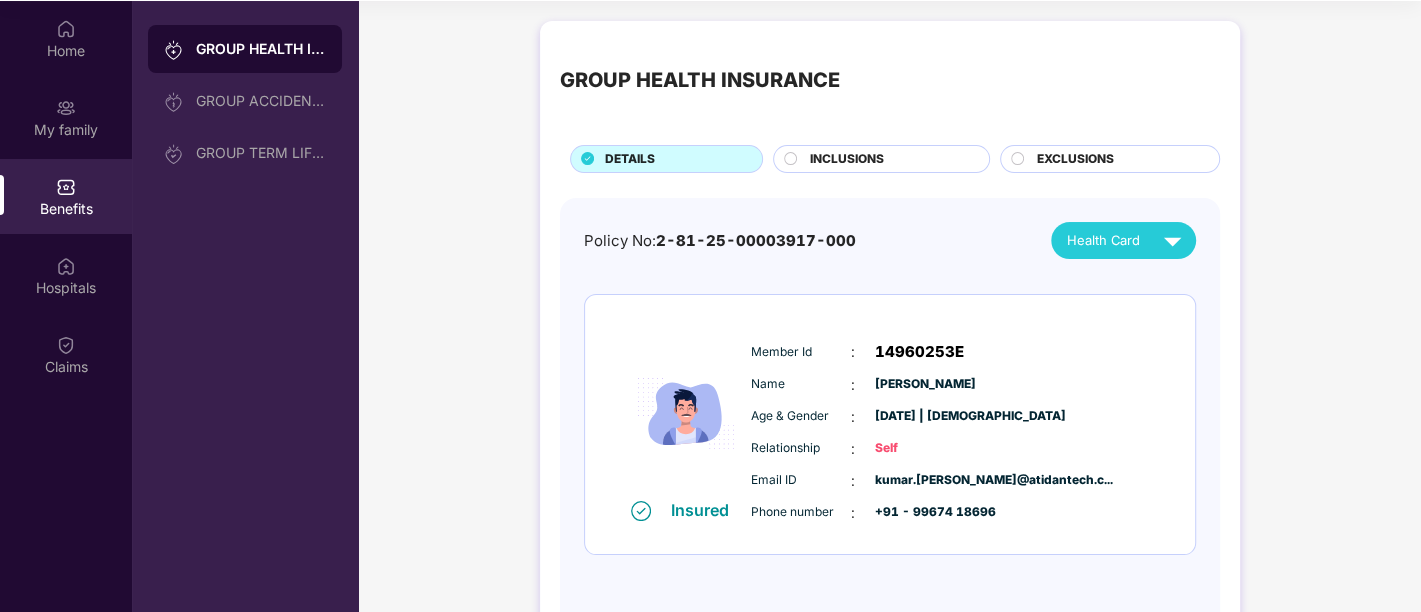 click on "GROUP HEALTH INSURANCE GROUP ACCIDENTAL INSURANCE GROUP TERM LIFE INSURANCE" at bounding box center (245, 307) 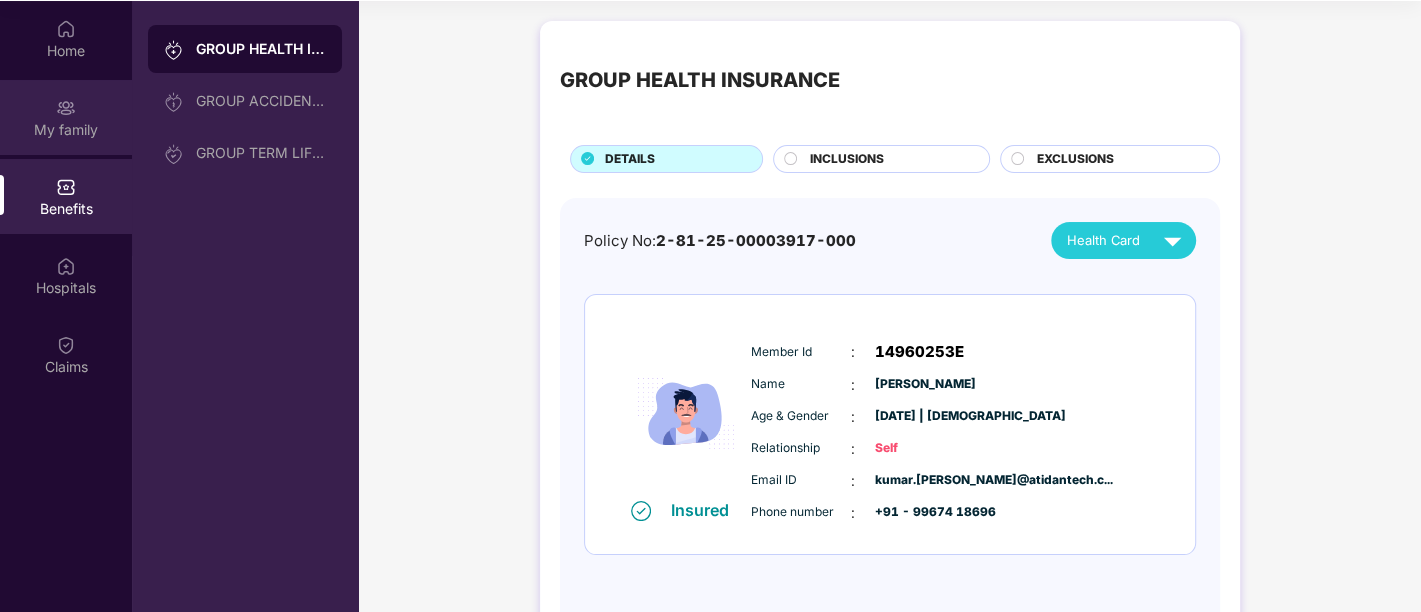 click on "My family" at bounding box center (66, 130) 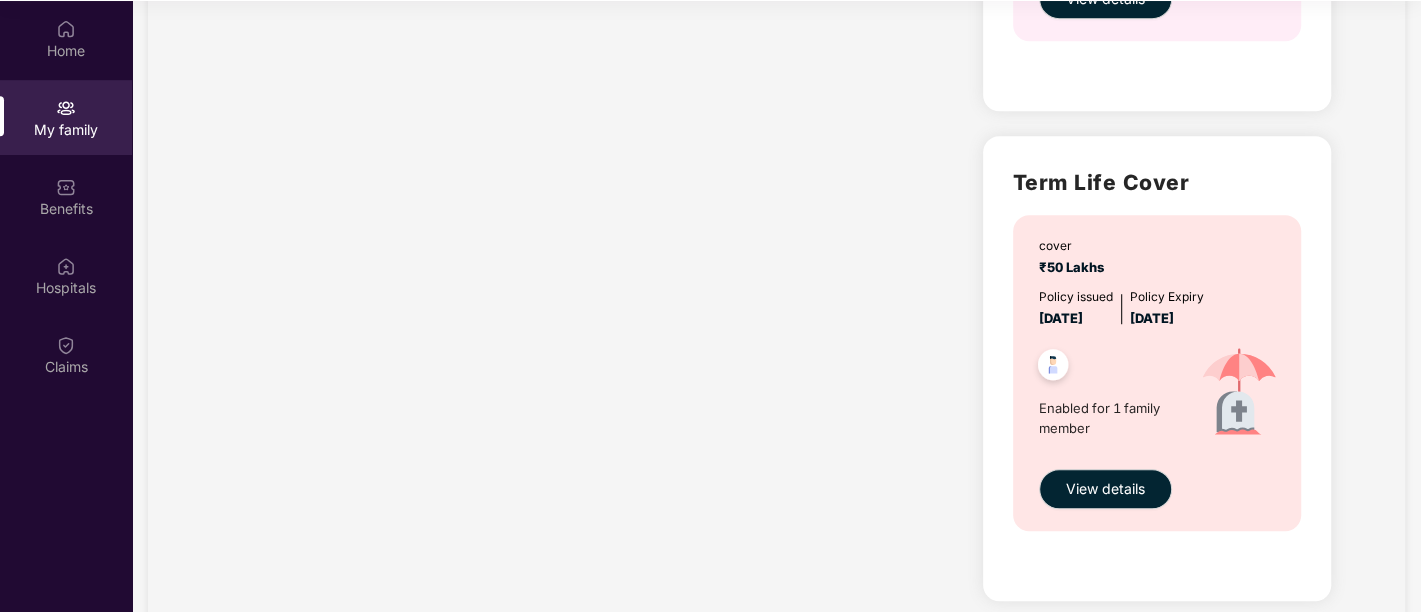 scroll, scrollTop: 1000, scrollLeft: 0, axis: vertical 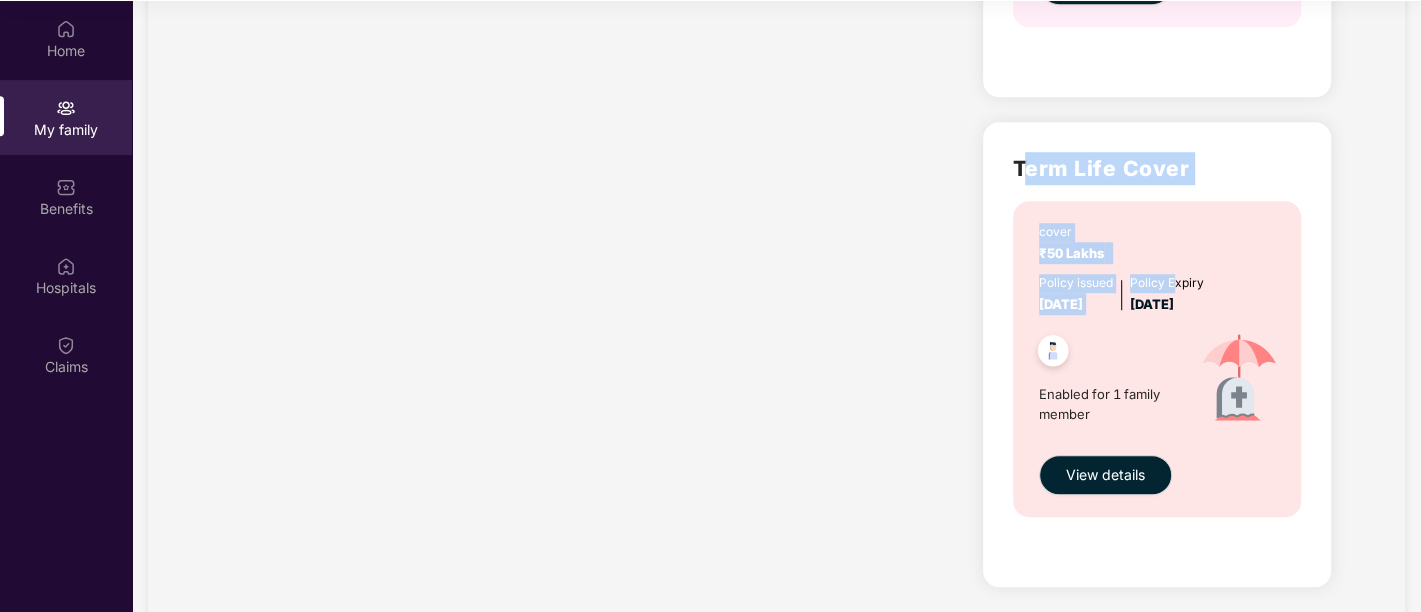 drag, startPoint x: 1020, startPoint y: 158, endPoint x: 1180, endPoint y: 267, distance: 193.6001 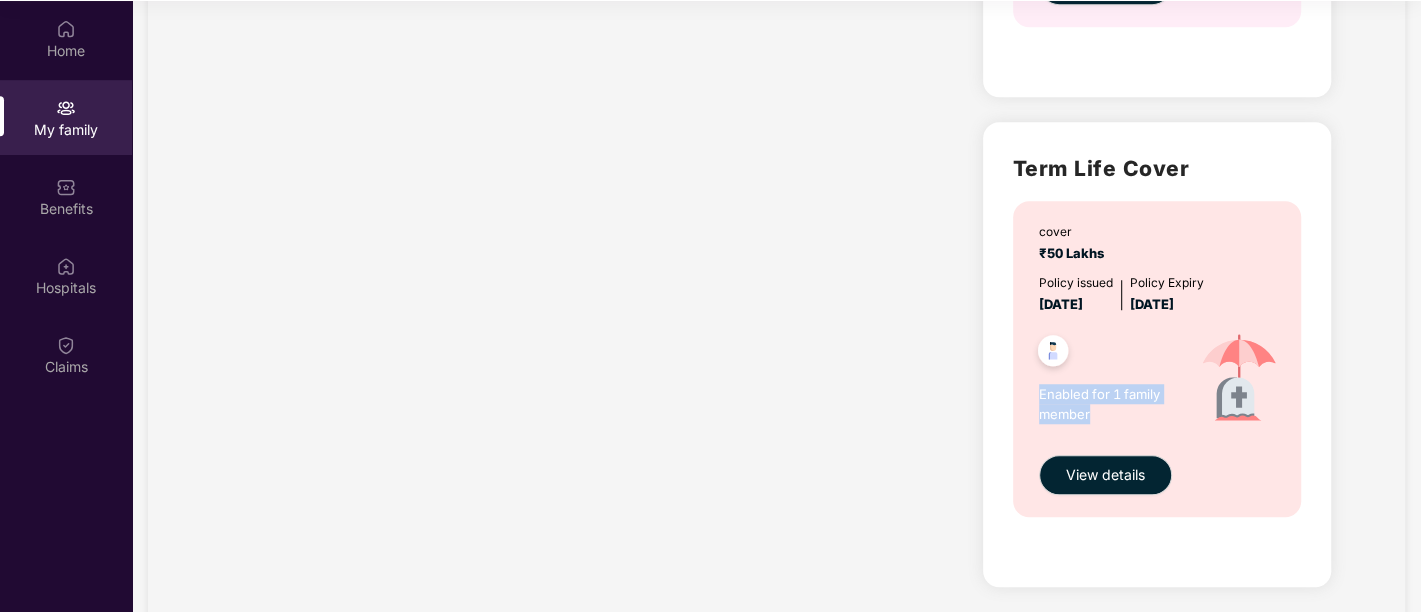 drag, startPoint x: 1086, startPoint y: 402, endPoint x: 1023, endPoint y: 370, distance: 70.66116 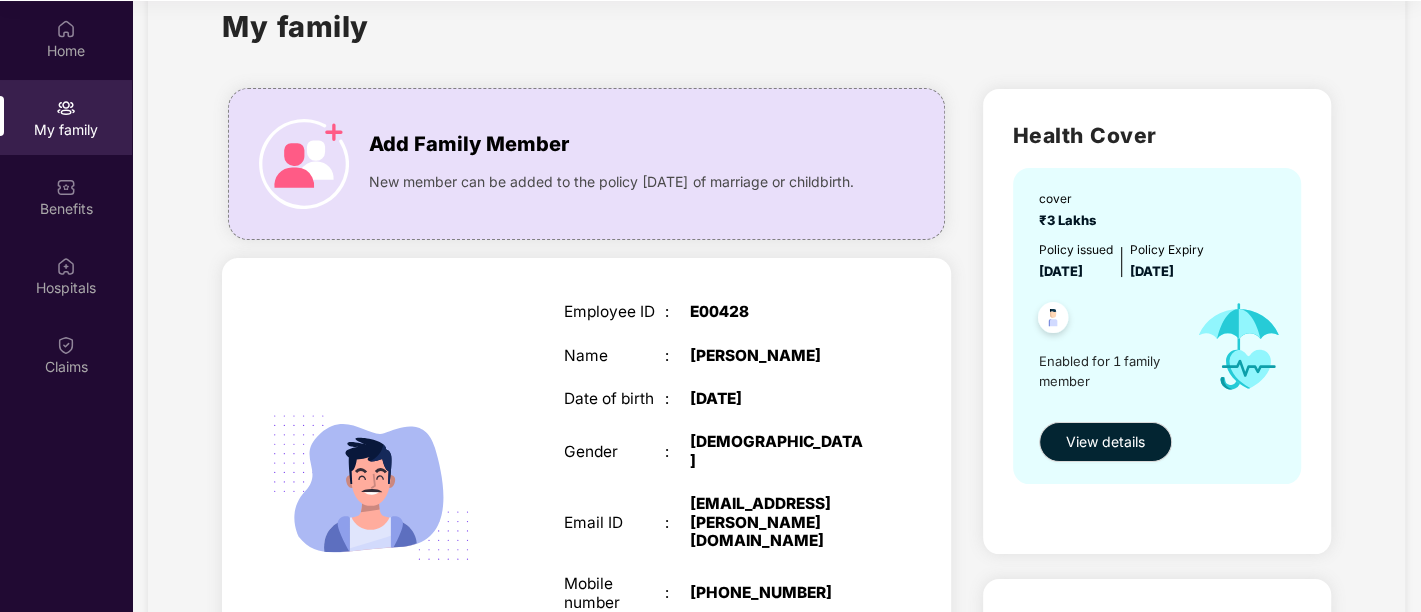 scroll, scrollTop: 0, scrollLeft: 0, axis: both 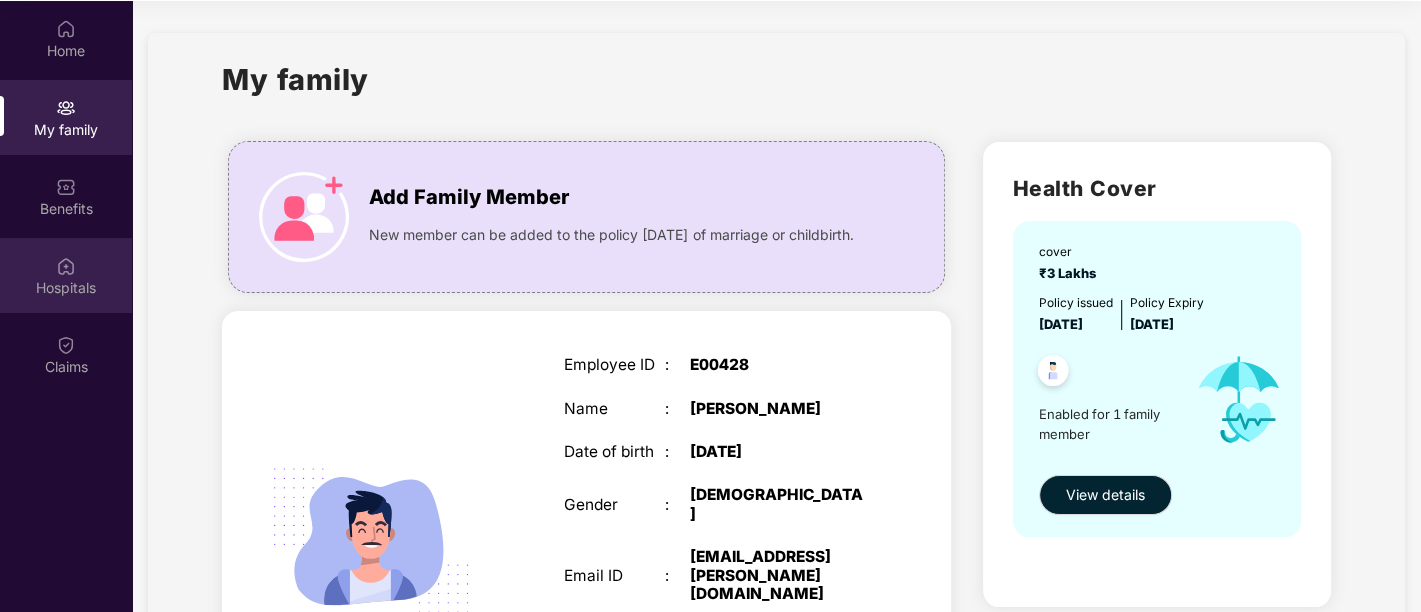 click on "Hospitals" at bounding box center (66, 288) 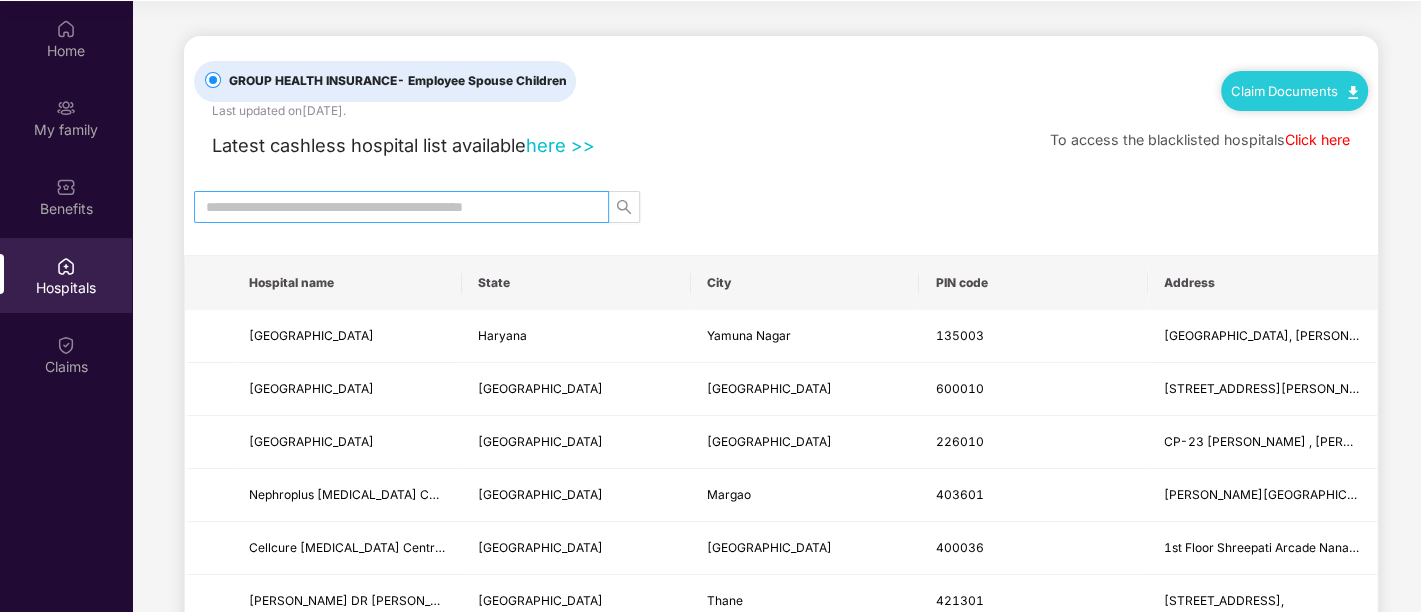 click at bounding box center [393, 207] 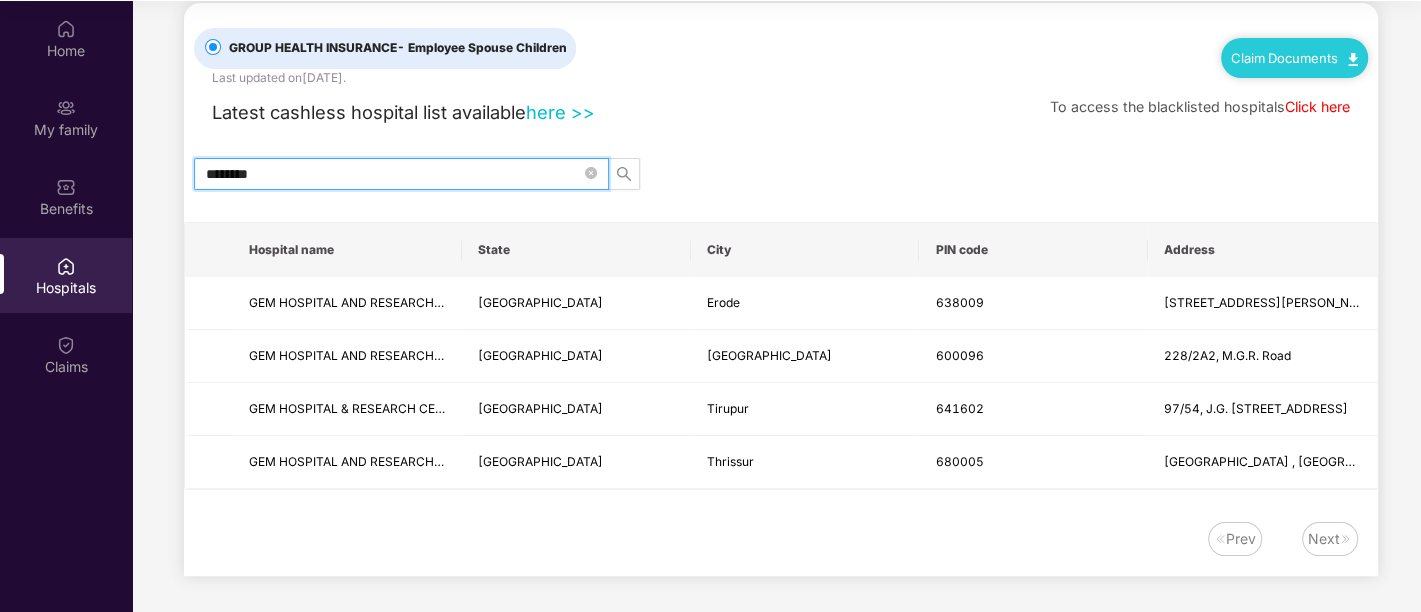 scroll, scrollTop: 34, scrollLeft: 0, axis: vertical 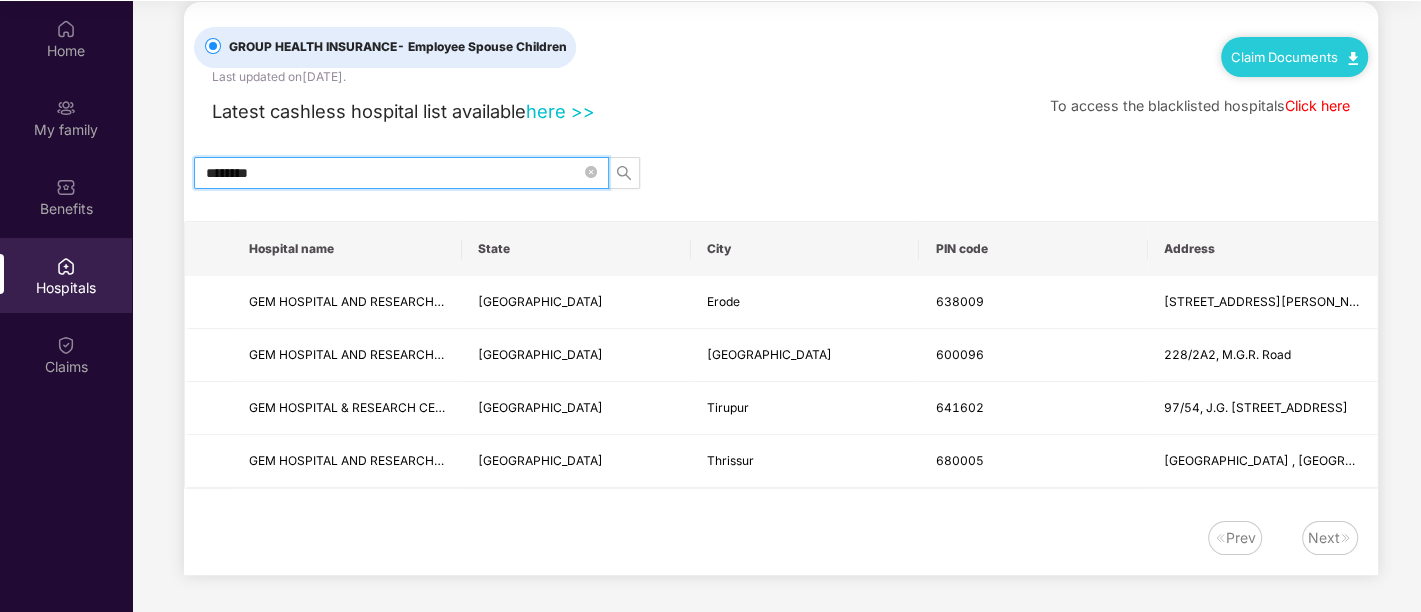 type on "********" 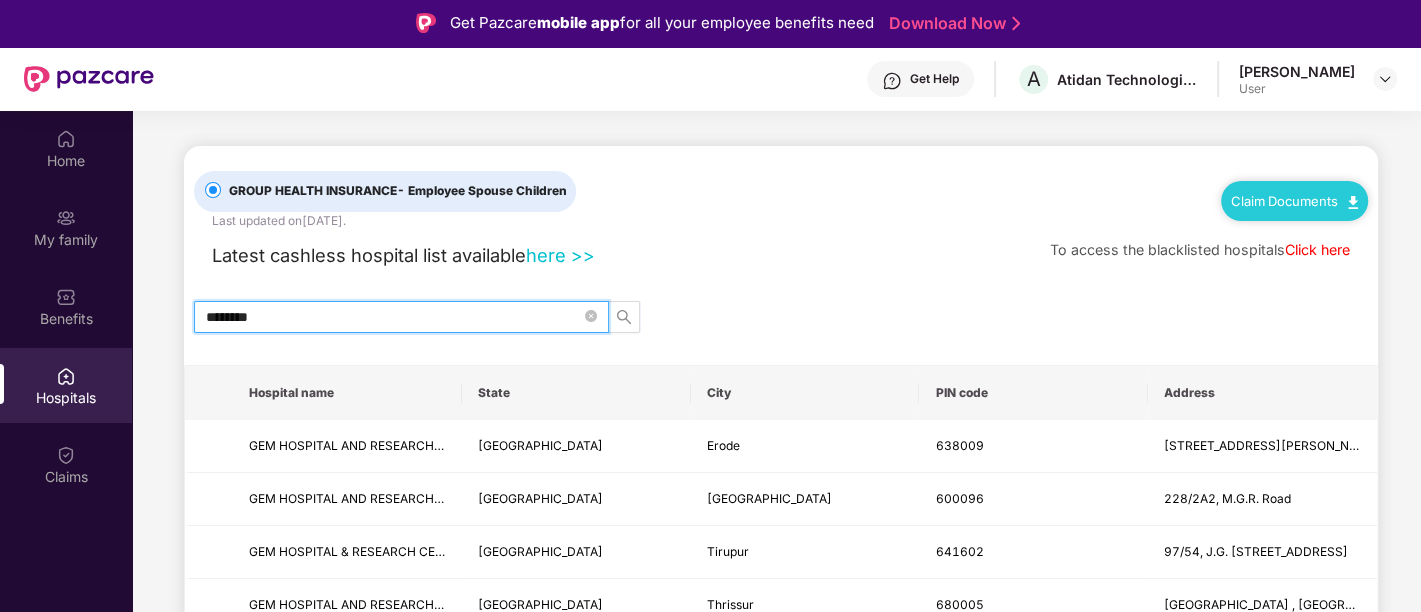 scroll, scrollTop: 0, scrollLeft: 0, axis: both 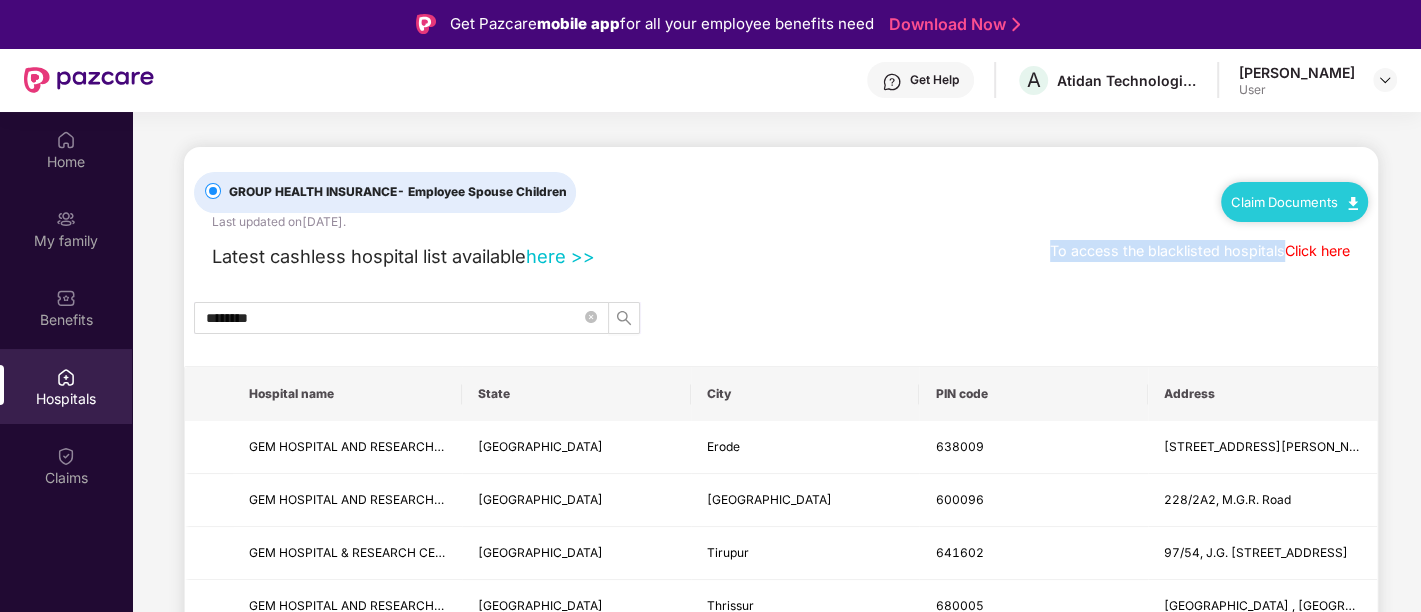 drag, startPoint x: 1043, startPoint y: 245, endPoint x: 1277, endPoint y: 250, distance: 234.0534 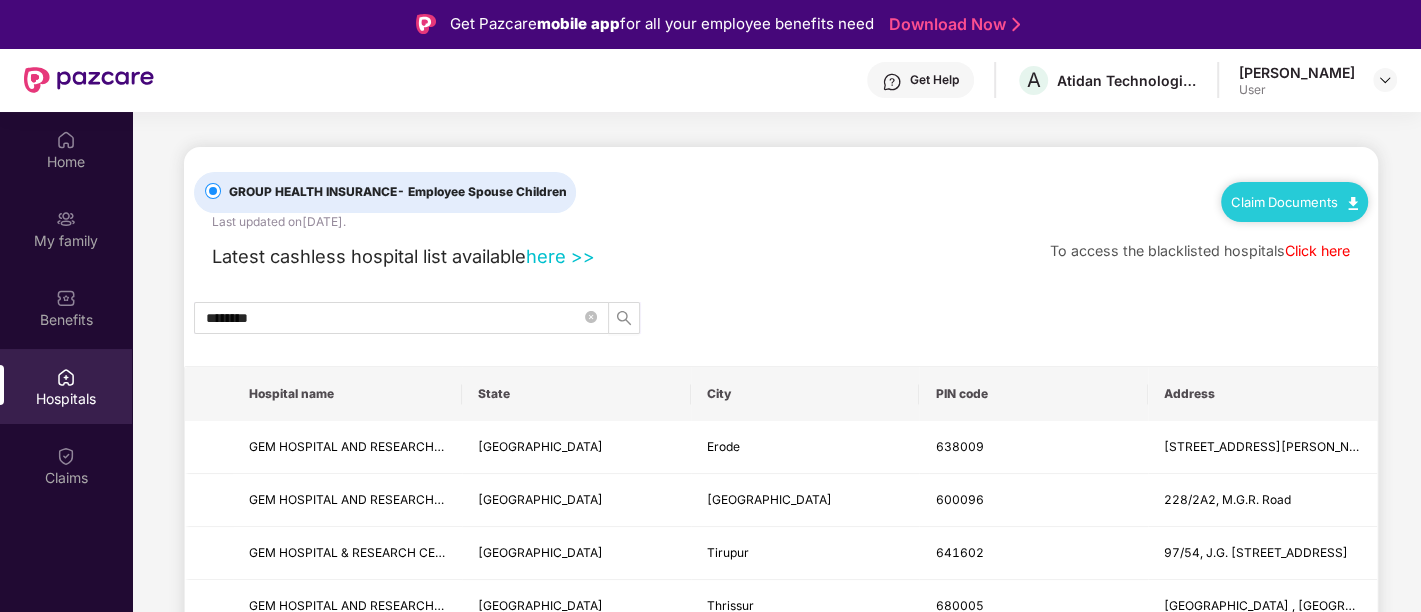 click on "********" at bounding box center [781, 318] 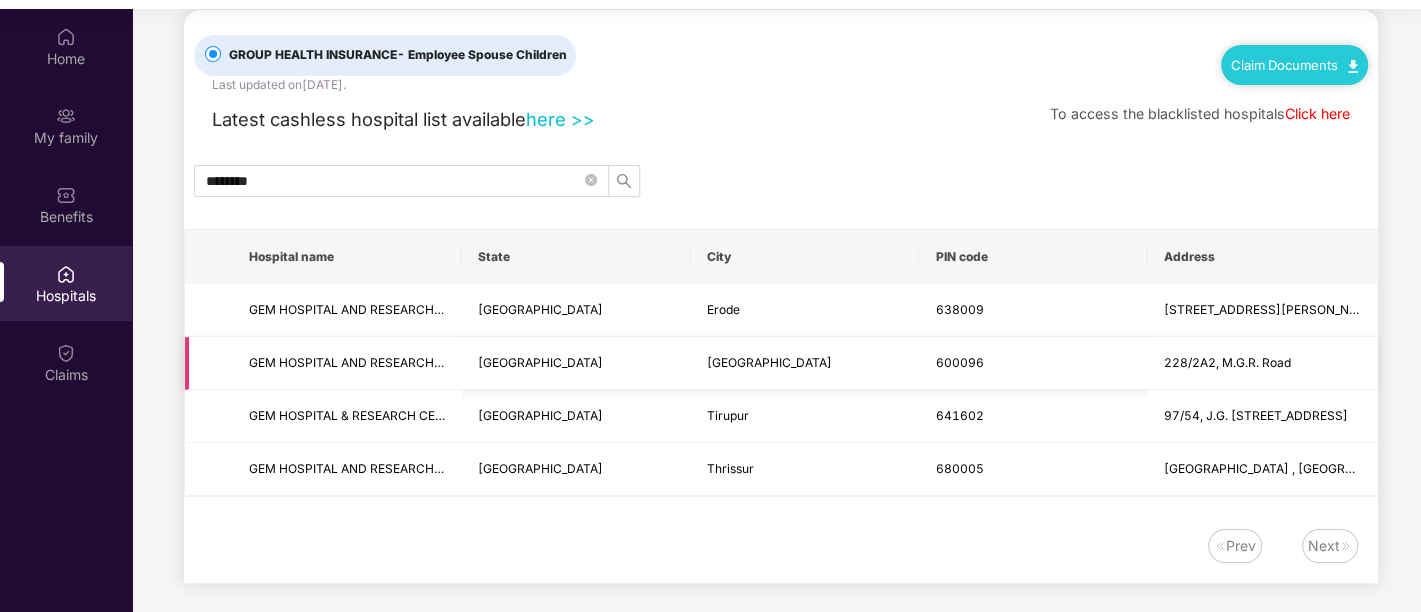 scroll, scrollTop: 111, scrollLeft: 0, axis: vertical 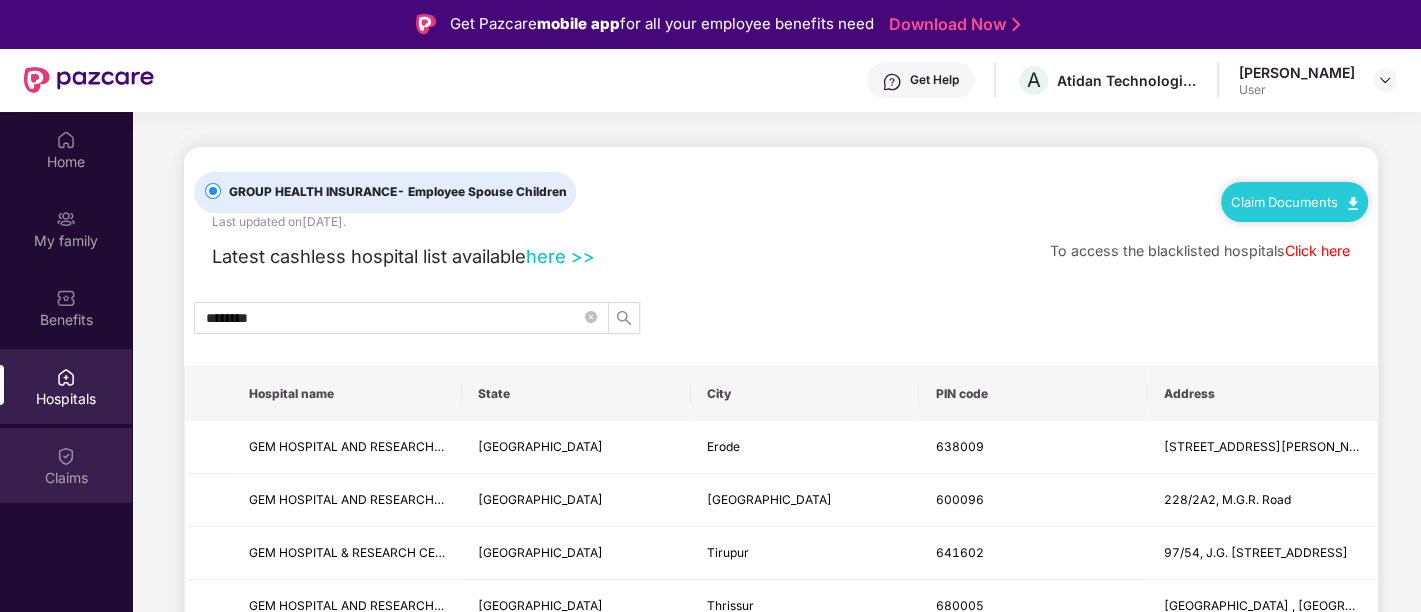 click at bounding box center [66, 456] 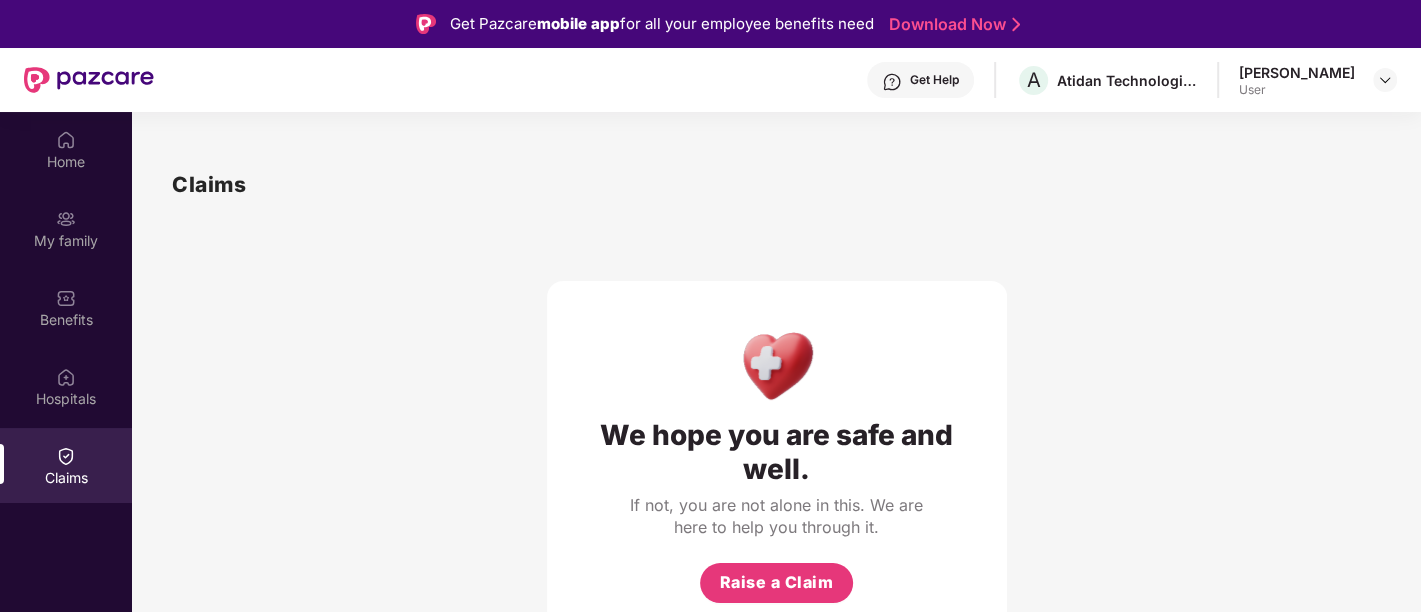 click on "User" at bounding box center (1297, 90) 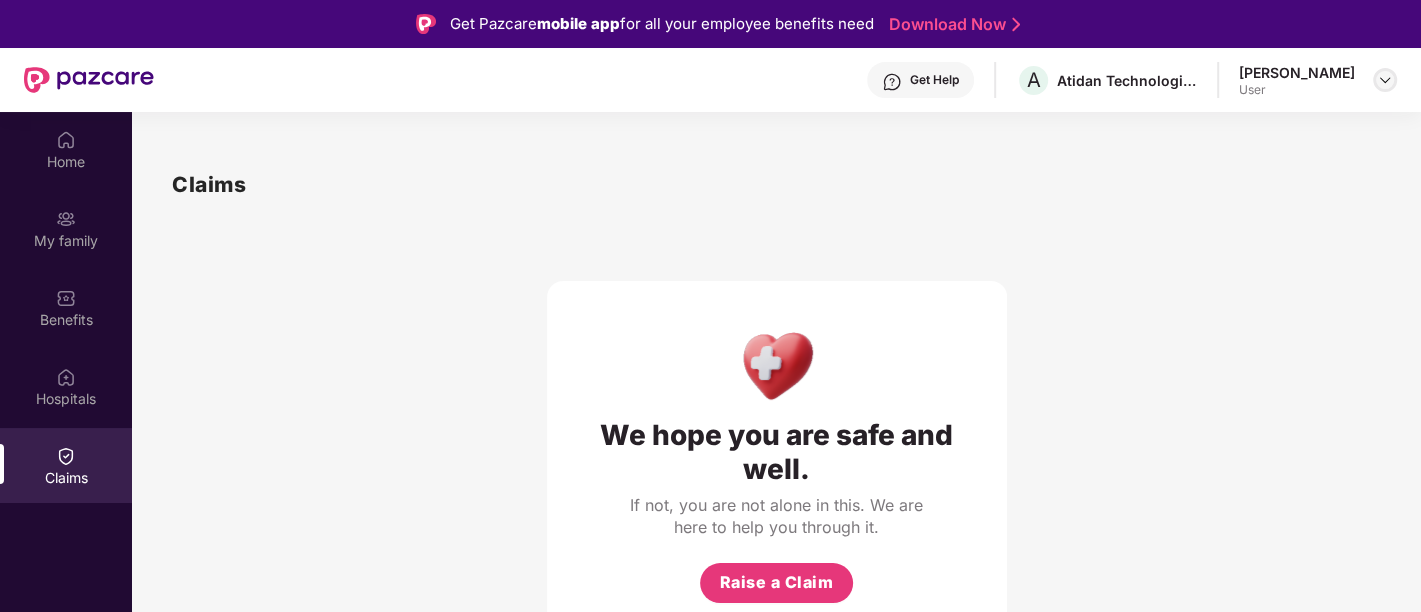 click at bounding box center [1385, 80] 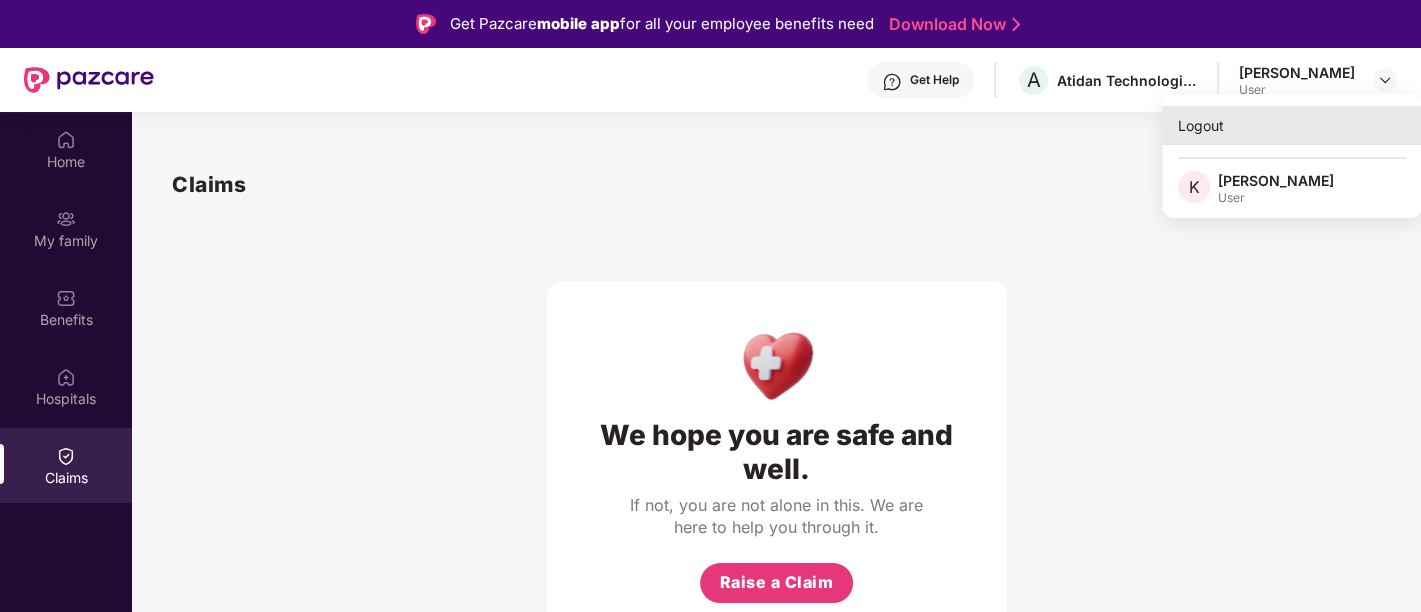 click on "Logout" at bounding box center [1292, 125] 